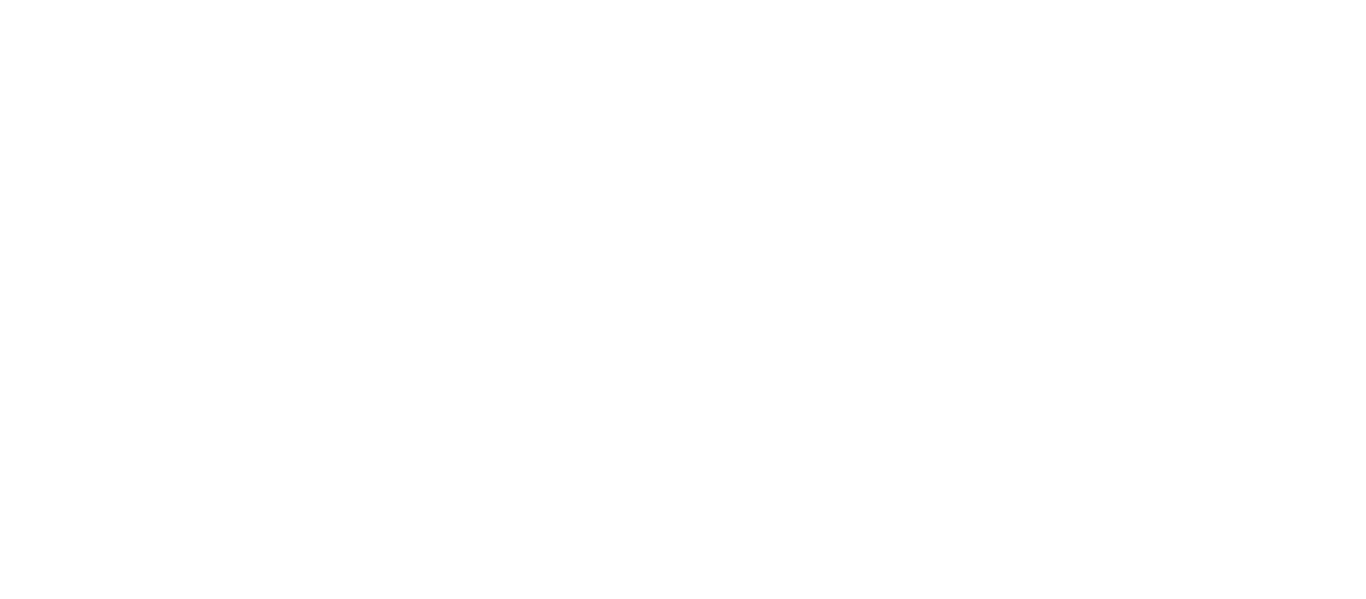 scroll, scrollTop: 0, scrollLeft: 0, axis: both 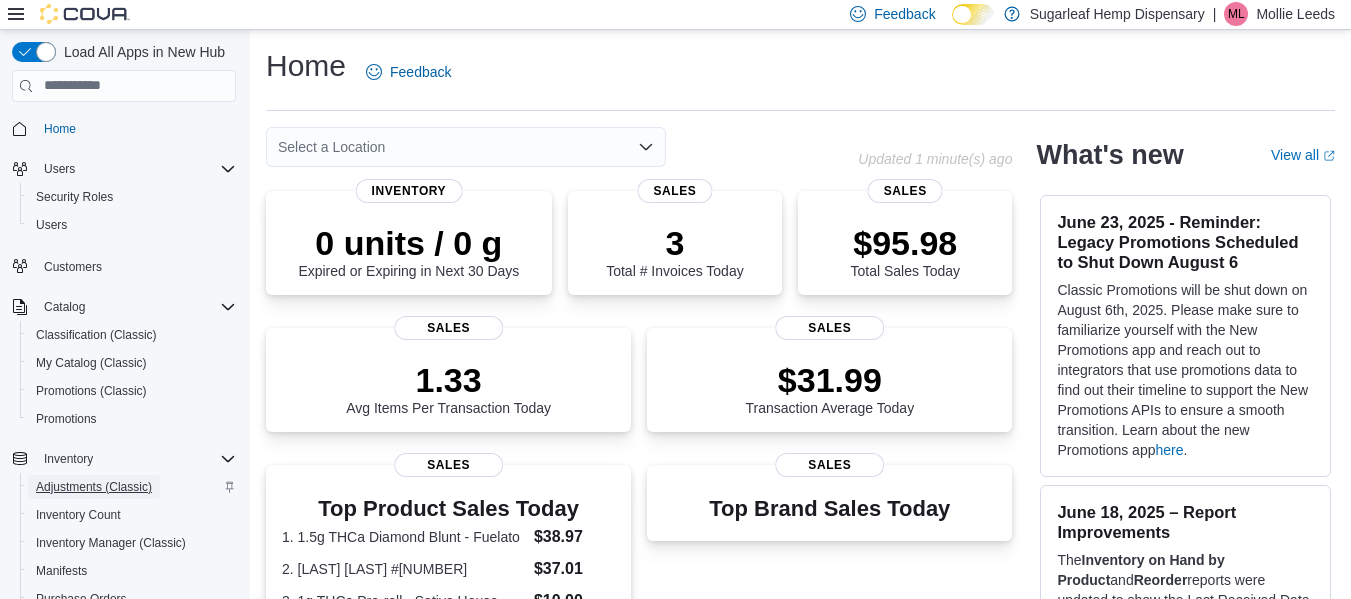 click on "Adjustments (Classic)" at bounding box center [94, 487] 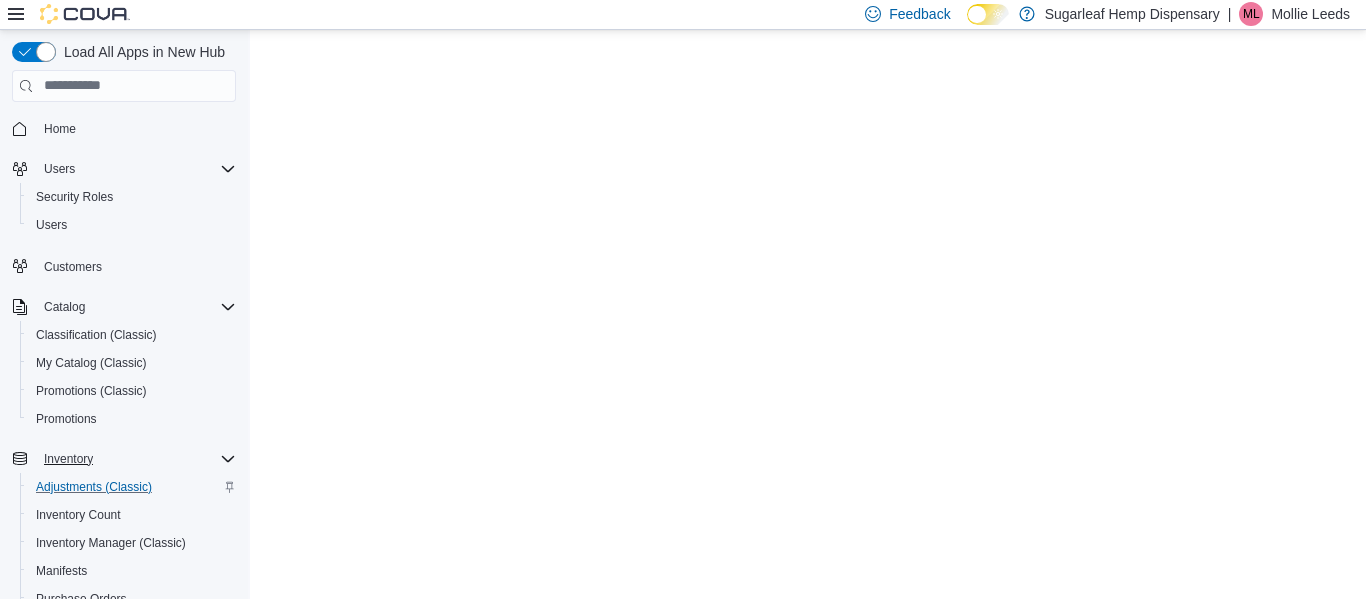 scroll, scrollTop: 0, scrollLeft: 0, axis: both 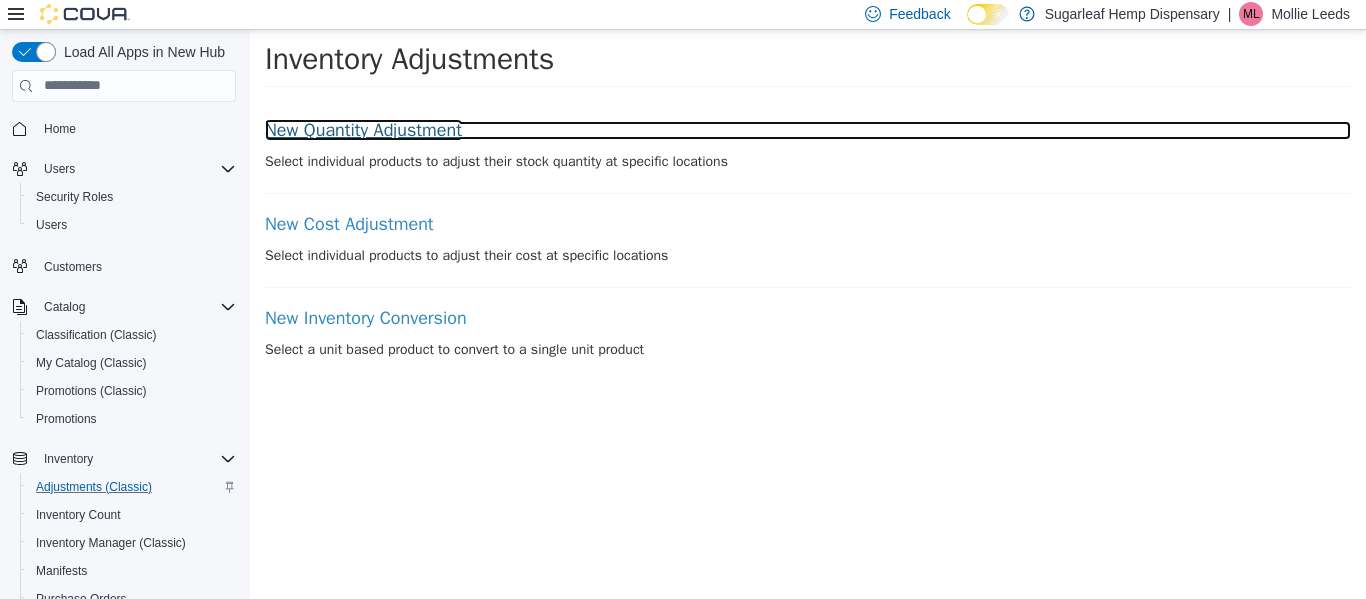 click on "New Quantity Adjustment" at bounding box center [808, 130] 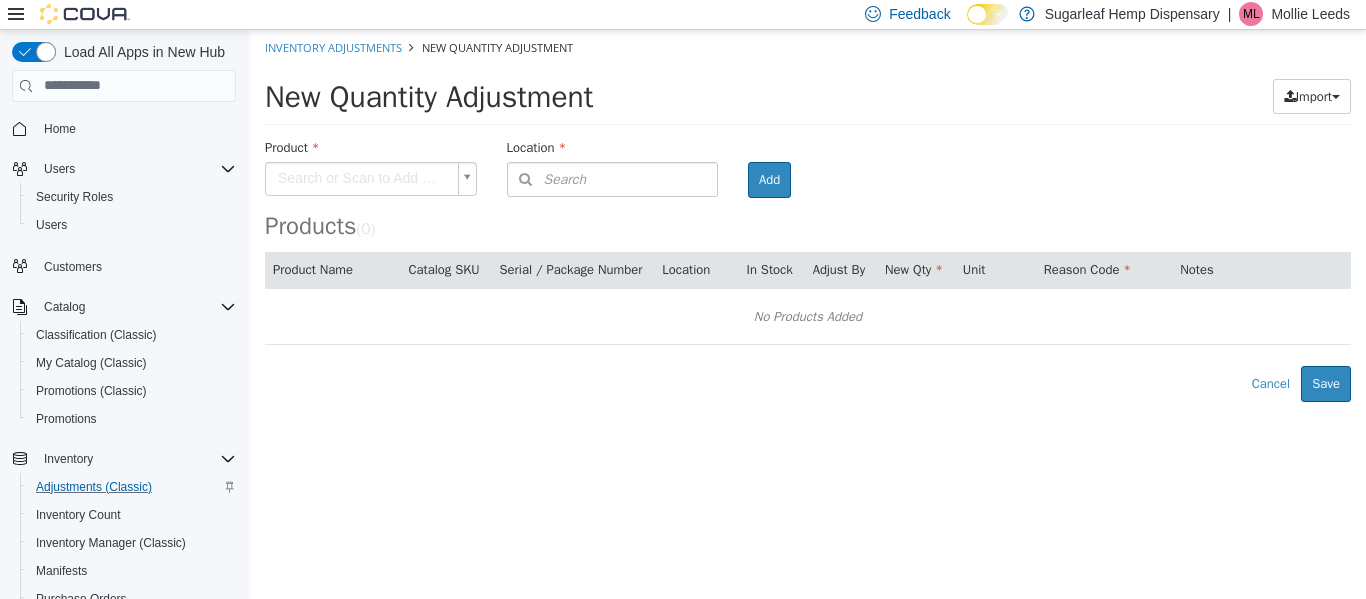 click on "×
Inventory Adjustments
New Quantity Adjustment
New Quantity Adjustment
Import  Inventory Export (.CSV) Package List (.TXT)
Product     Search or Scan to Add Product                             Location Search Type 3 or more characters or browse       Sugarleaf Hemp Dispensary     (2)         [LOCATION]             [LOCATION]         Room   Add Products  ( 0 ) Product Name Catalog SKU Serial / Package Number Location In Stock Adjust By New Qty Unit Reason Code Notes No Products Added Error saving adjustment please resolve the errors above. Cancel Save" at bounding box center (808, 215) 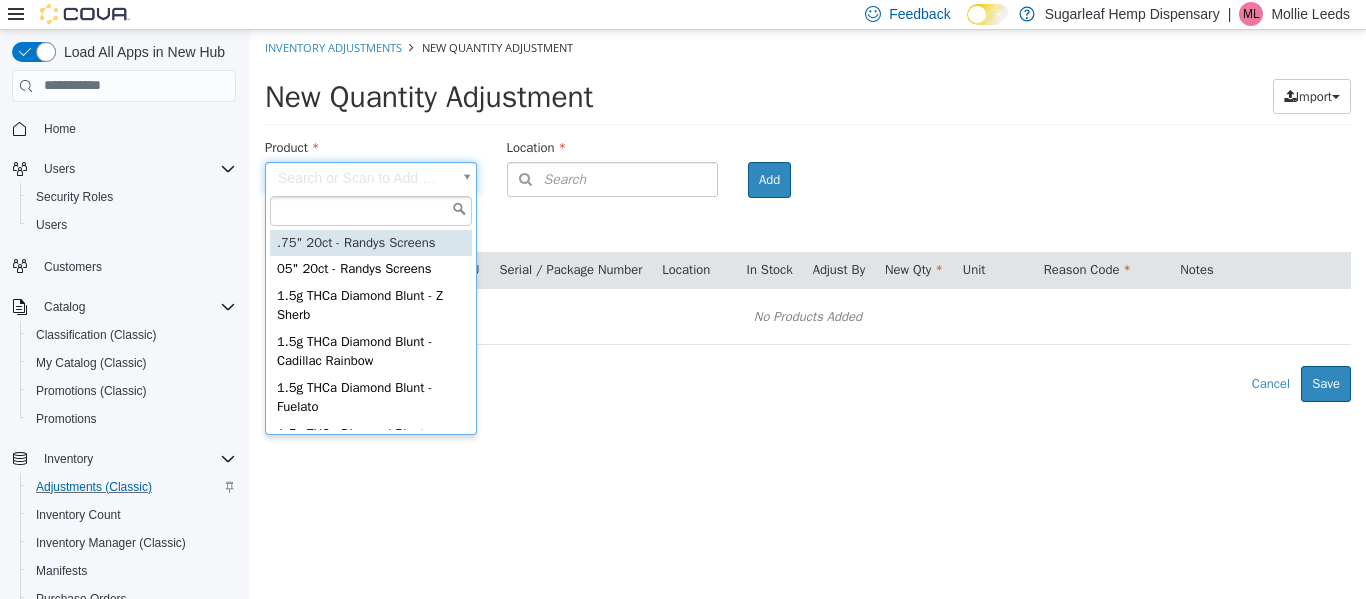 click on "×
Inventory Adjustments
New Quantity Adjustment
New Quantity Adjustment
Import  Inventory Export (.CSV) Package List (.TXT)
Product     Search or Scan to Add Product     Location Search Type 3 or more characters or browse       Sugarleaf Hemp Dispensary     (2)         [LOCATION]             [LOCATION]         Room   Add Products  ( 0 ) Product Name Catalog SKU Serial / Package Number Location In Stock Adjust By New Qty Unit Reason Code Notes No Products Added Error saving adjustment please resolve the errors above. Cancel Save
.75" 20ct - Randys Screens 05" 20ct - Randys Screens 1.5g THCa Diamond Blunt -  Z Sherb 1.5g THCa Diamond Blunt - Cadillac Rainbow 1.5g THCa Diamond Blunt - Fuelato 1.5g THCa Diamond Blunt - Tropical Cherry 1.5g THCa Diamond Blunt - Z Runtz 100 MG CBD Gummies - 4 CT Fruit 1000 MG CBD Roll-On Relief Gel - 1 OZ 1000 MG Full Spectrum Hemp Lotion" at bounding box center (808, 215) 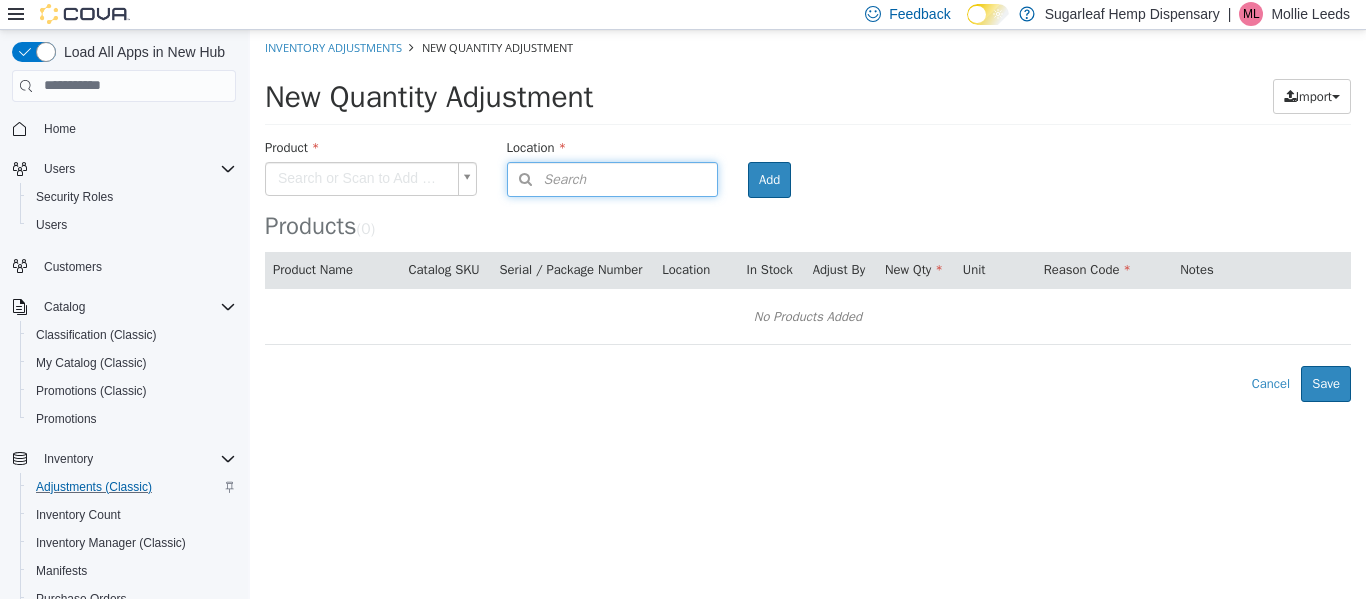 click on "Search" at bounding box center (613, 178) 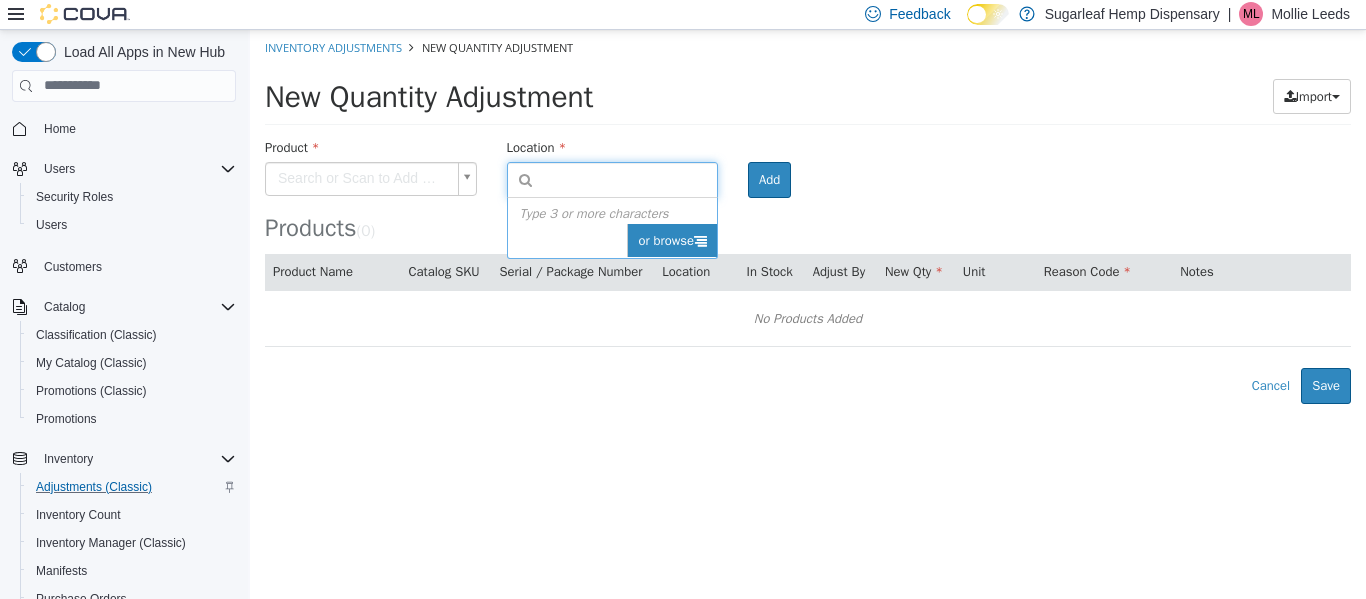click at bounding box center (700, 239) 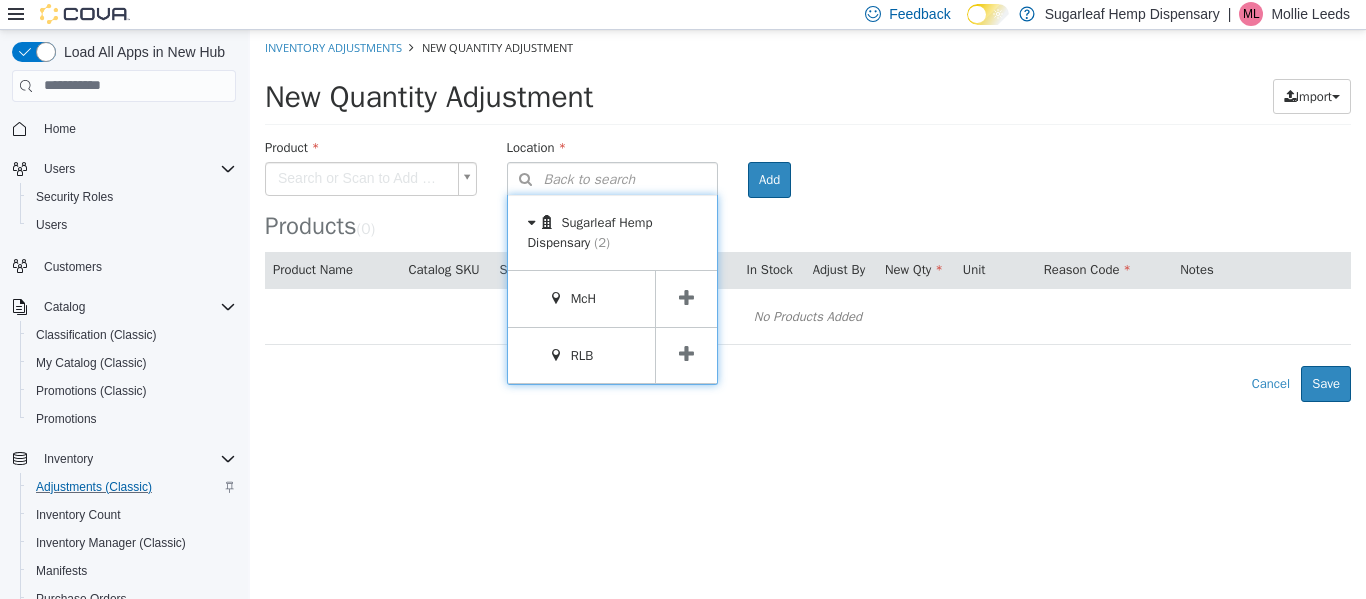 click at bounding box center [686, 297] 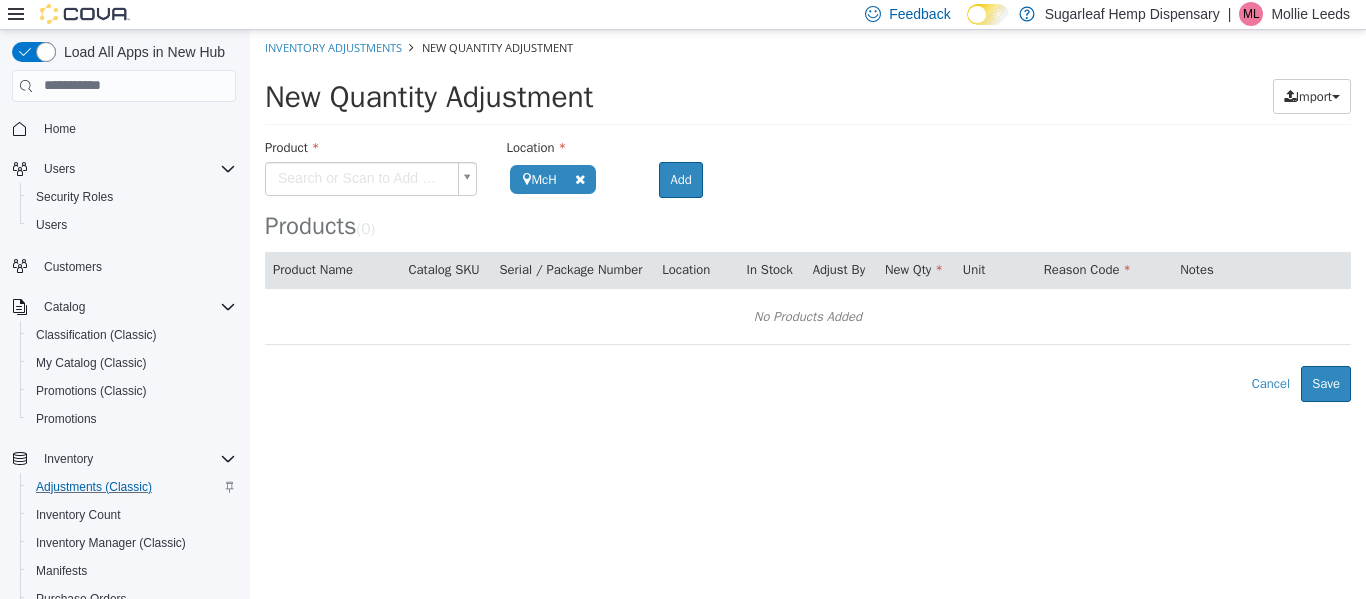 click on "**********" at bounding box center [808, 215] 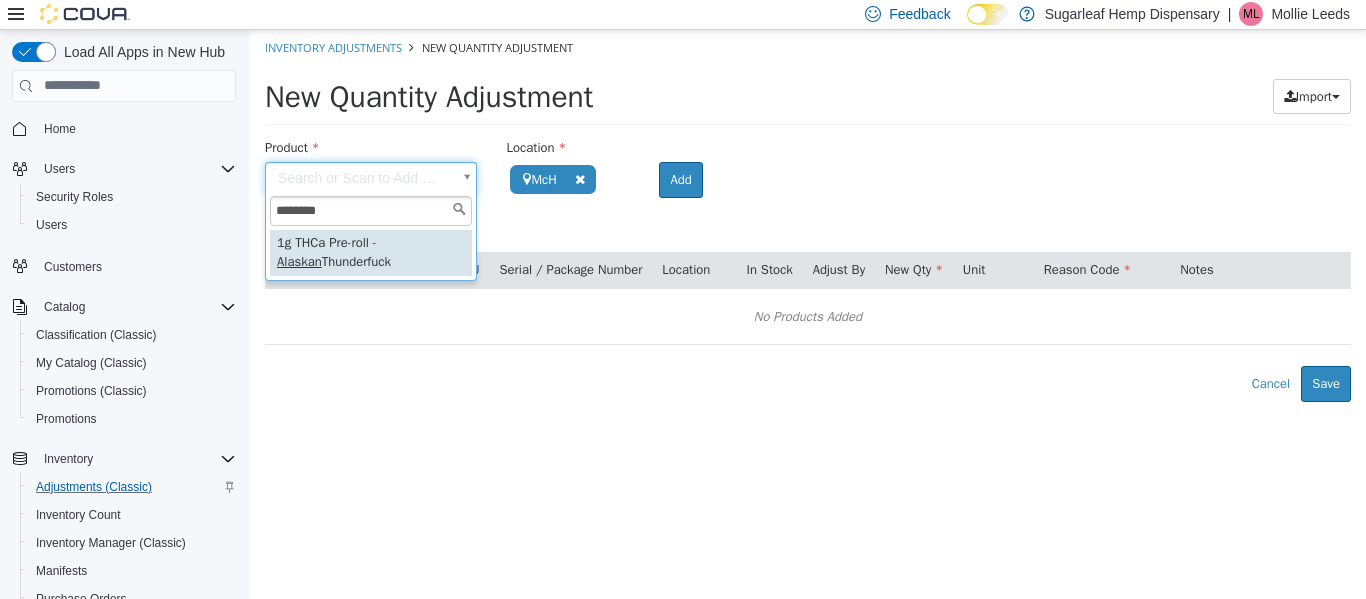 type on "*******" 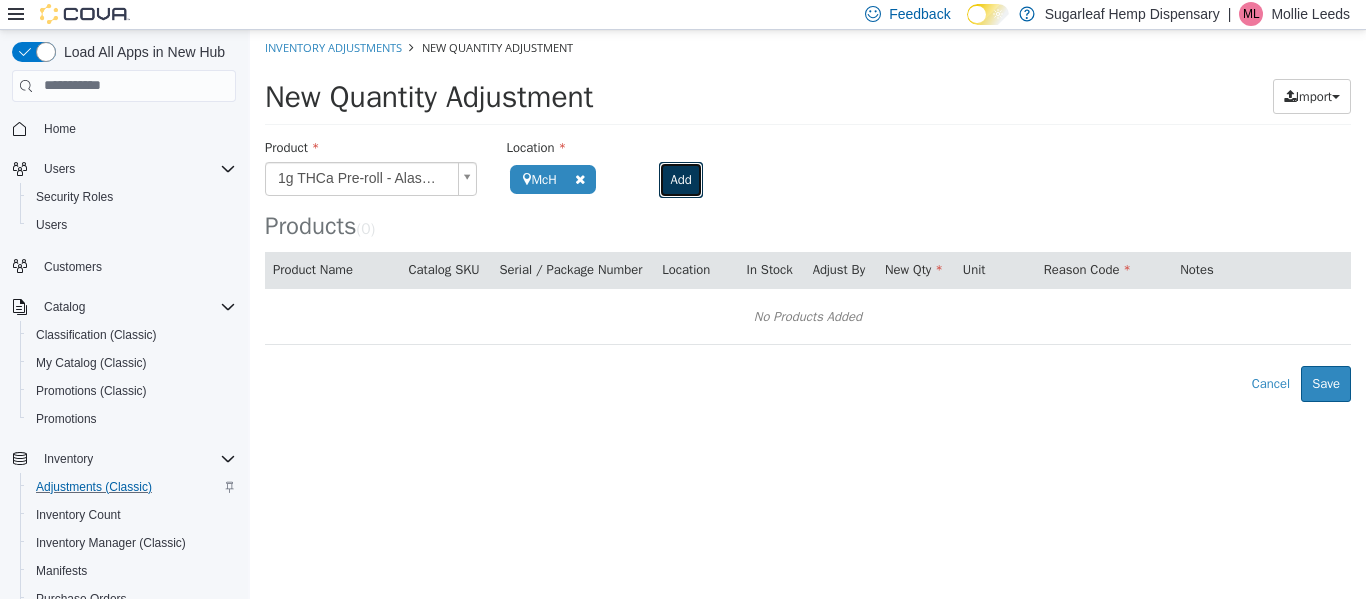 click on "Add" at bounding box center [680, 179] 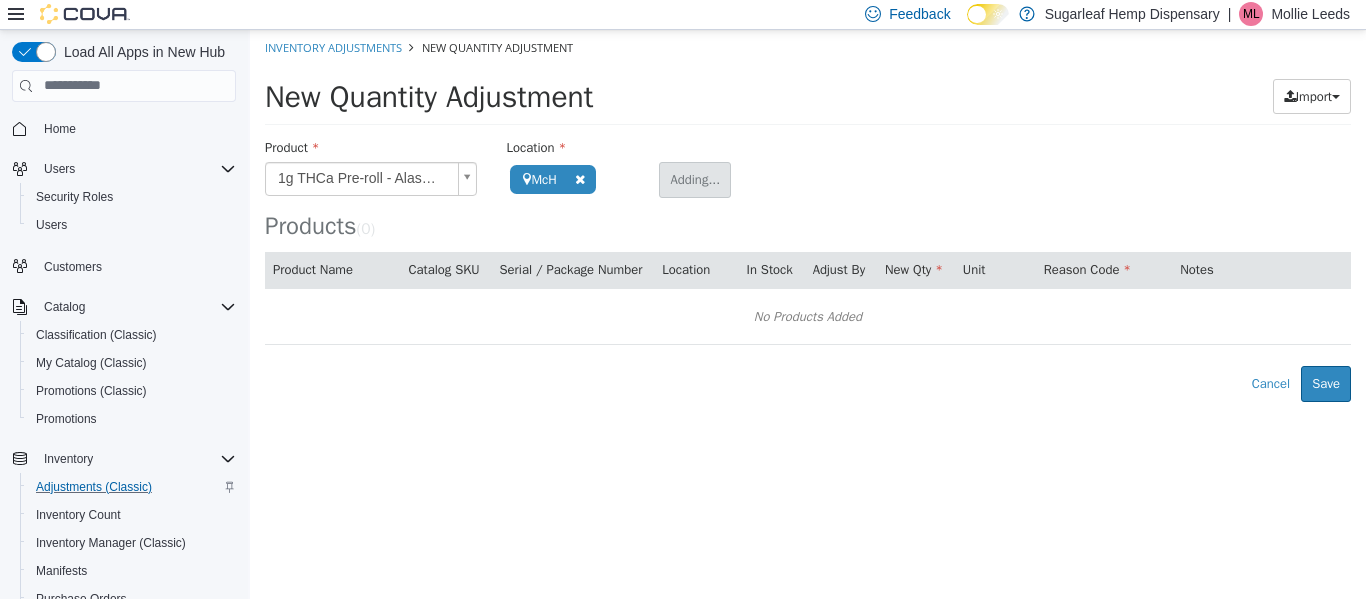 type 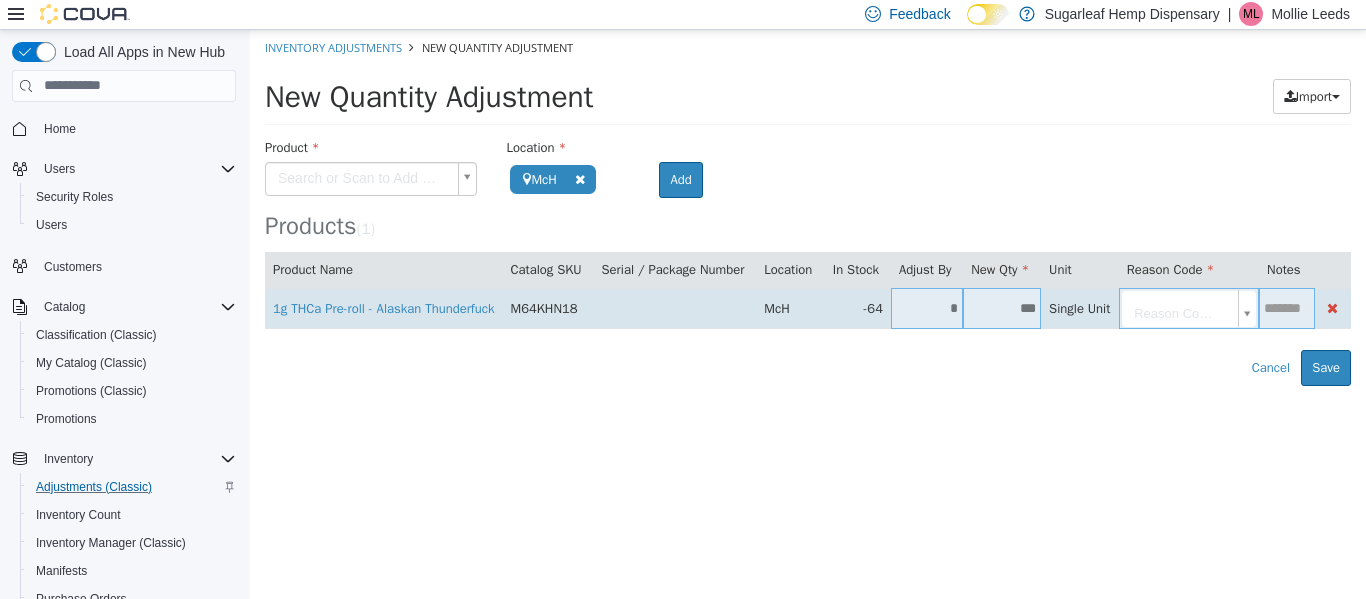 click on "*" at bounding box center [927, 307] 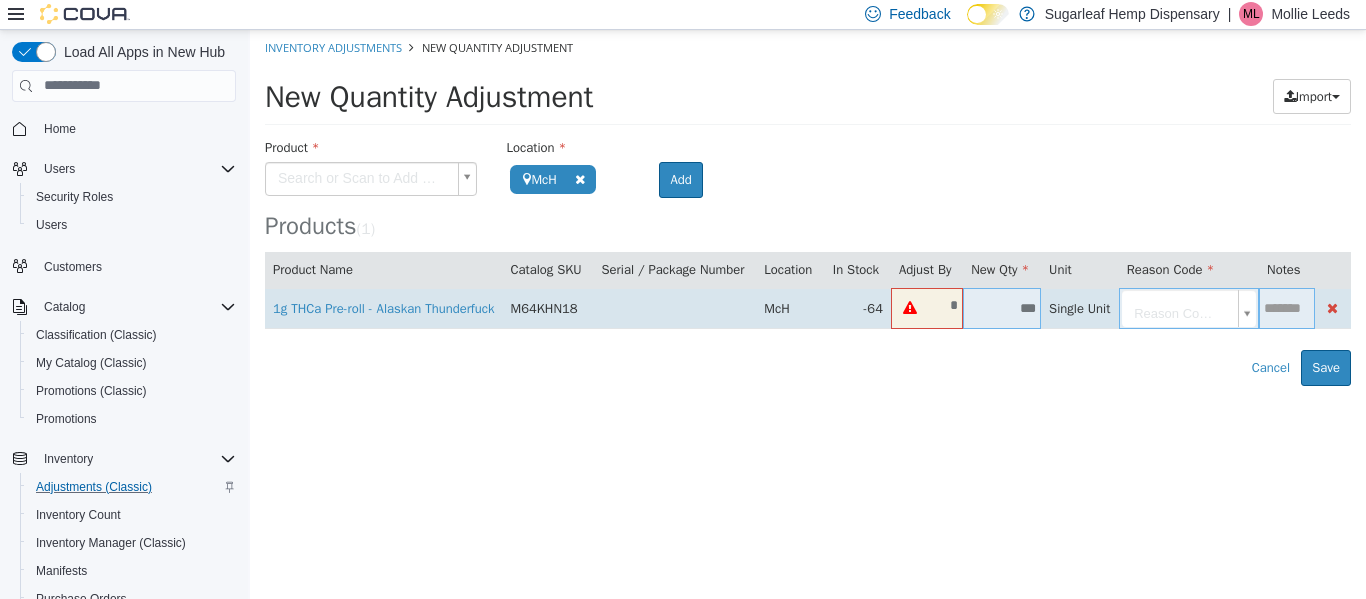 click on "***" at bounding box center [1002, 307] 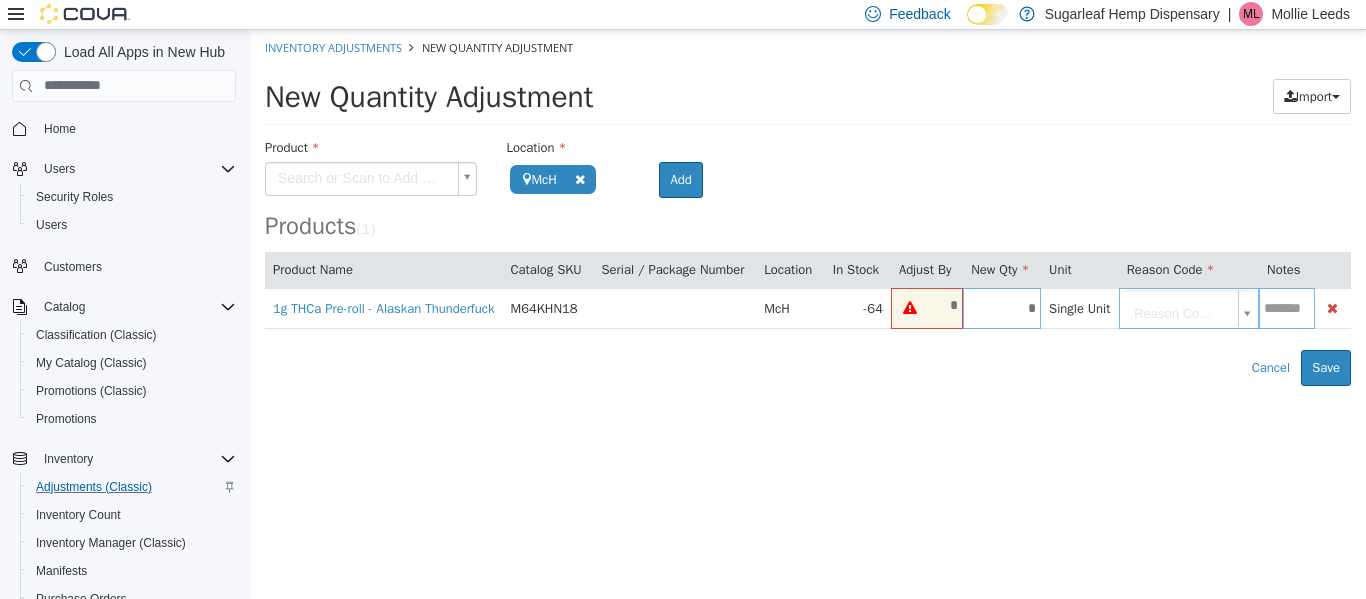 type on "*" 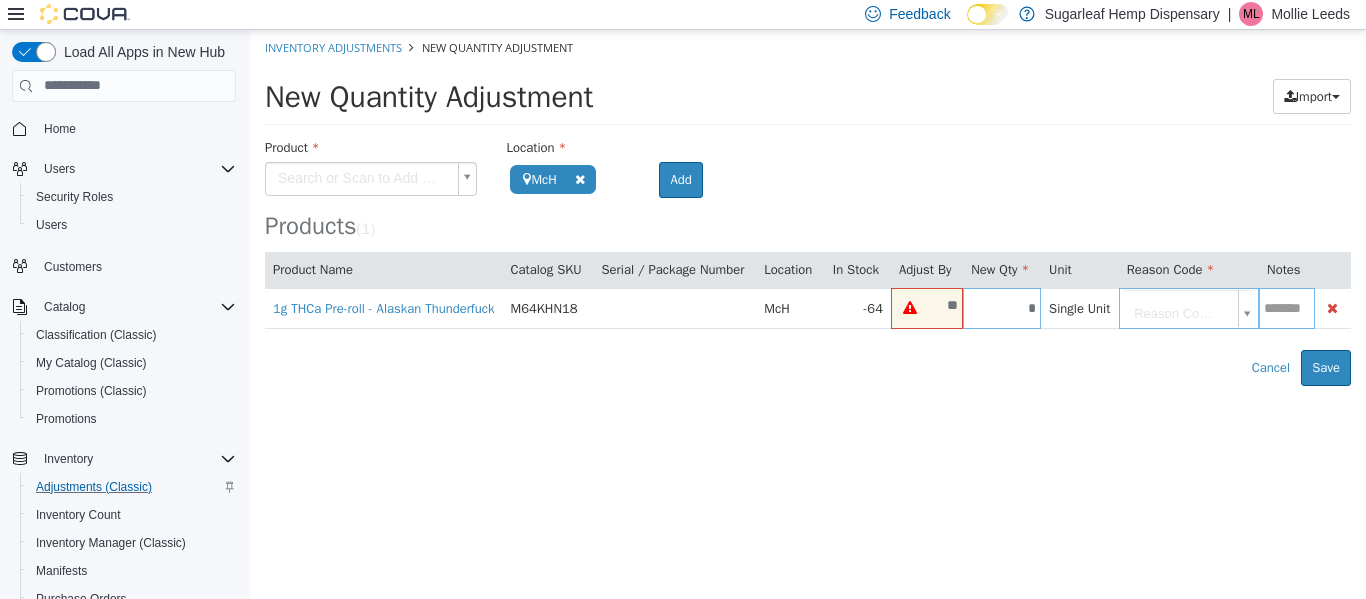 click on "Error saving adjustment please resolve the errors above. Cancel Save" at bounding box center (808, 367) 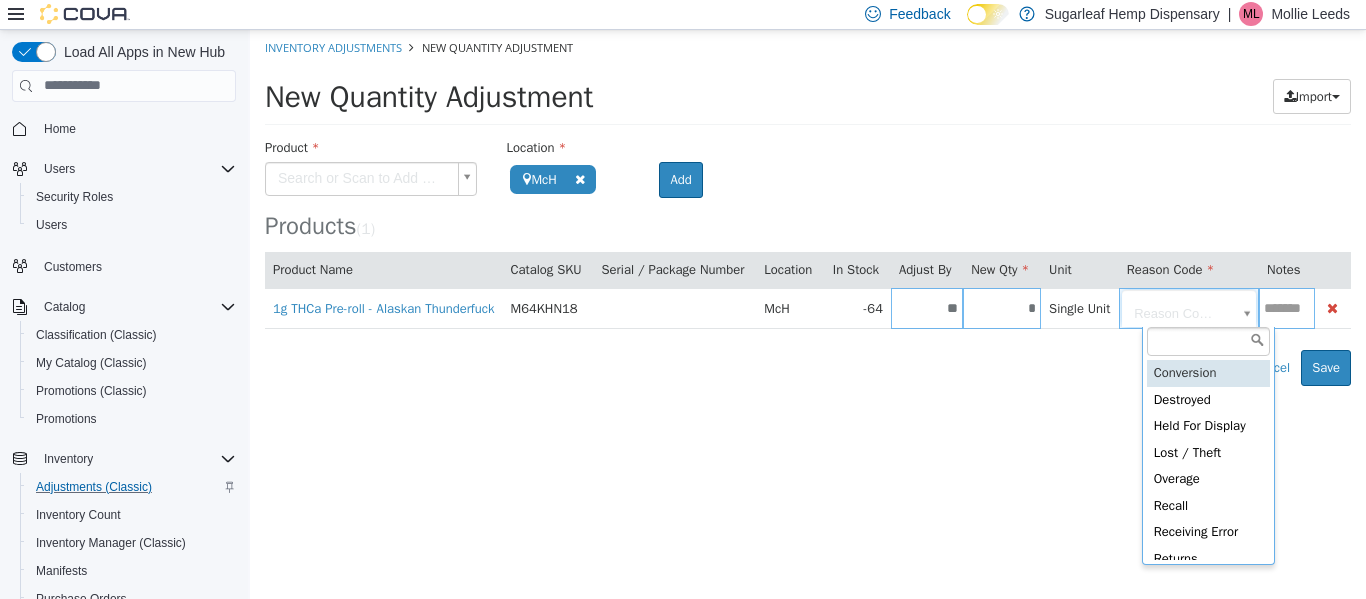 click on "**********" at bounding box center [808, 207] 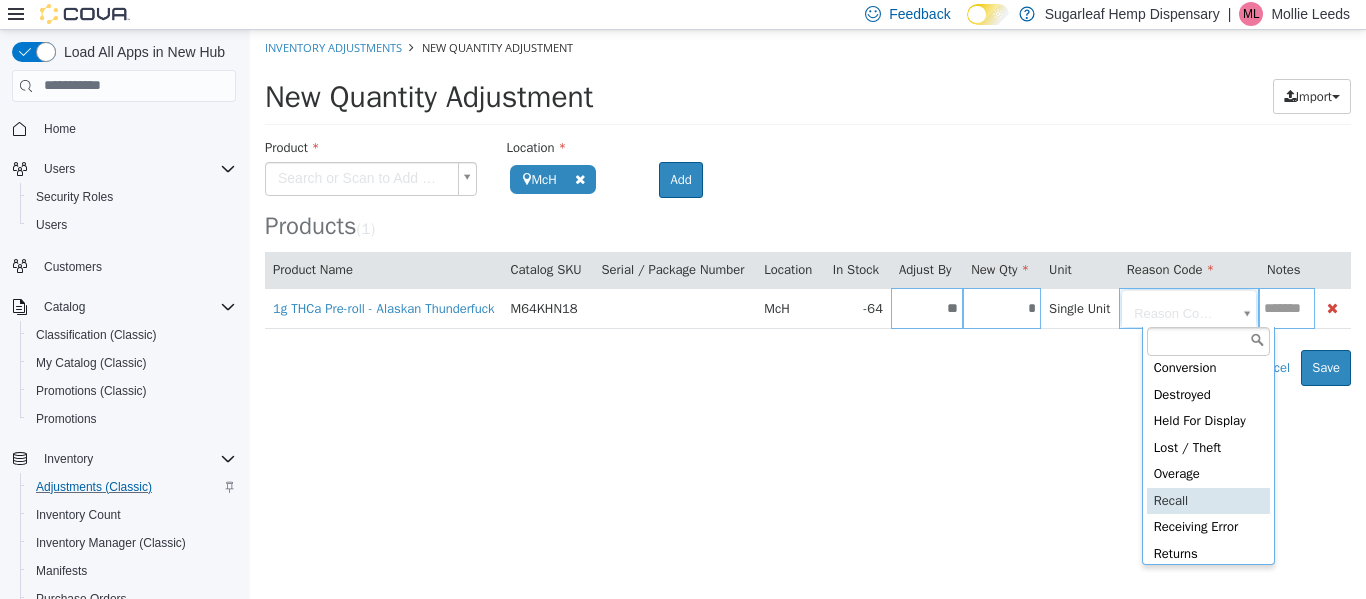 scroll, scrollTop: 111, scrollLeft: 0, axis: vertical 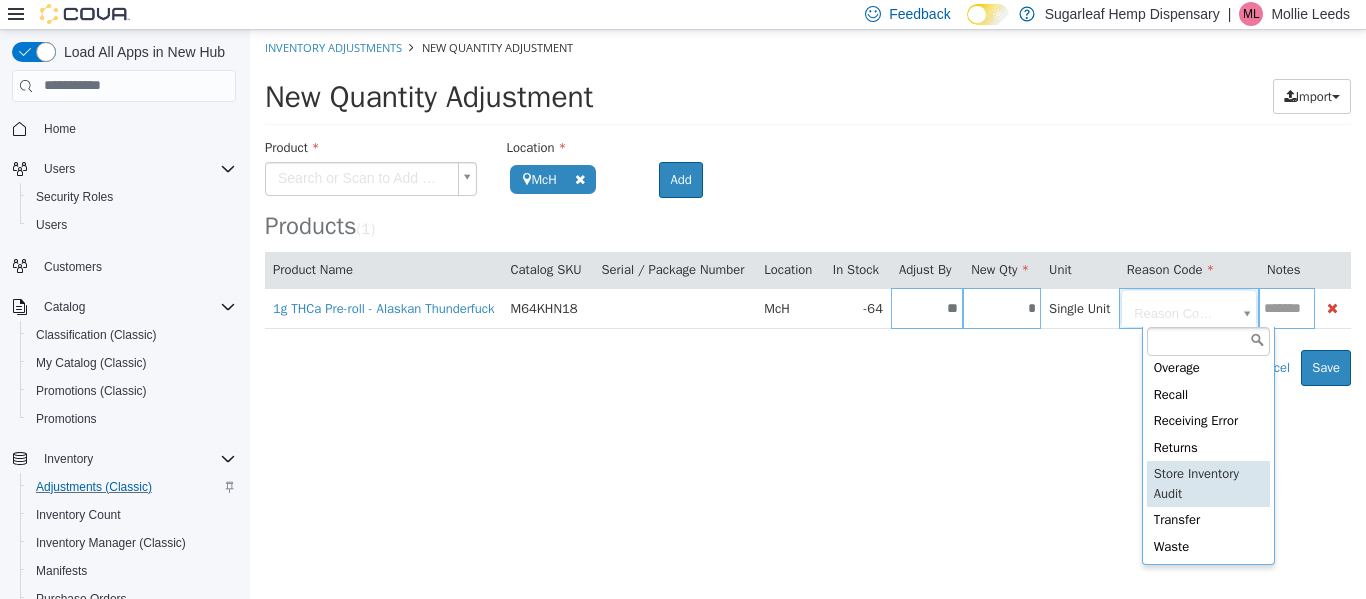 type on "**********" 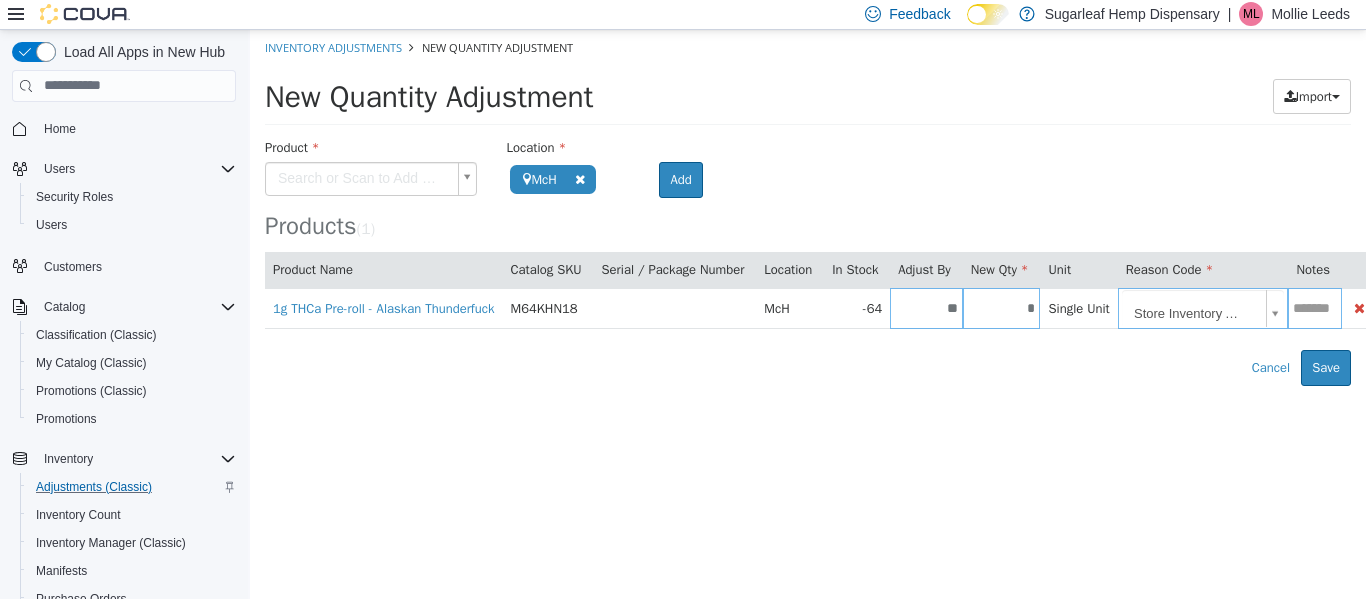click on "**********" at bounding box center [808, 207] 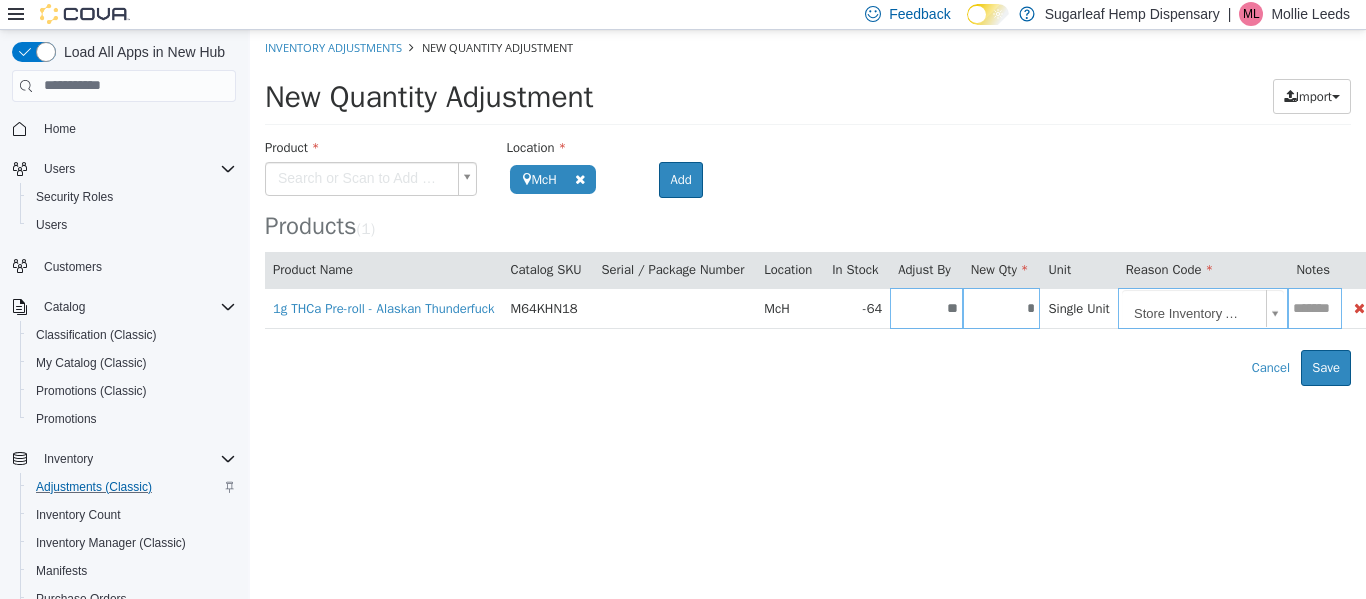click on "**********" at bounding box center [808, 207] 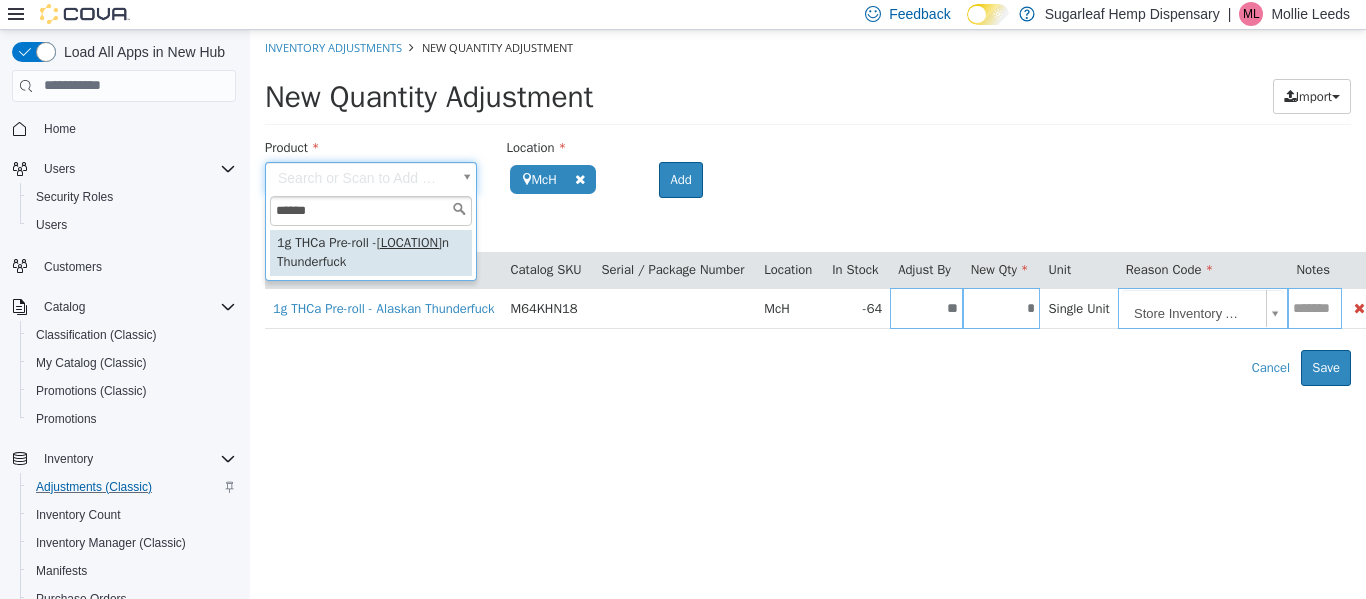 type on "******" 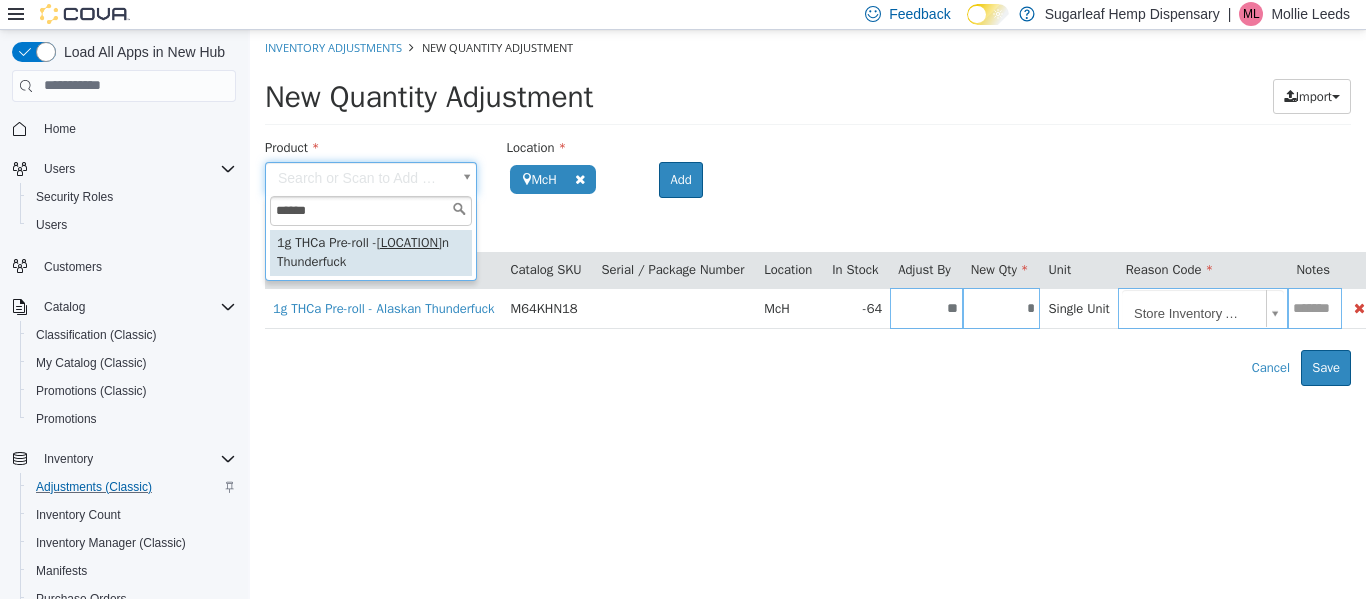 type on "**********" 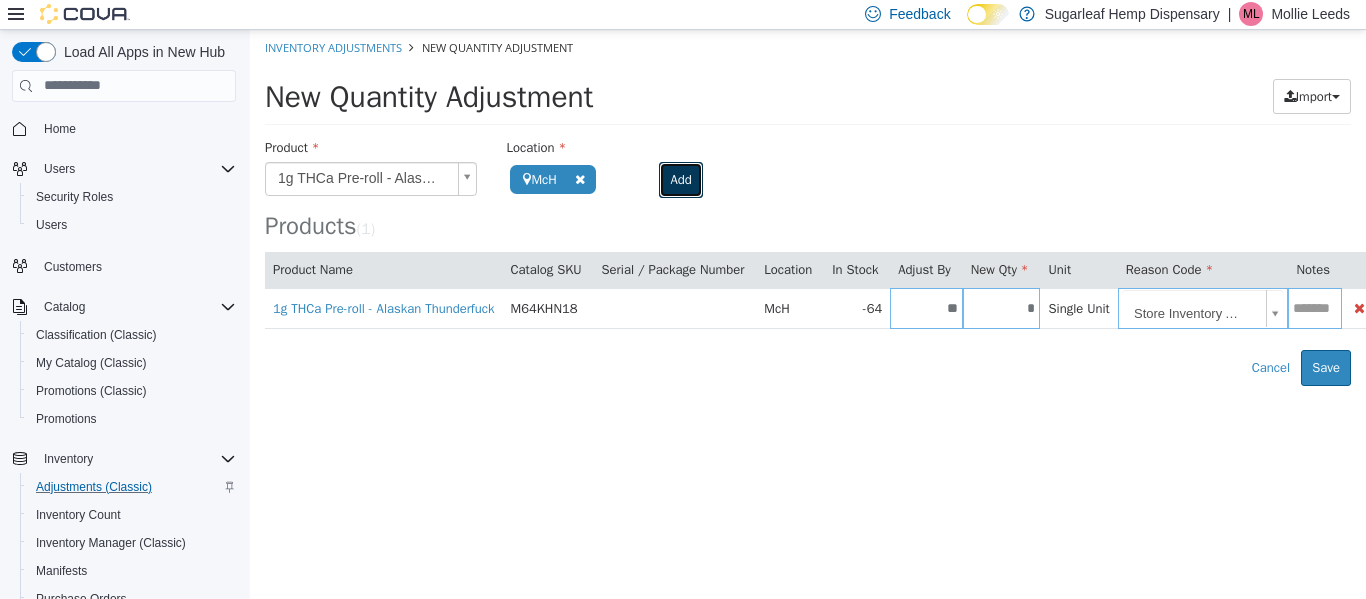 click on "Add" at bounding box center [680, 179] 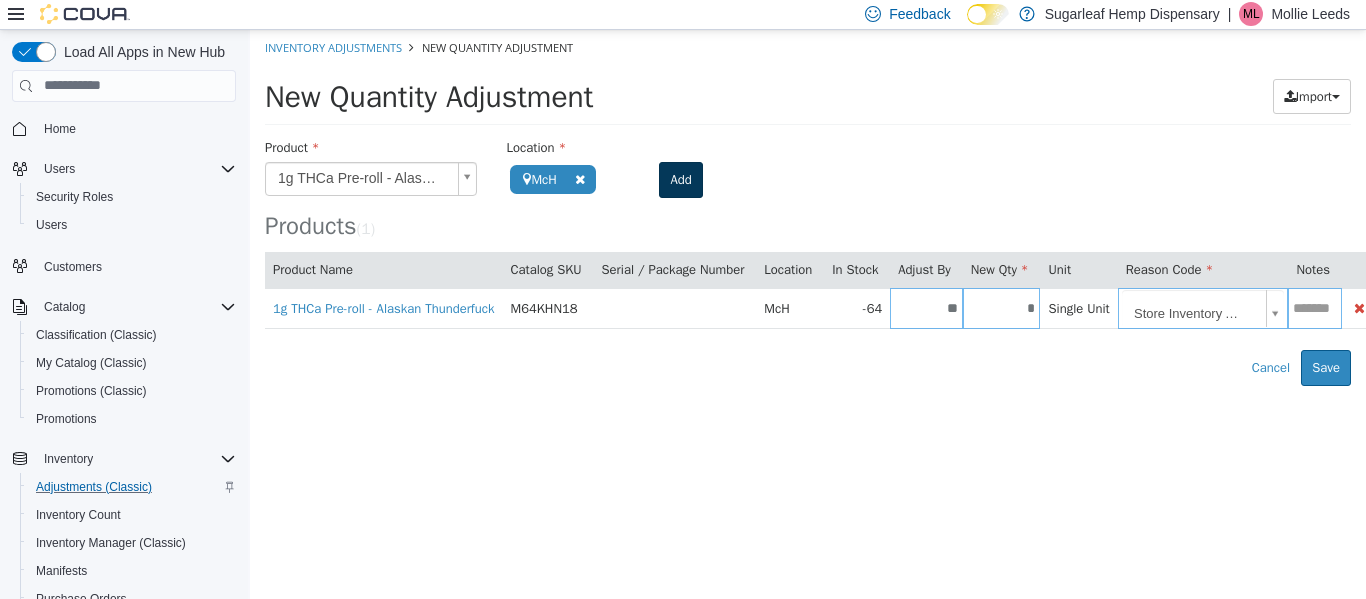 type 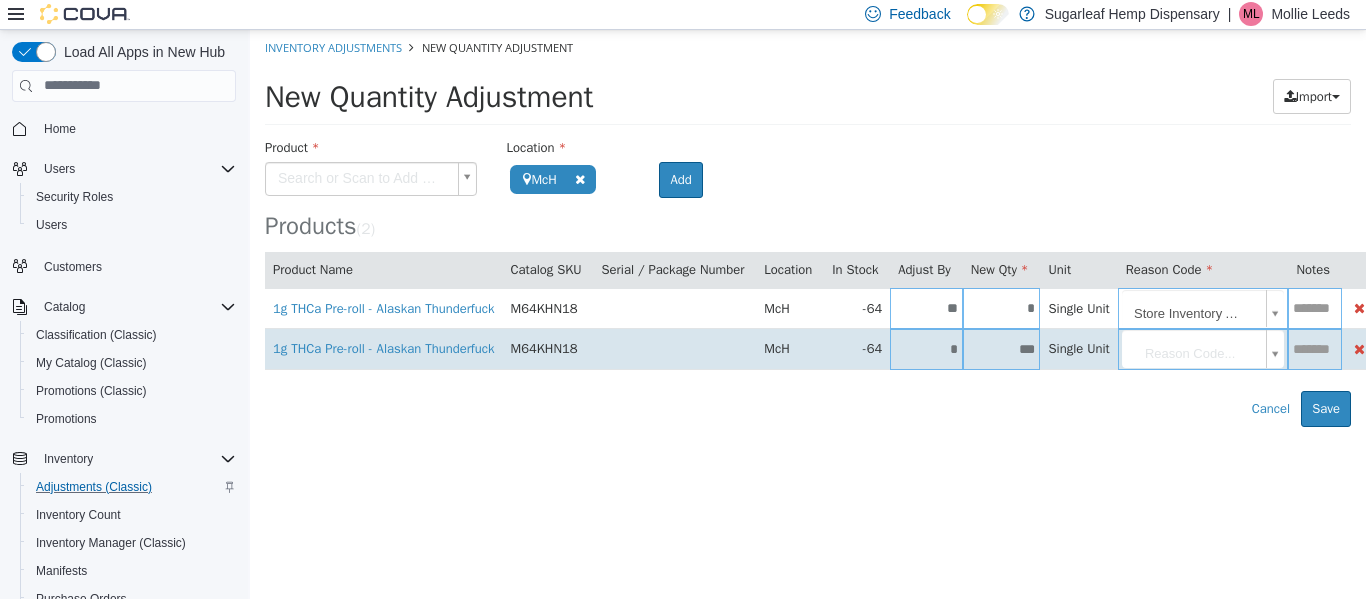 click on "***" at bounding box center (1002, 348) 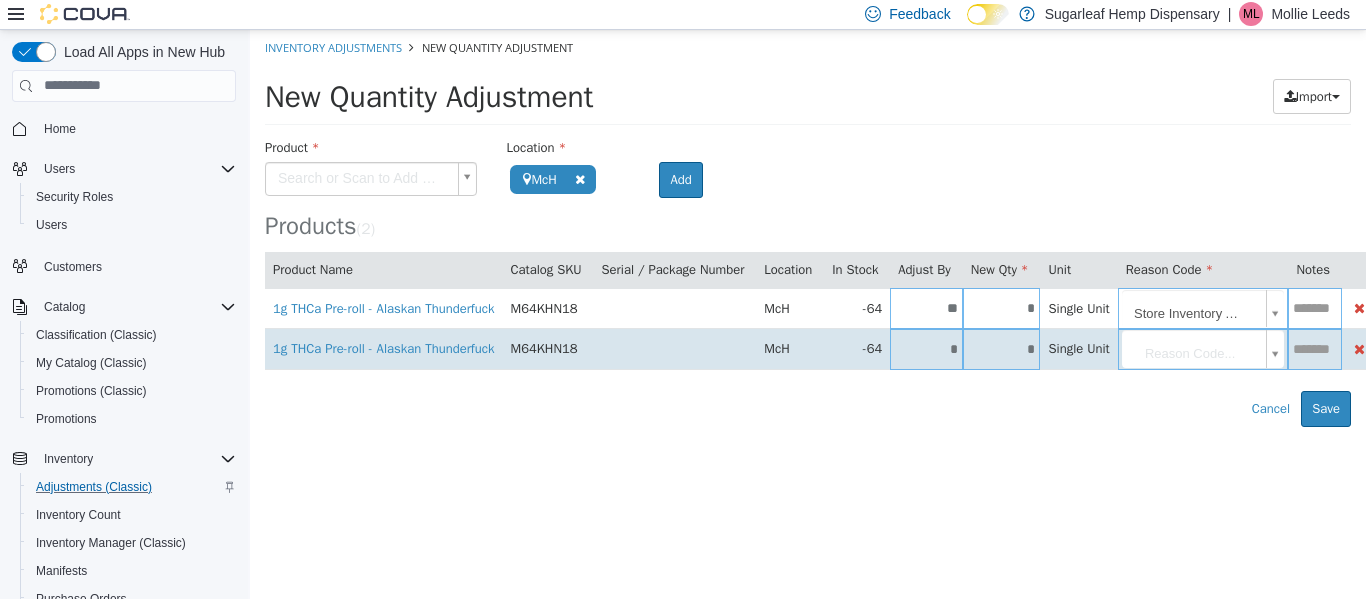 type on "*" 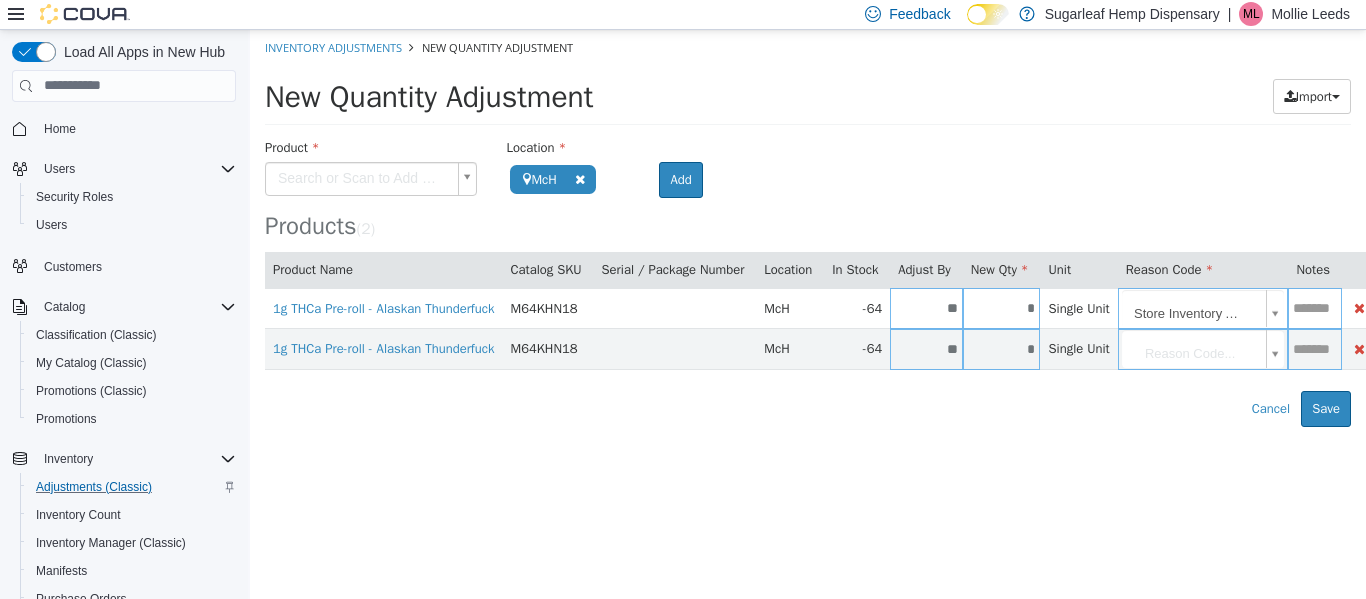 click on "**********" at bounding box center [808, 227] 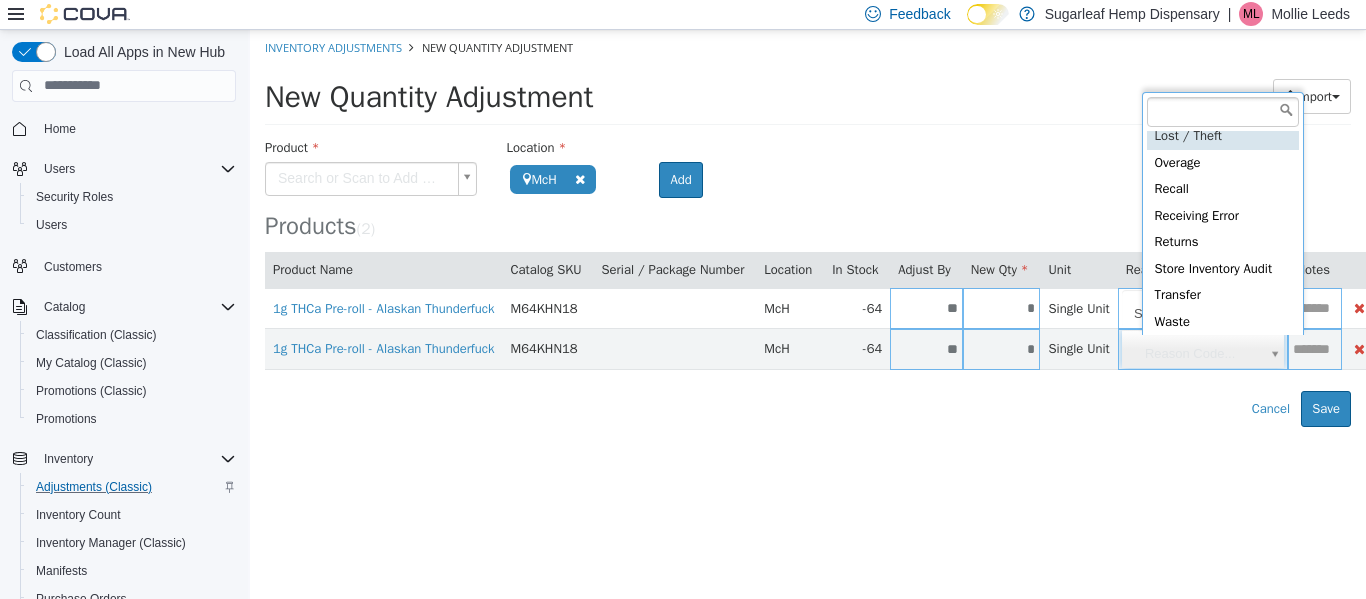 scroll, scrollTop: 91, scrollLeft: 0, axis: vertical 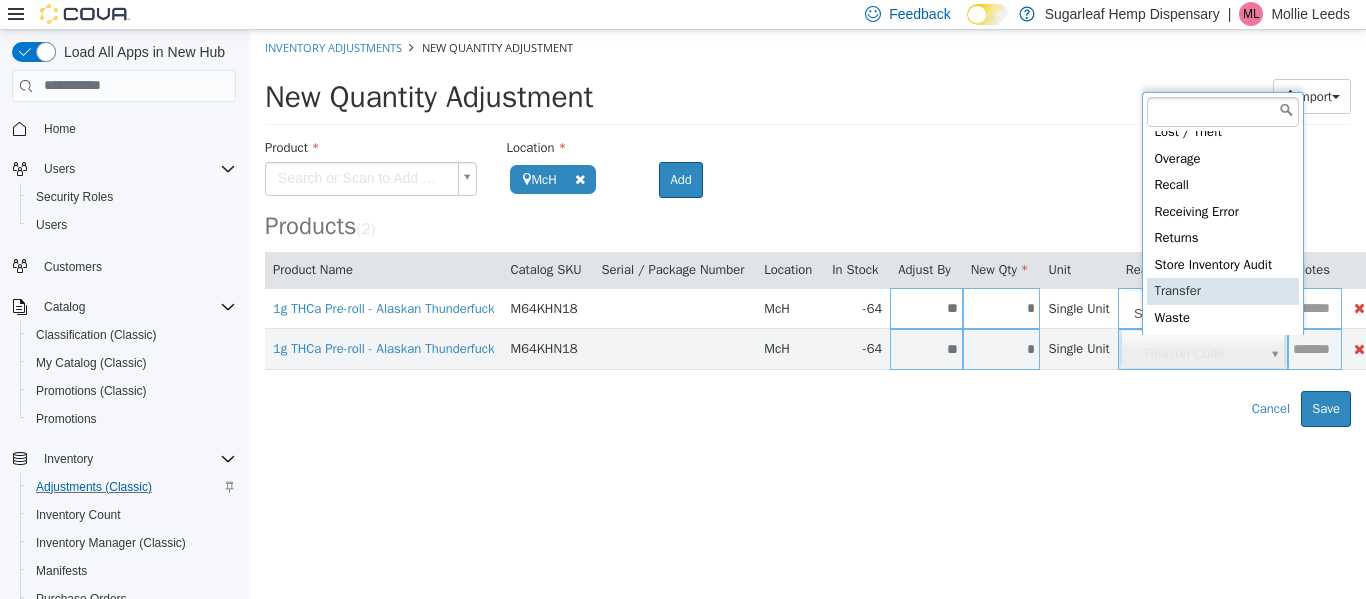 click on "**********" at bounding box center (808, 227) 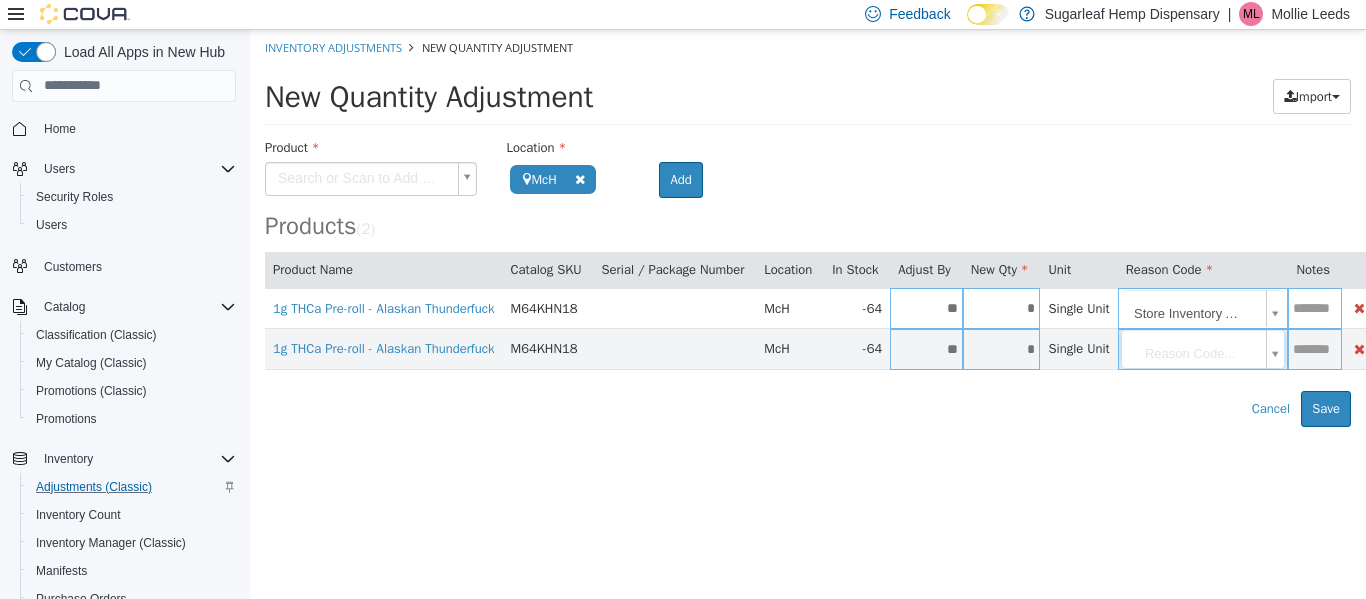 scroll, scrollTop: 0, scrollLeft: 33, axis: horizontal 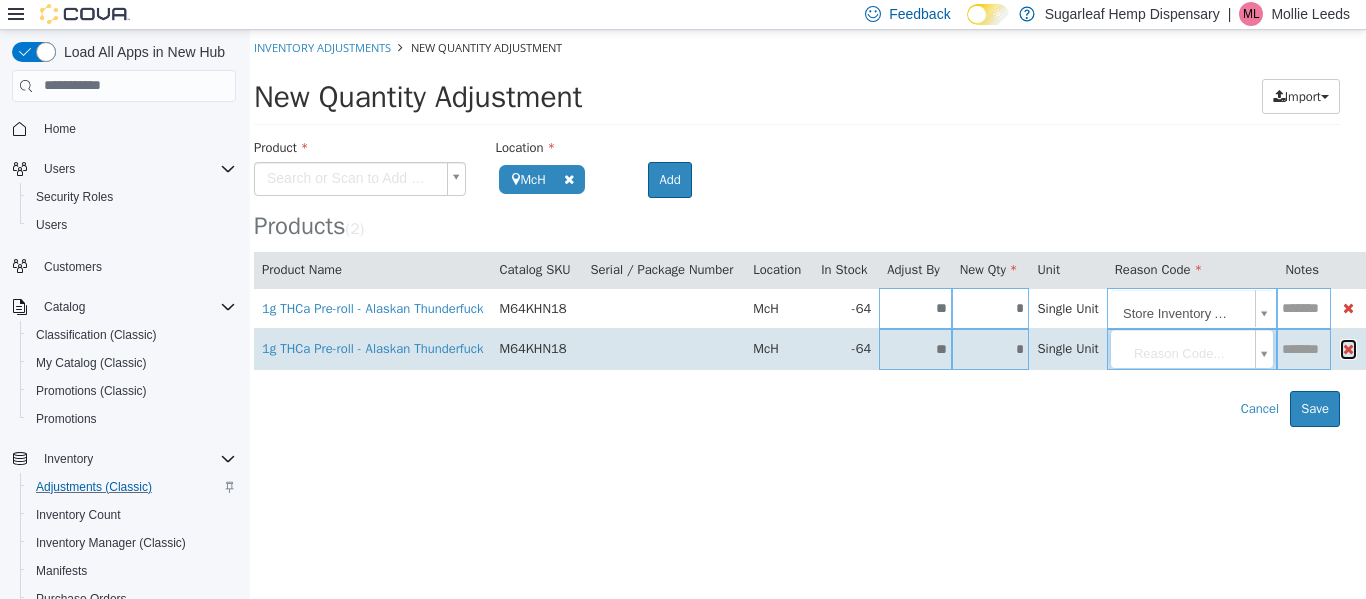 click at bounding box center [1348, 348] 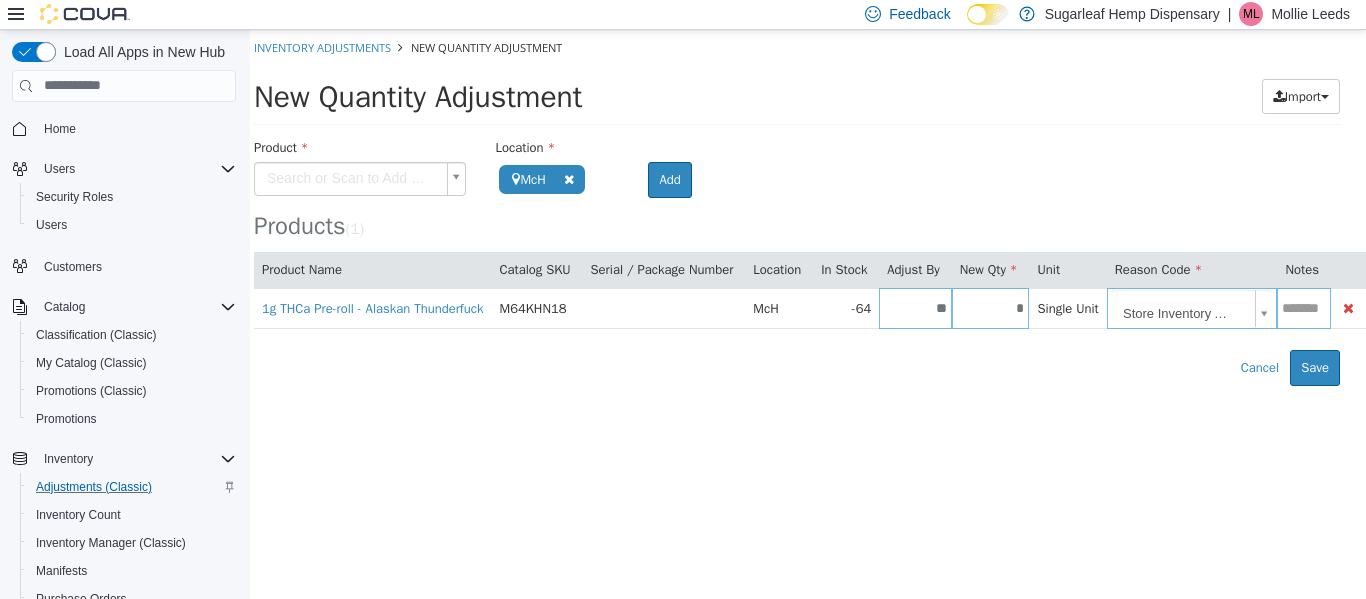 scroll, scrollTop: 0, scrollLeft: 0, axis: both 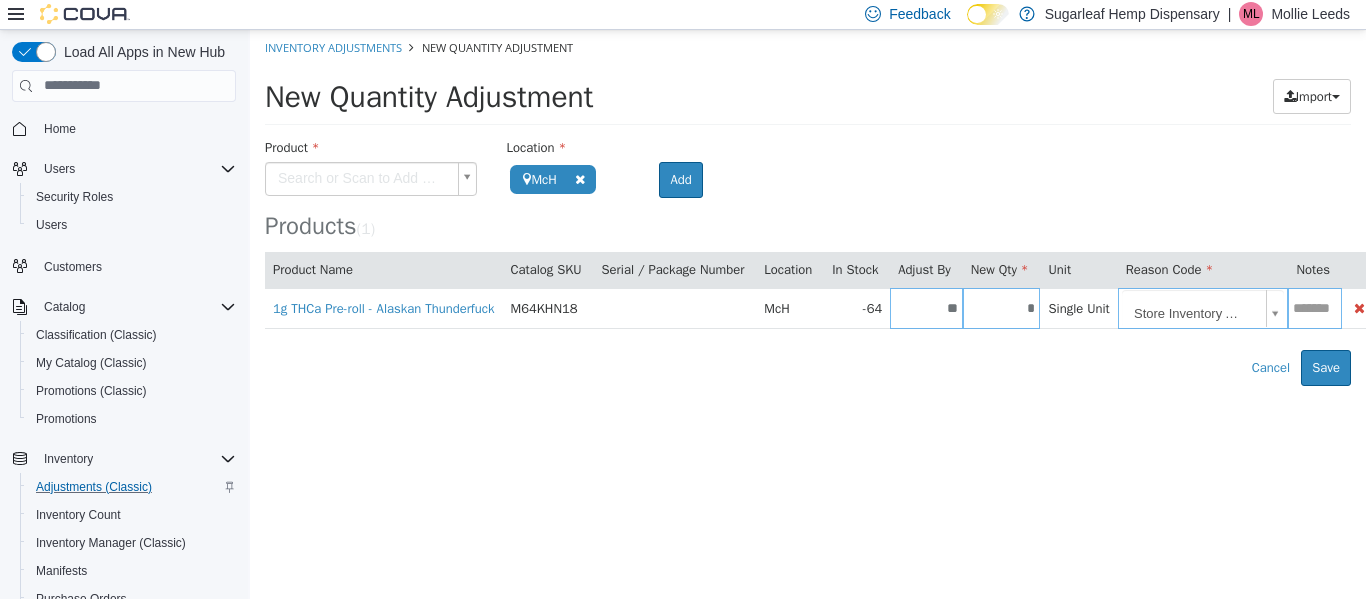 click on "**********" at bounding box center (808, 207) 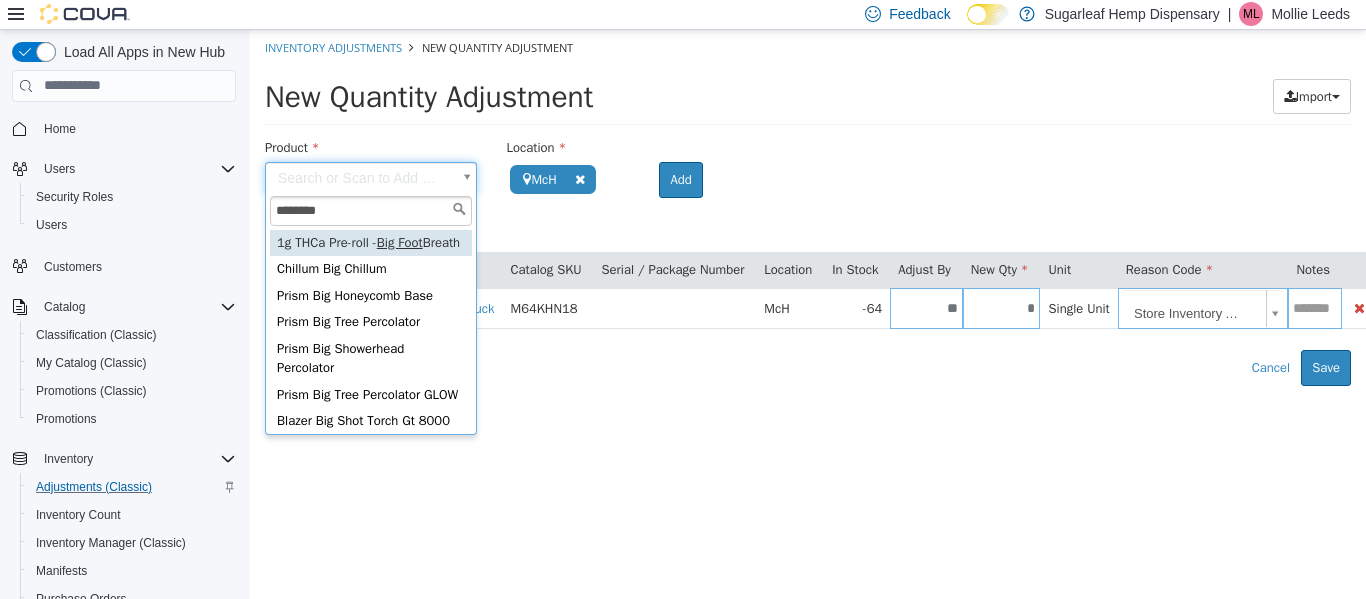 type on "********" 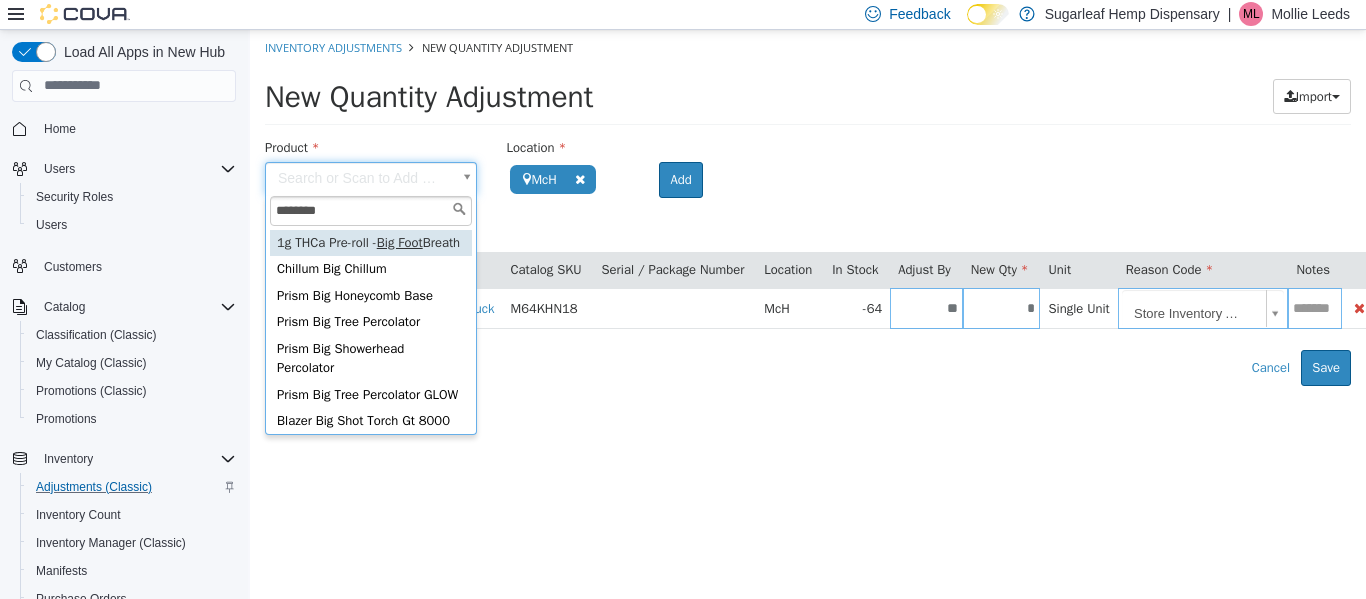 type on "**********" 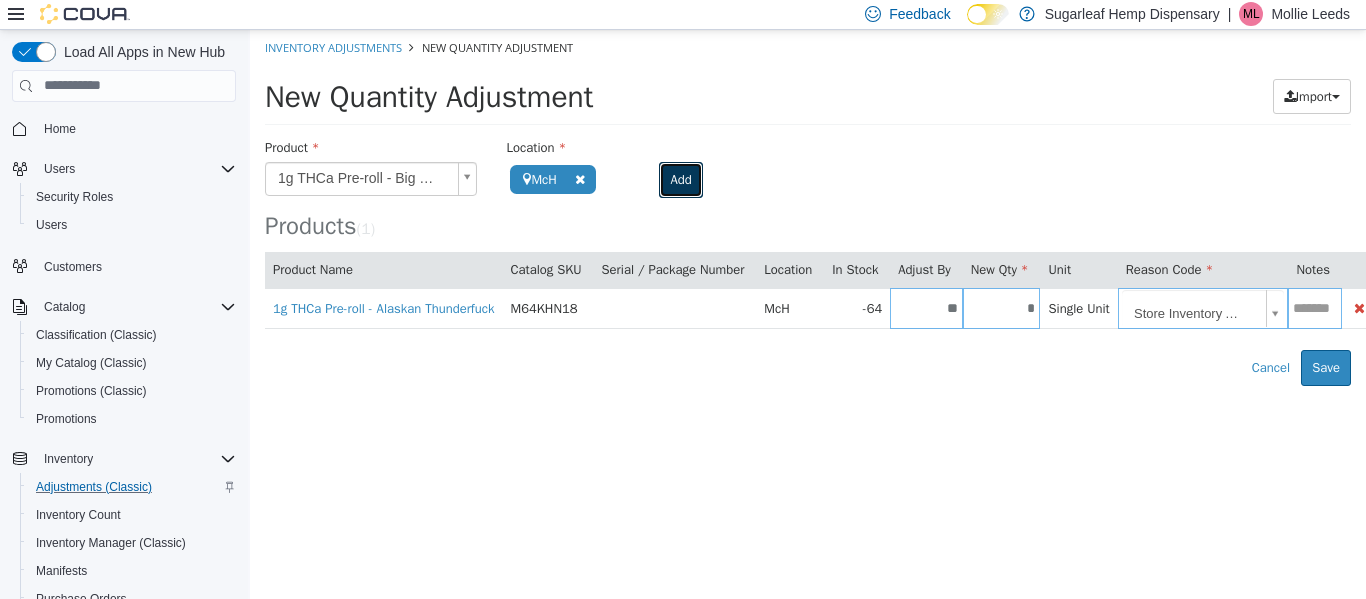 click on "Add" at bounding box center [680, 179] 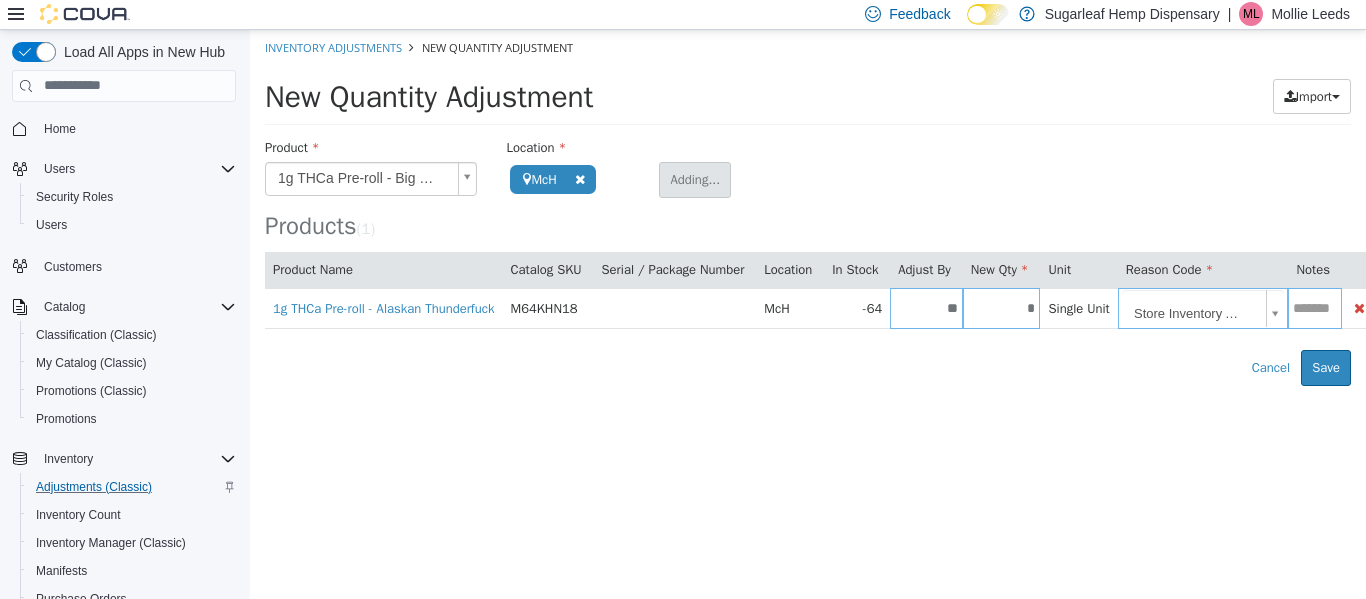 type 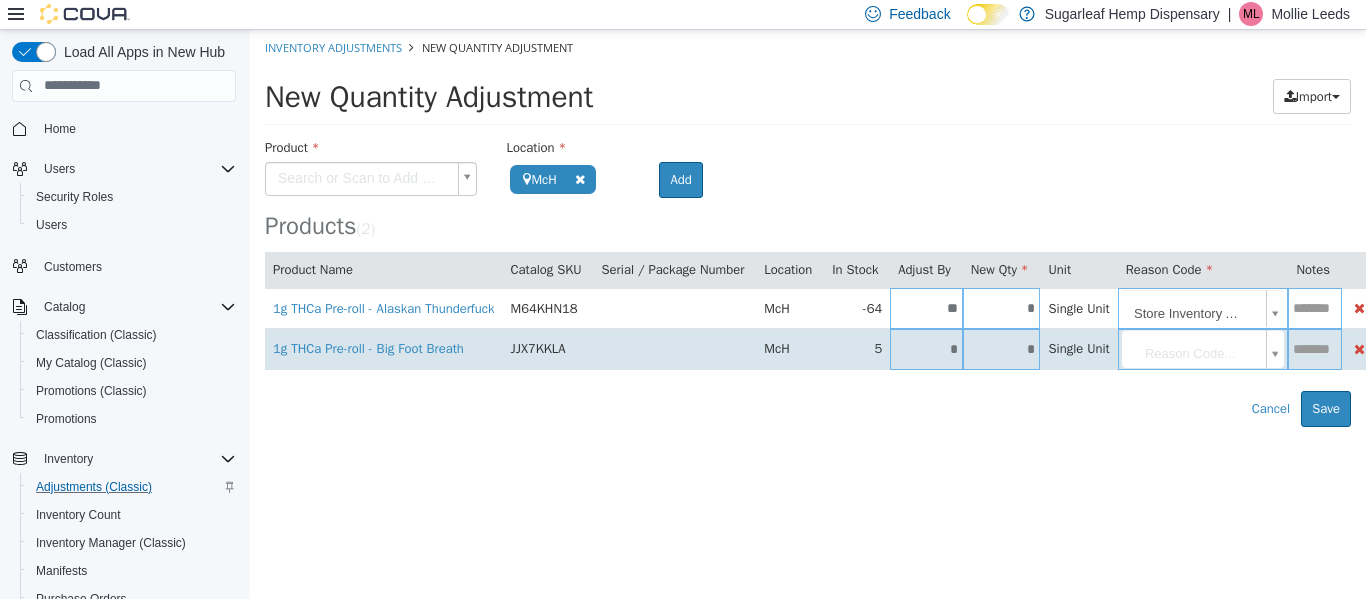 click on "*" at bounding box center (1002, 348) 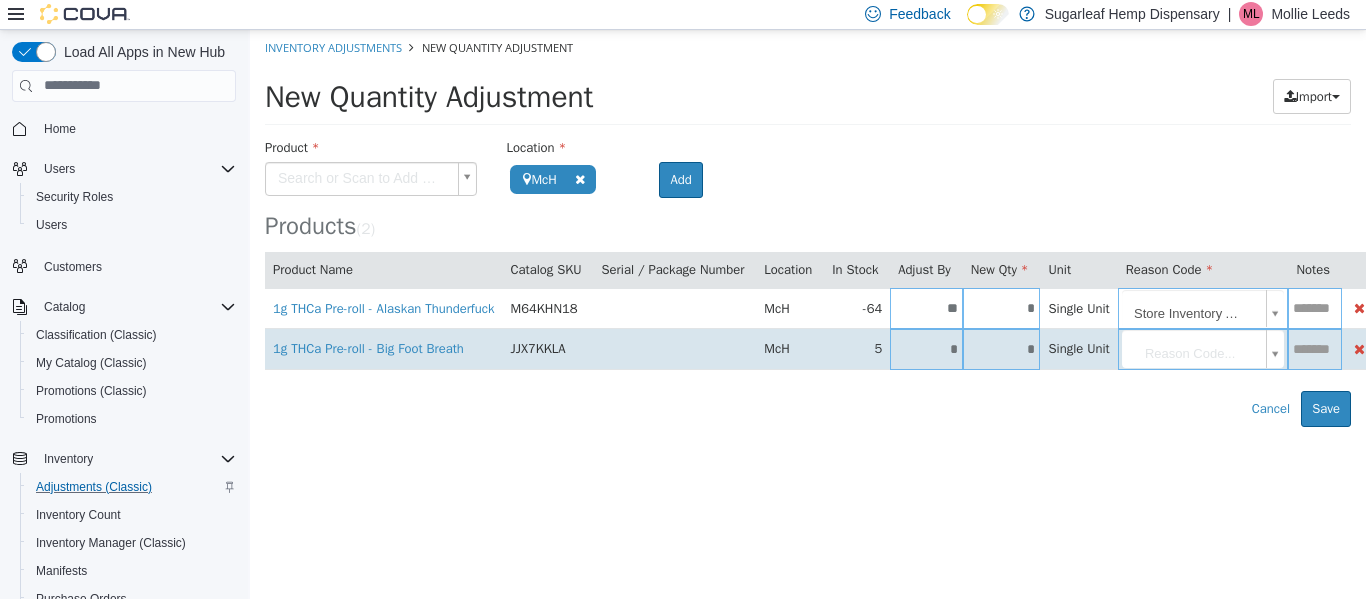type on "*" 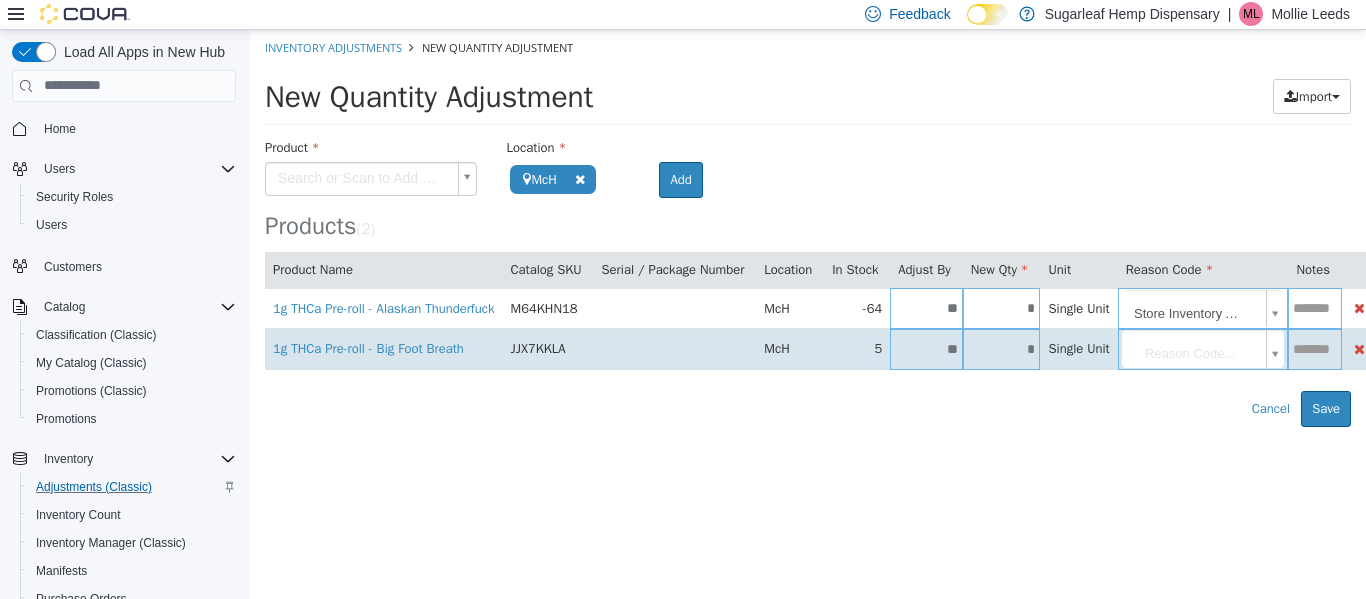click on "**********" at bounding box center [808, 227] 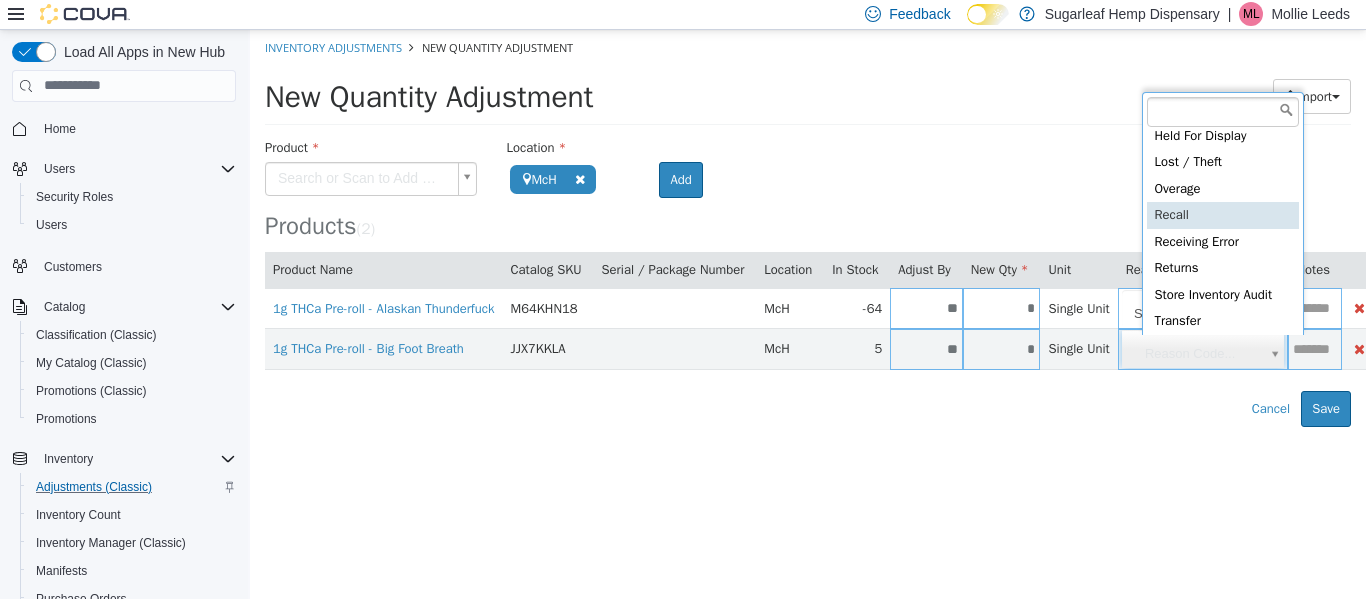 scroll, scrollTop: 91, scrollLeft: 0, axis: vertical 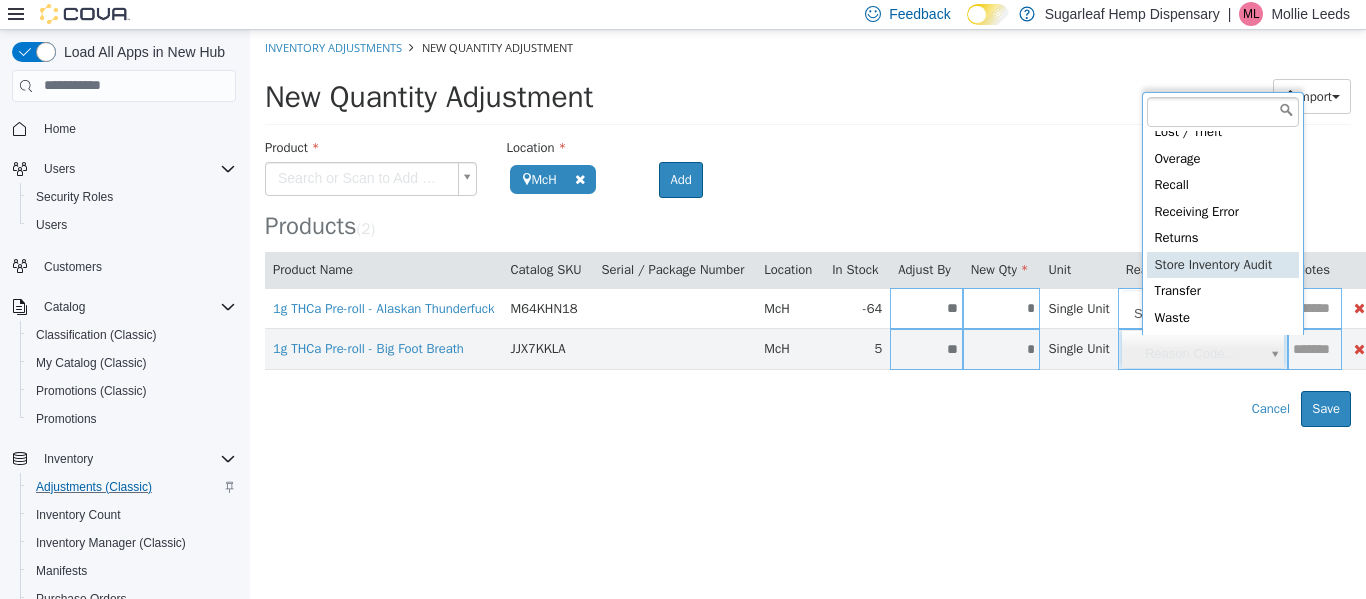 type on "**********" 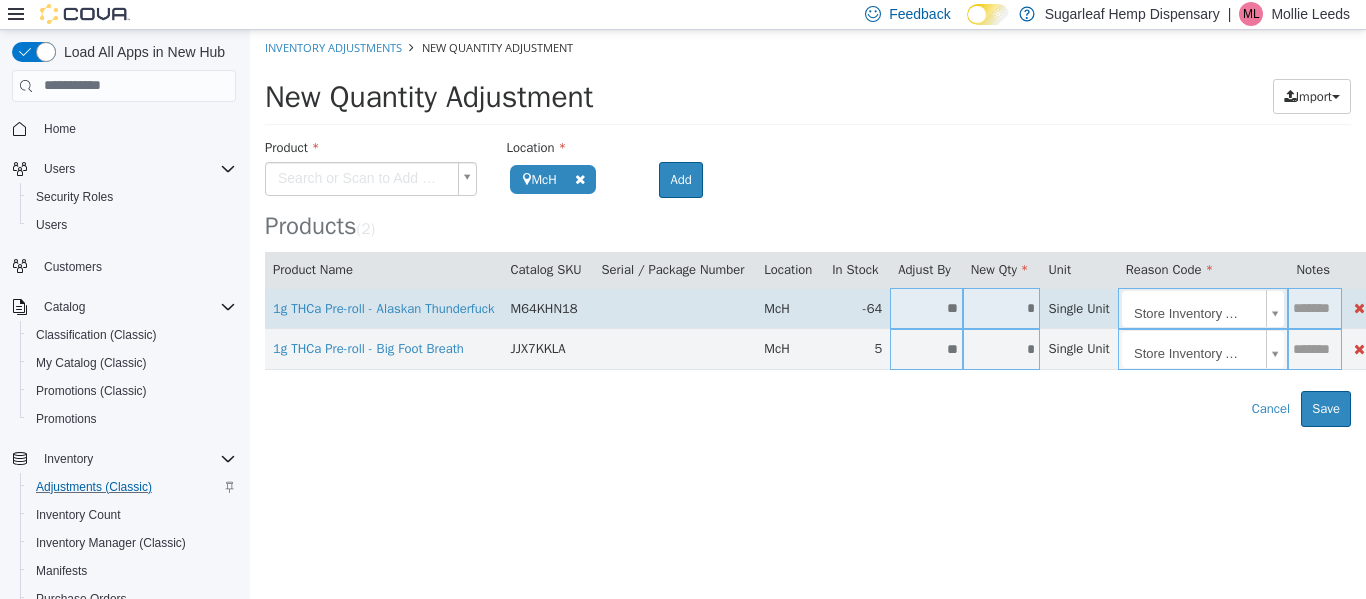 drag, startPoint x: 1029, startPoint y: 488, endPoint x: 711, endPoint y: 322, distance: 358.71994 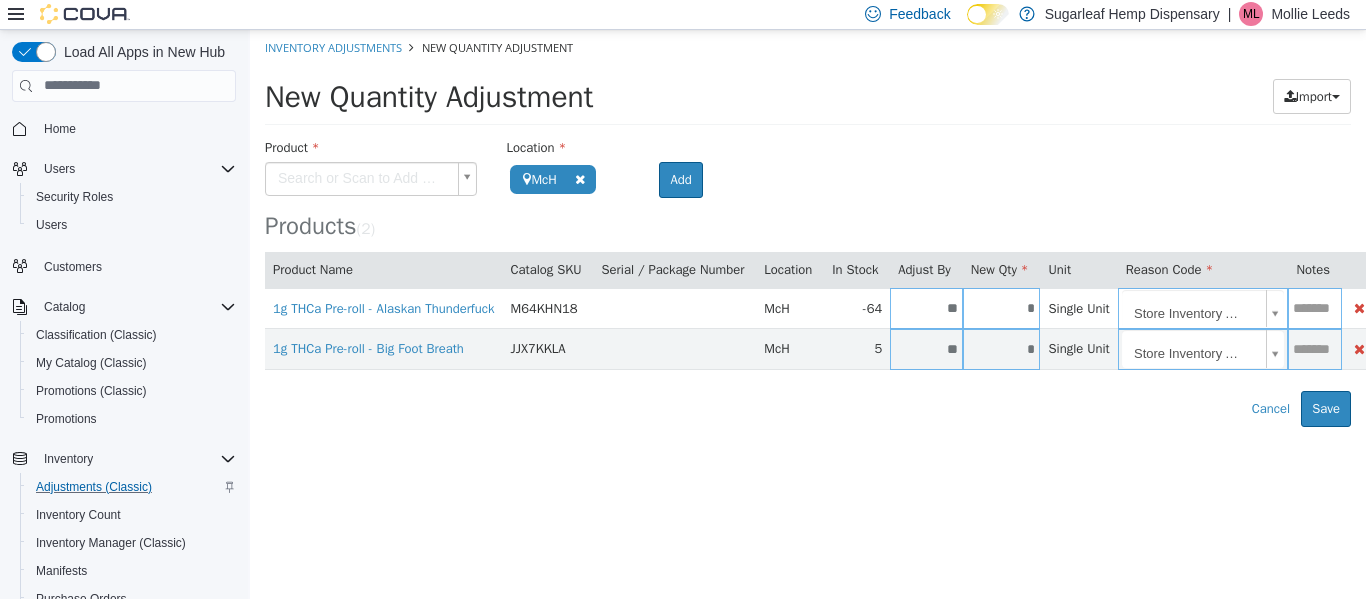 click on "**********" at bounding box center [808, 227] 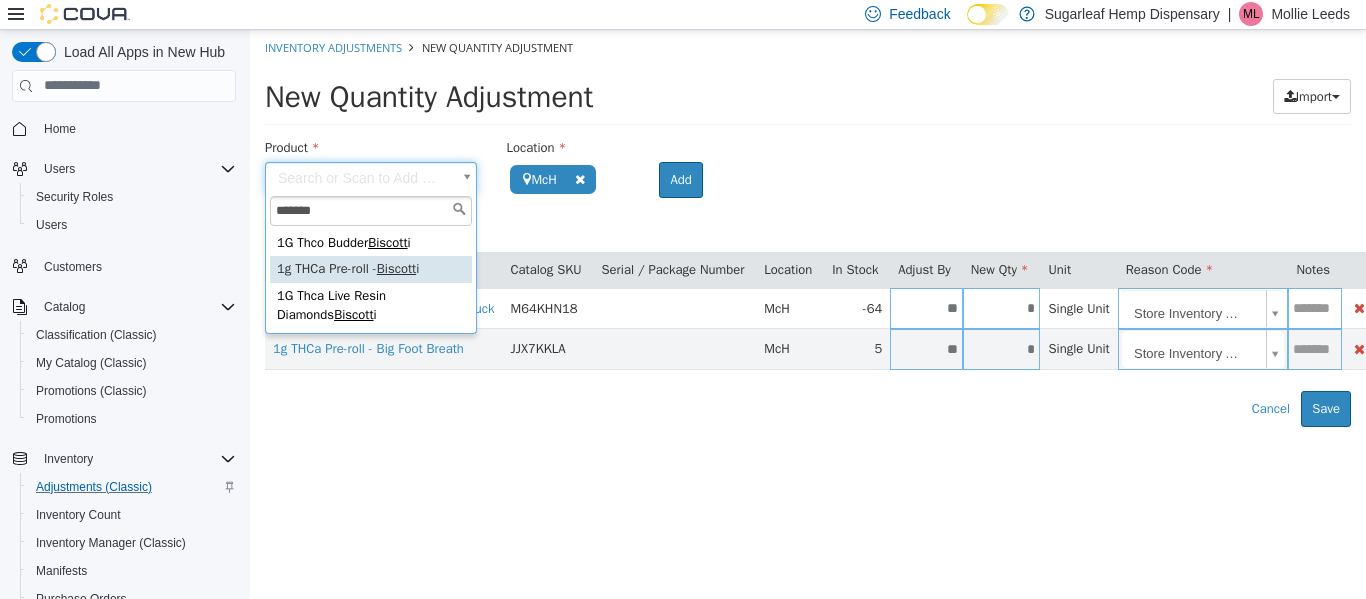 type on "*******" 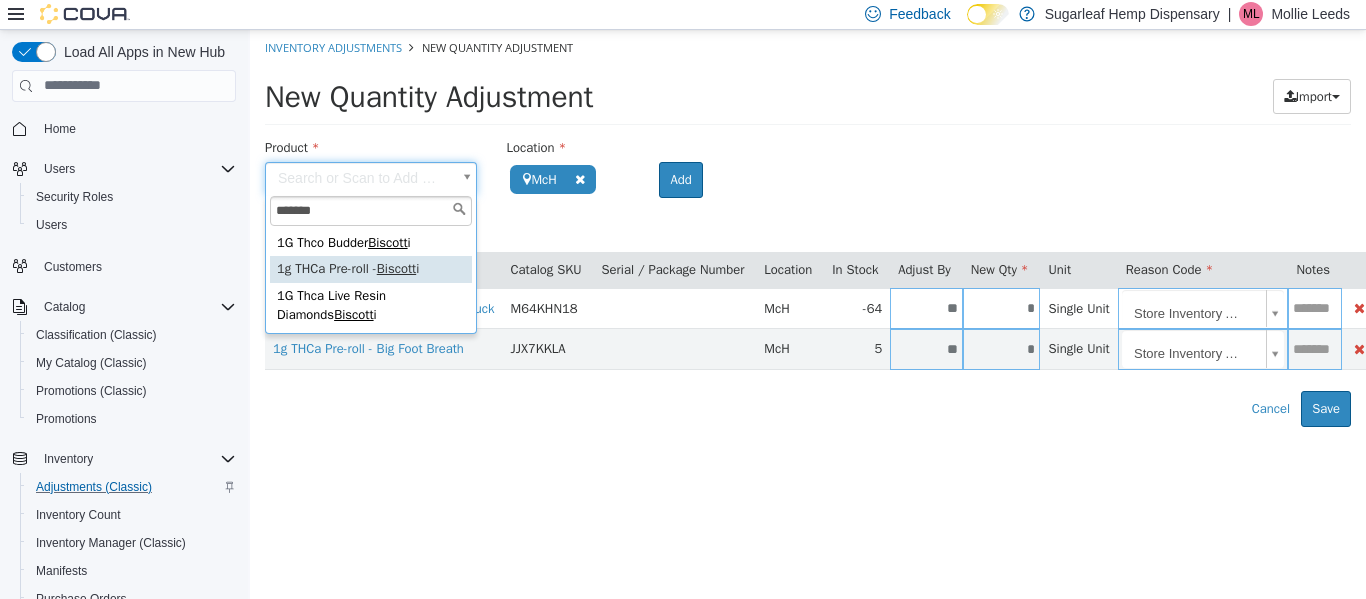 type on "**********" 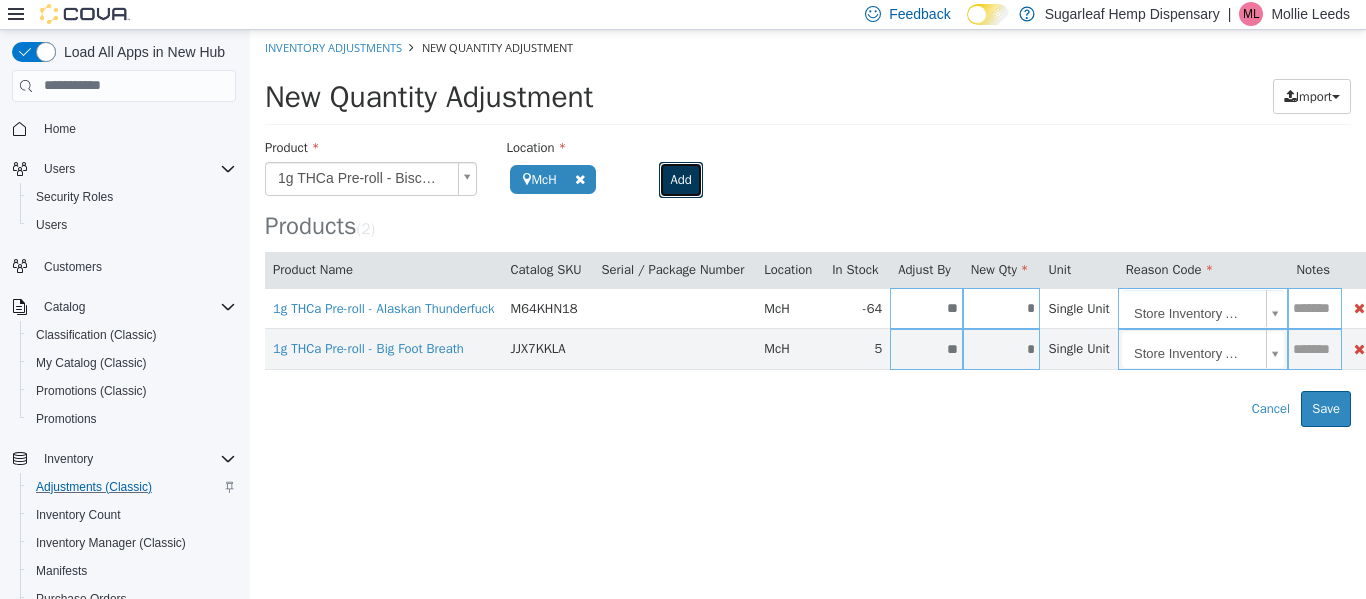 click on "Add" at bounding box center (680, 179) 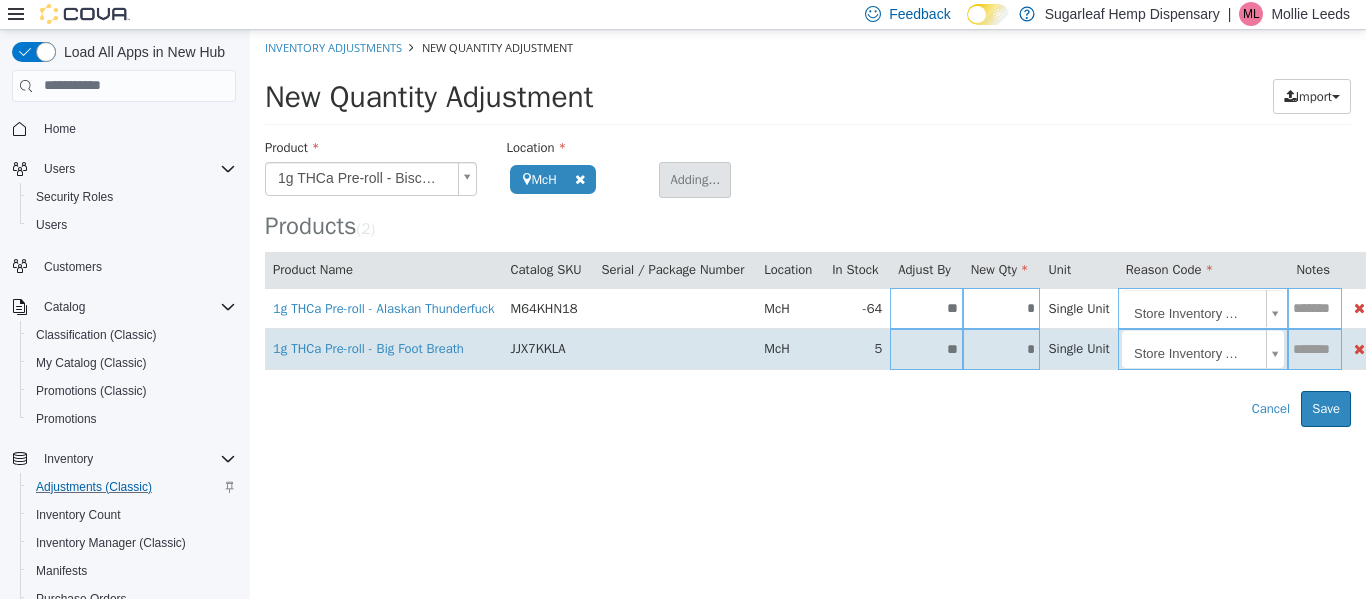 type 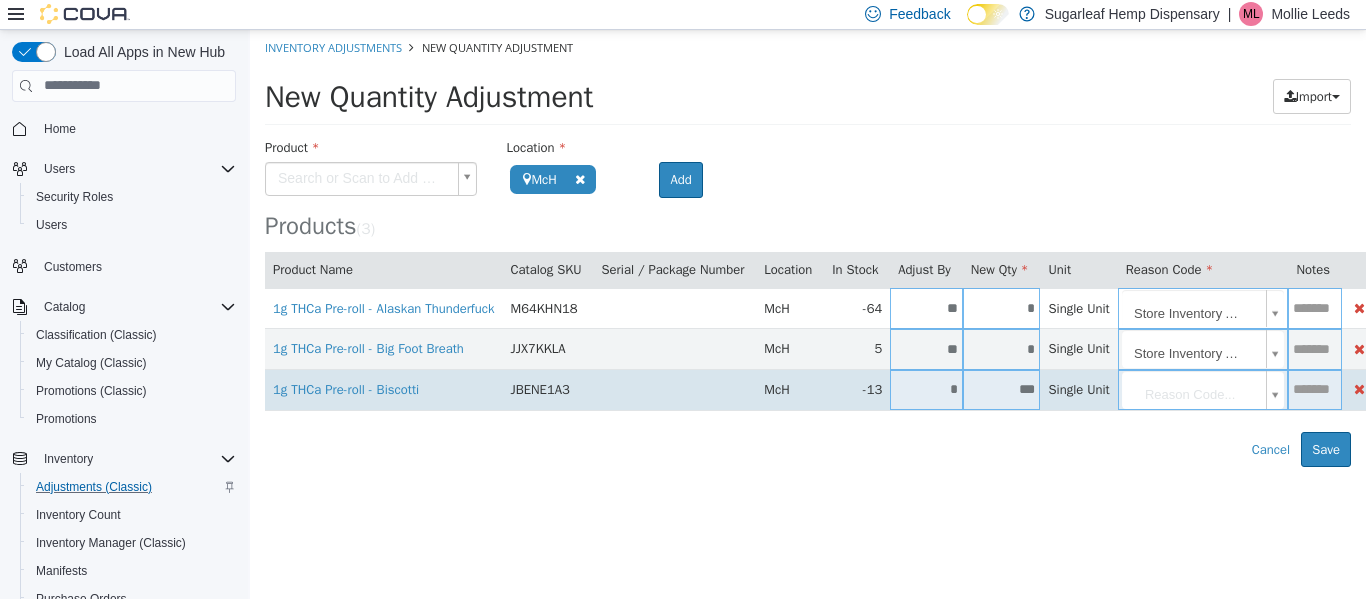 click on "***" at bounding box center (1002, 388) 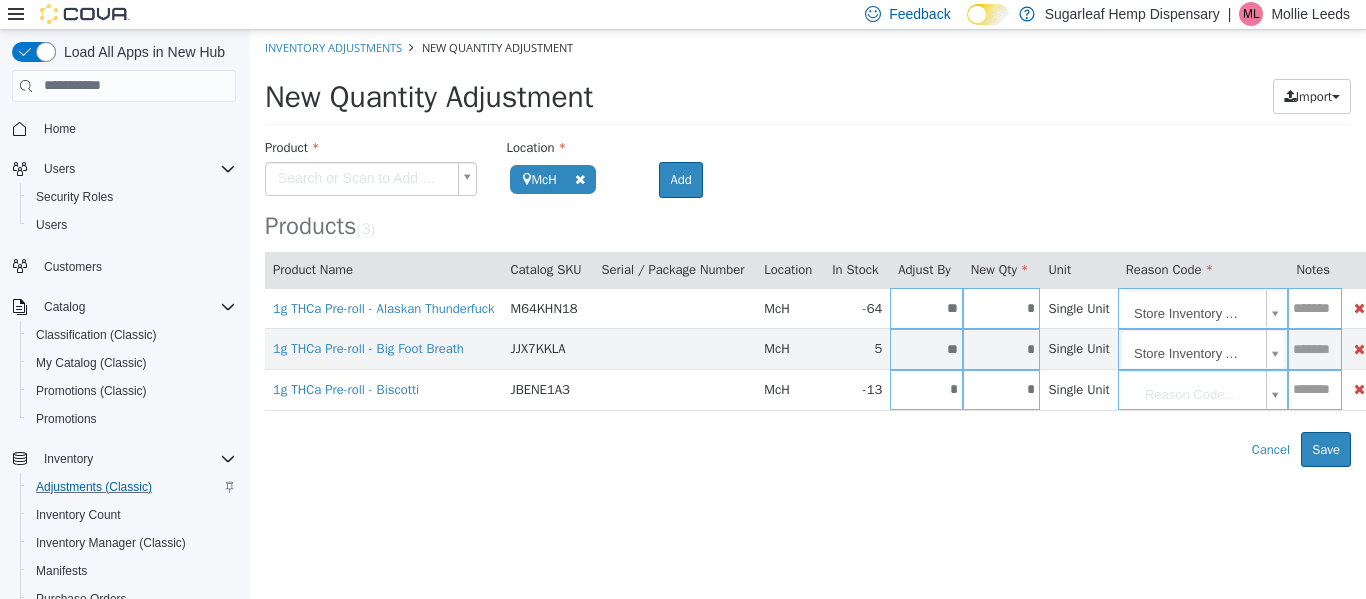 type on "*" 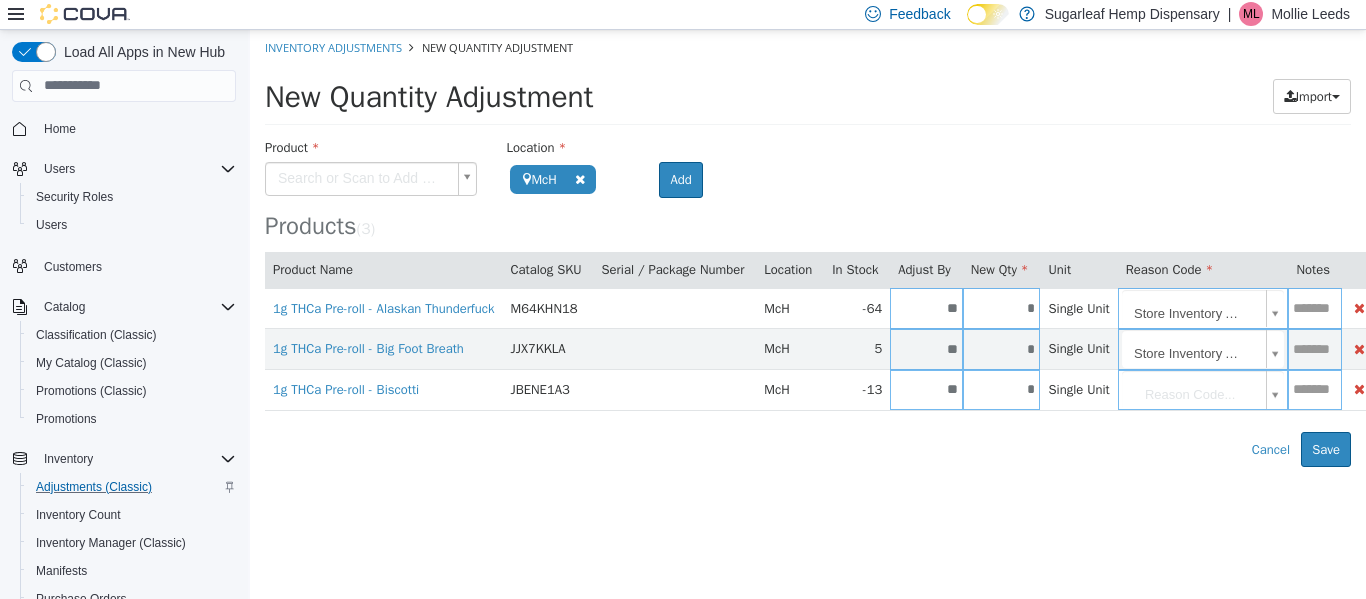 click on "**********" at bounding box center [808, 247] 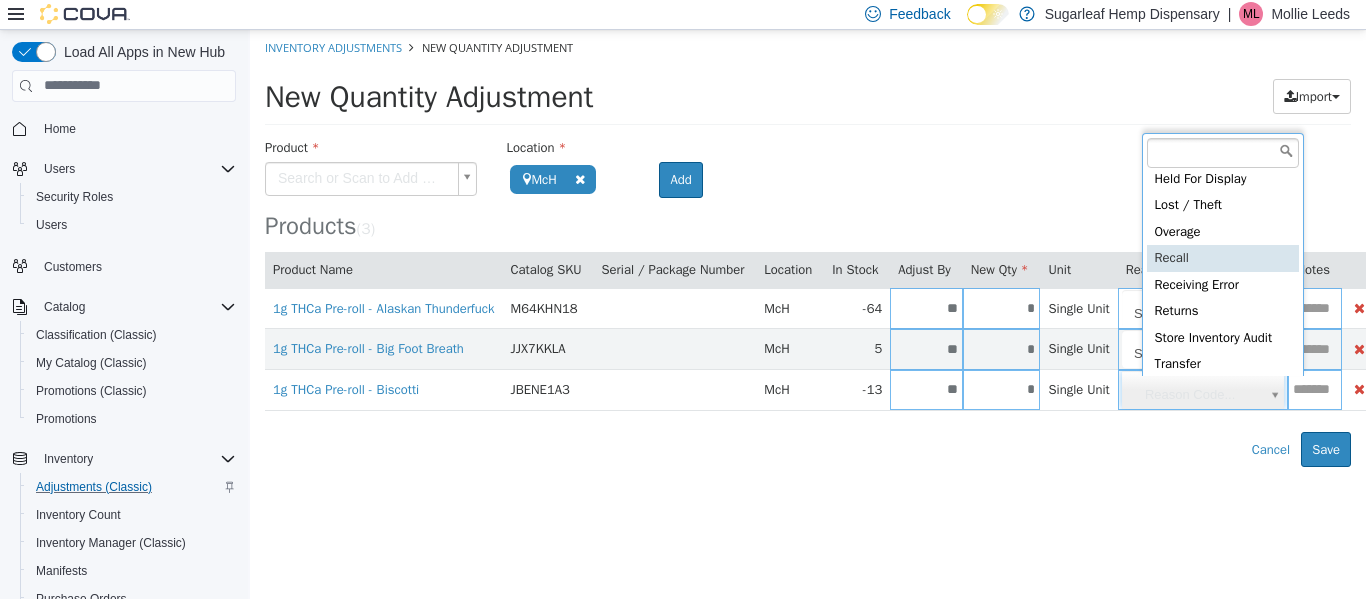 scroll, scrollTop: 91, scrollLeft: 0, axis: vertical 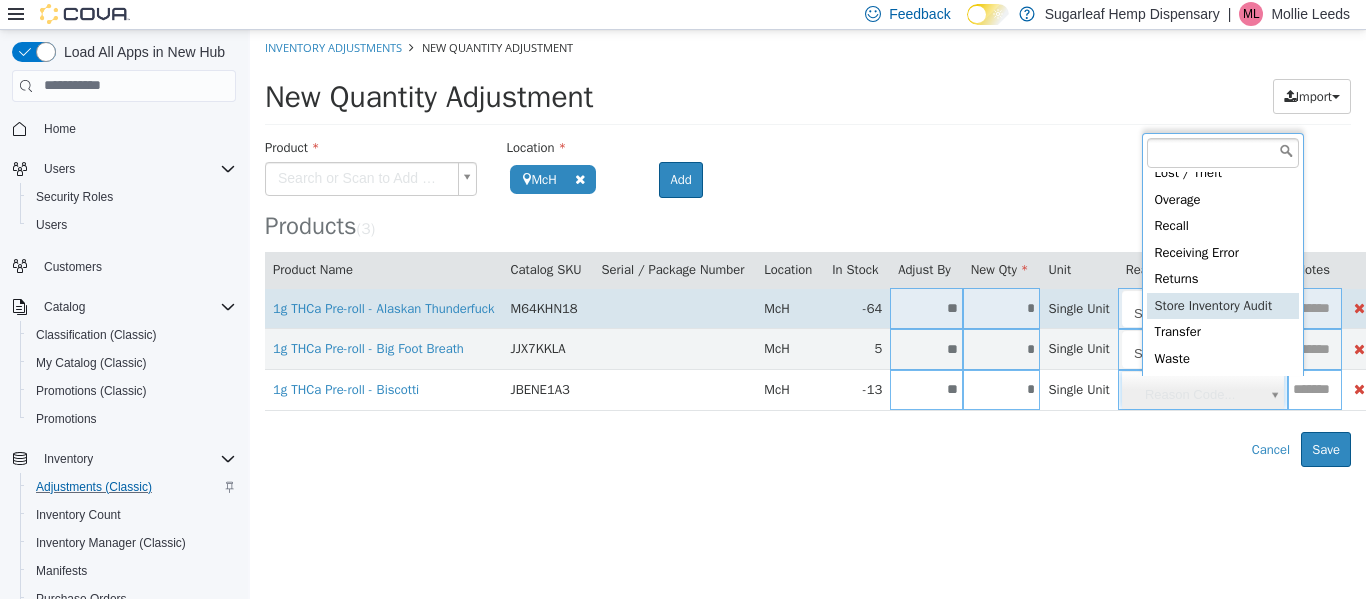 type on "**********" 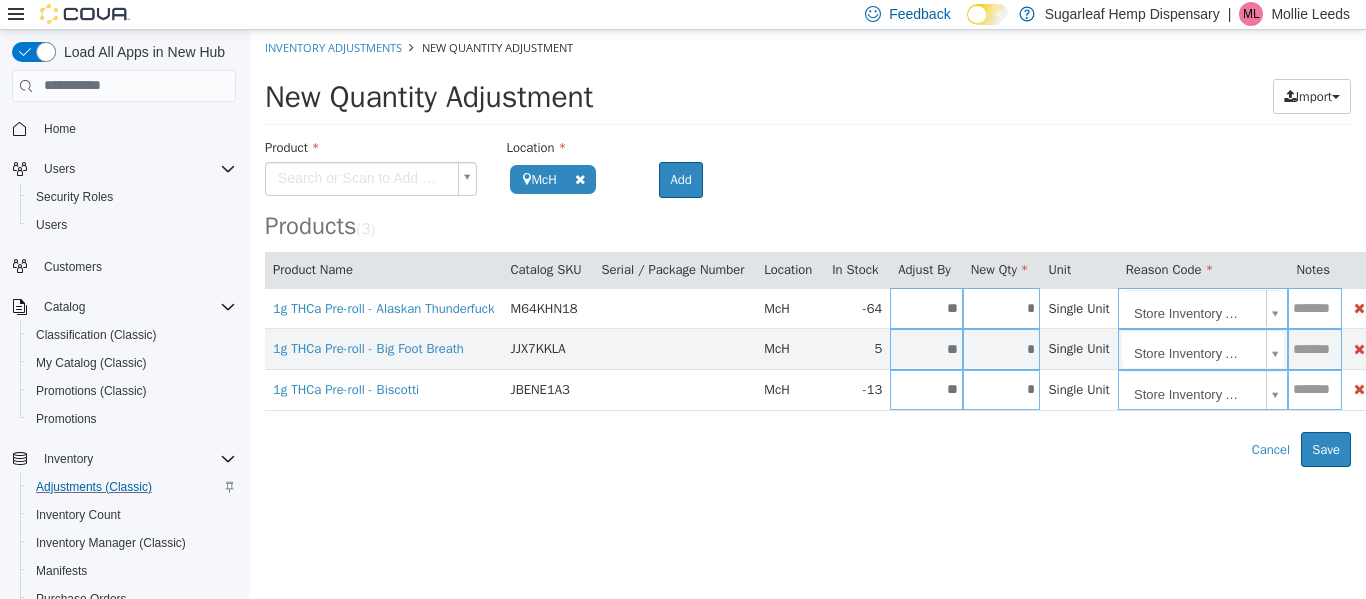 click on "**********" at bounding box center (808, 247) 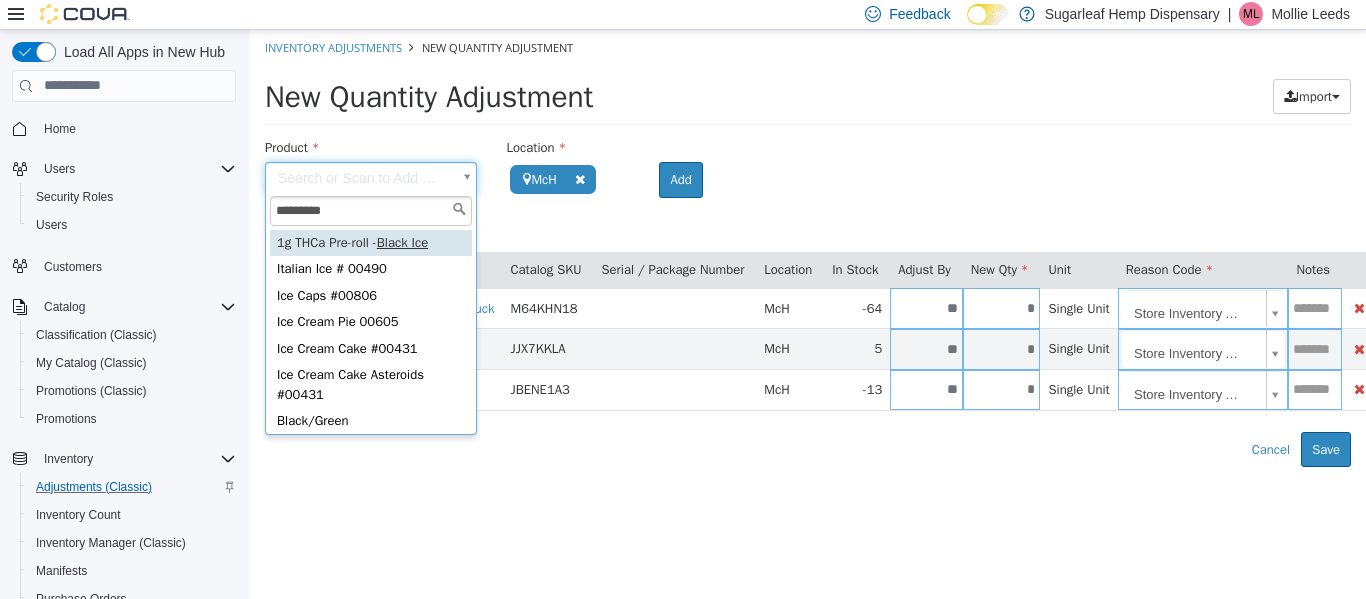 type on "*********" 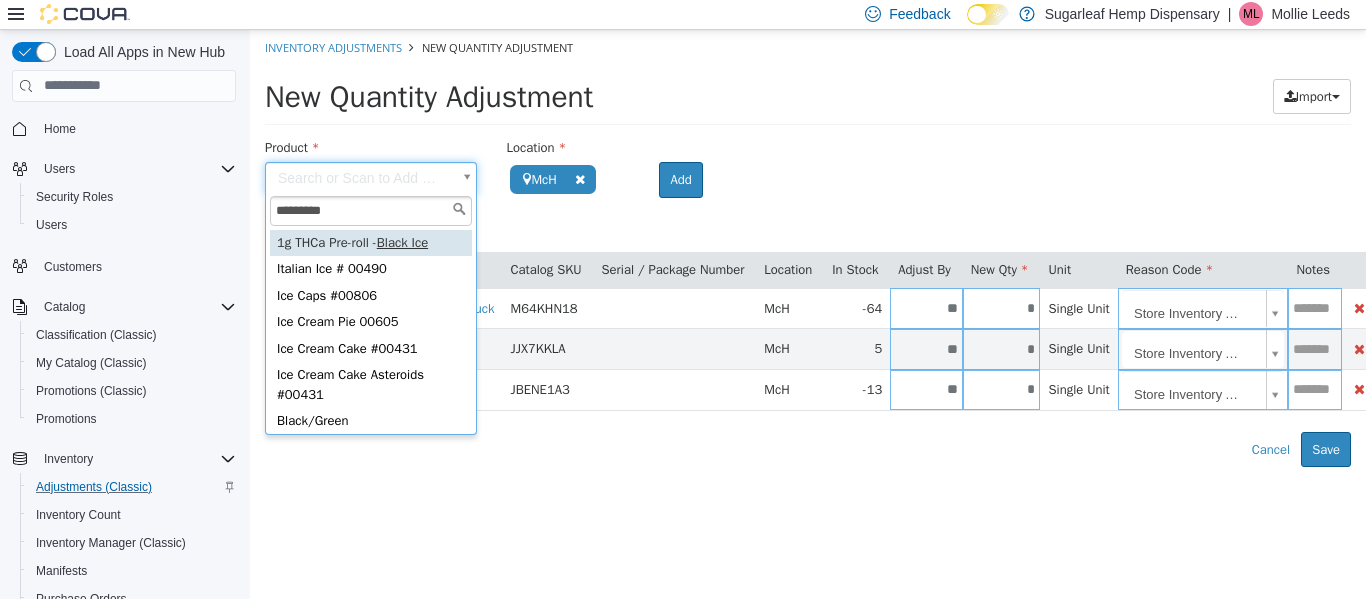 type on "**********" 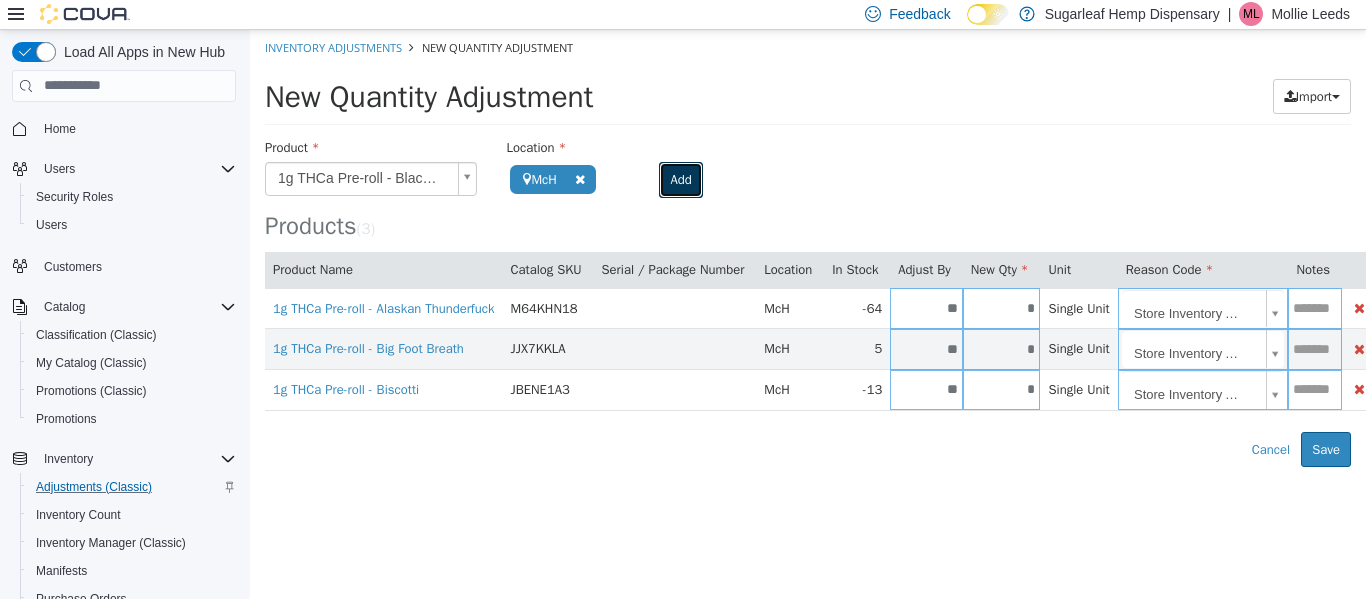 click on "Add" at bounding box center [680, 179] 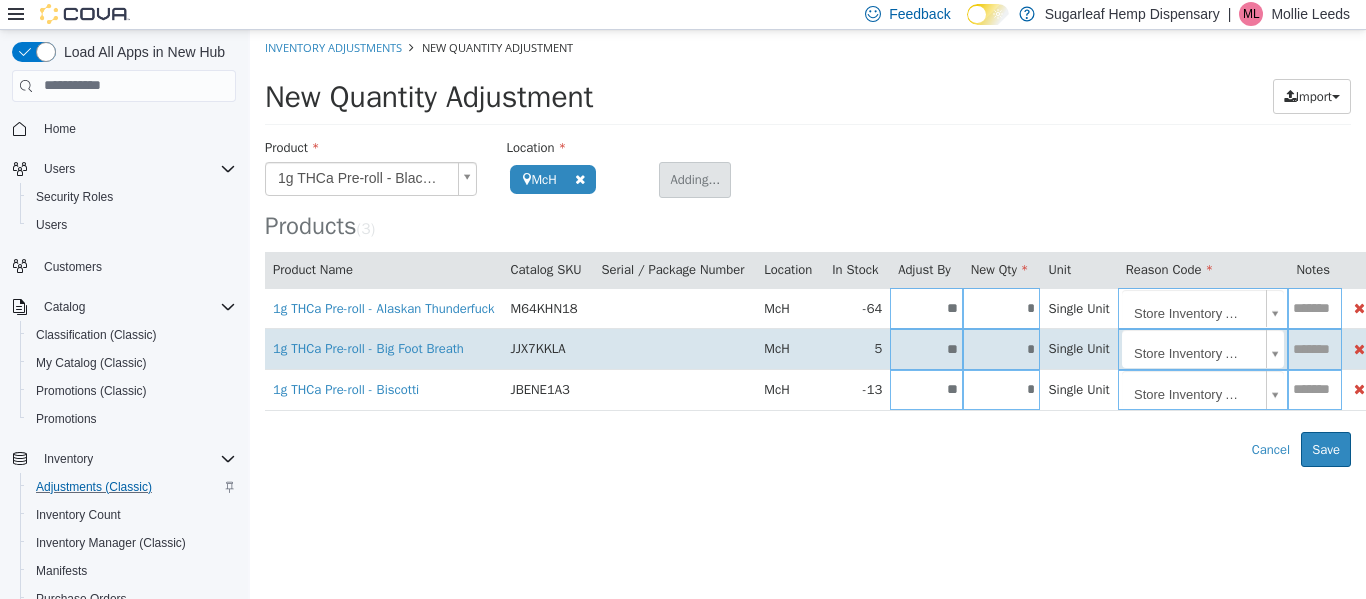 type 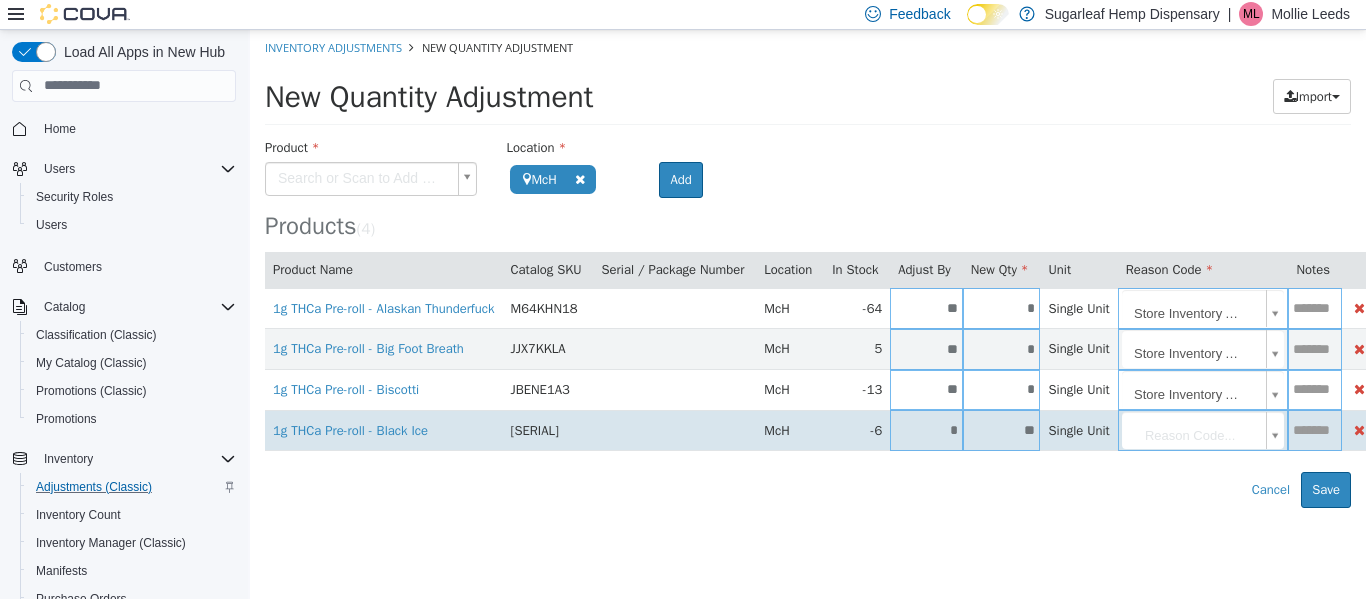 click on "**" at bounding box center [1002, 429] 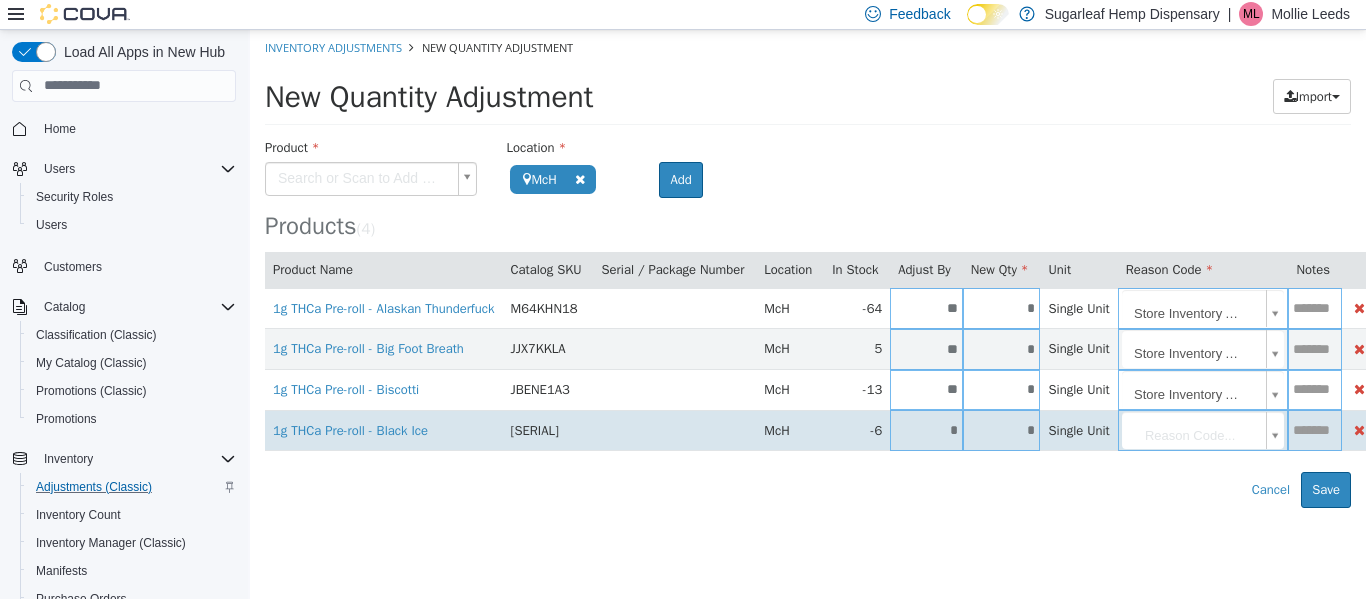 type on "*" 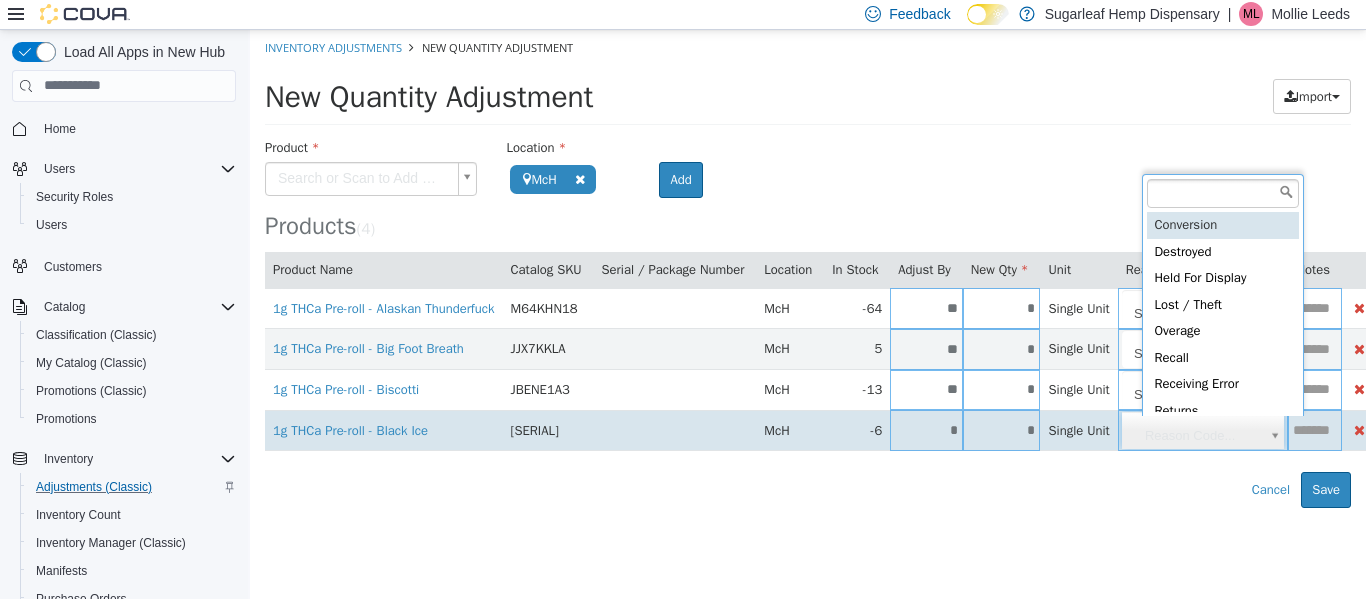 click on "**********" at bounding box center (808, 268) 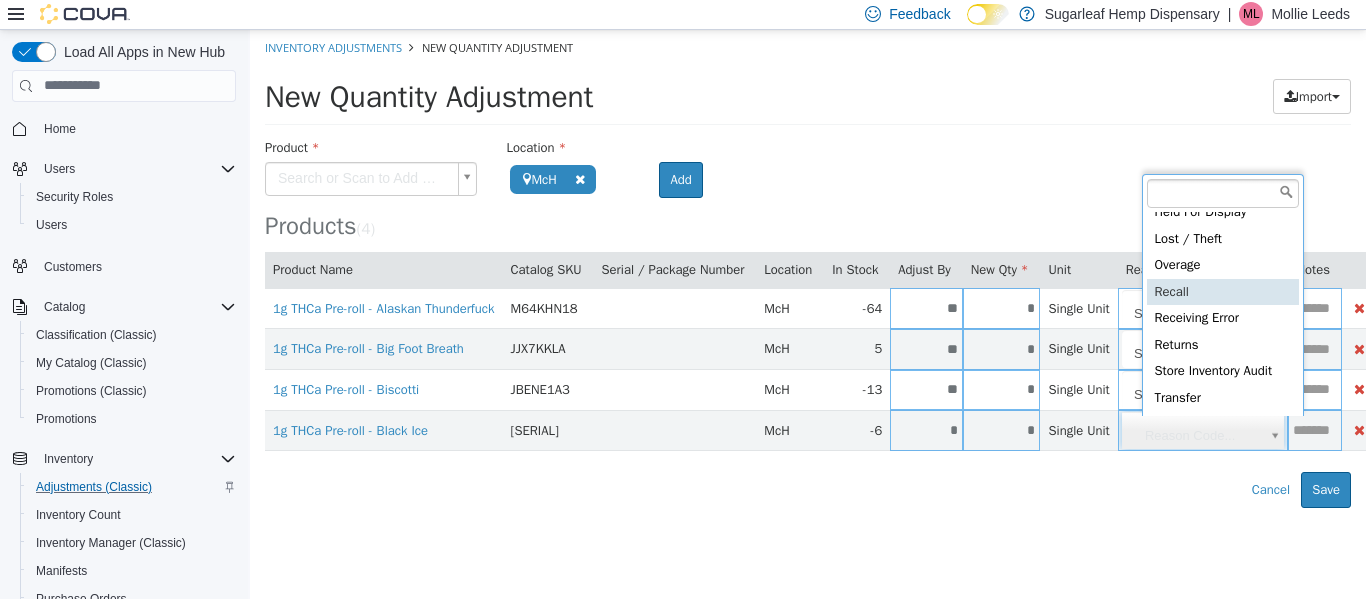 scroll, scrollTop: 92, scrollLeft: 0, axis: vertical 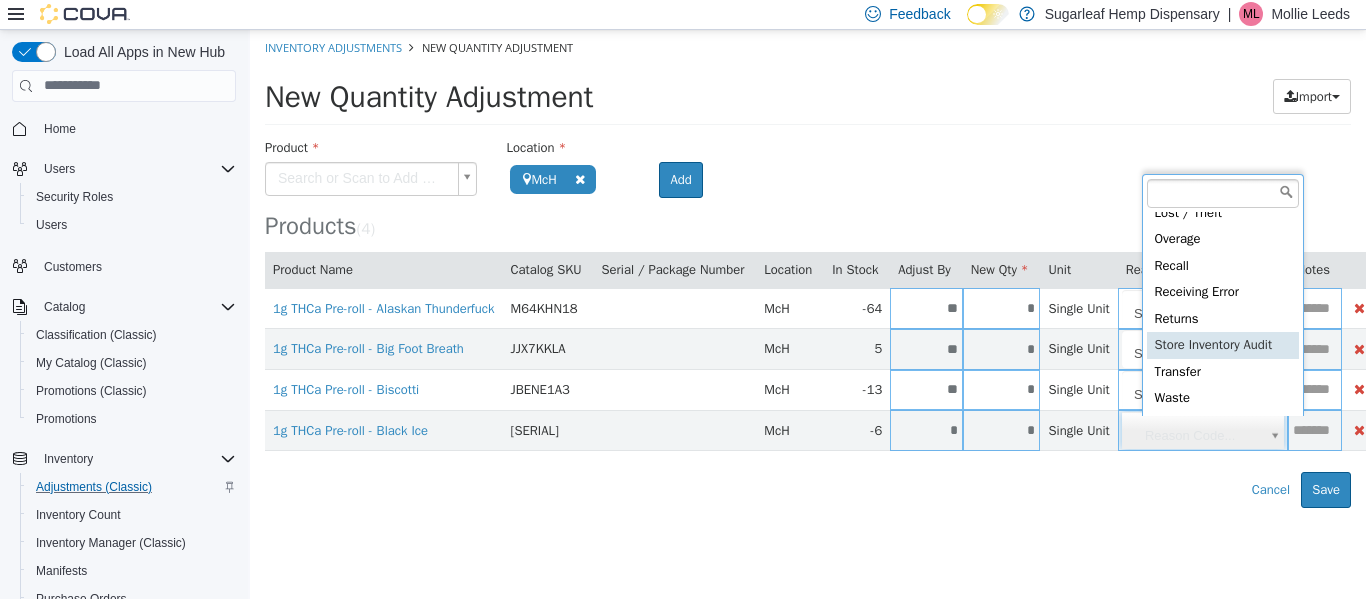 type on "**********" 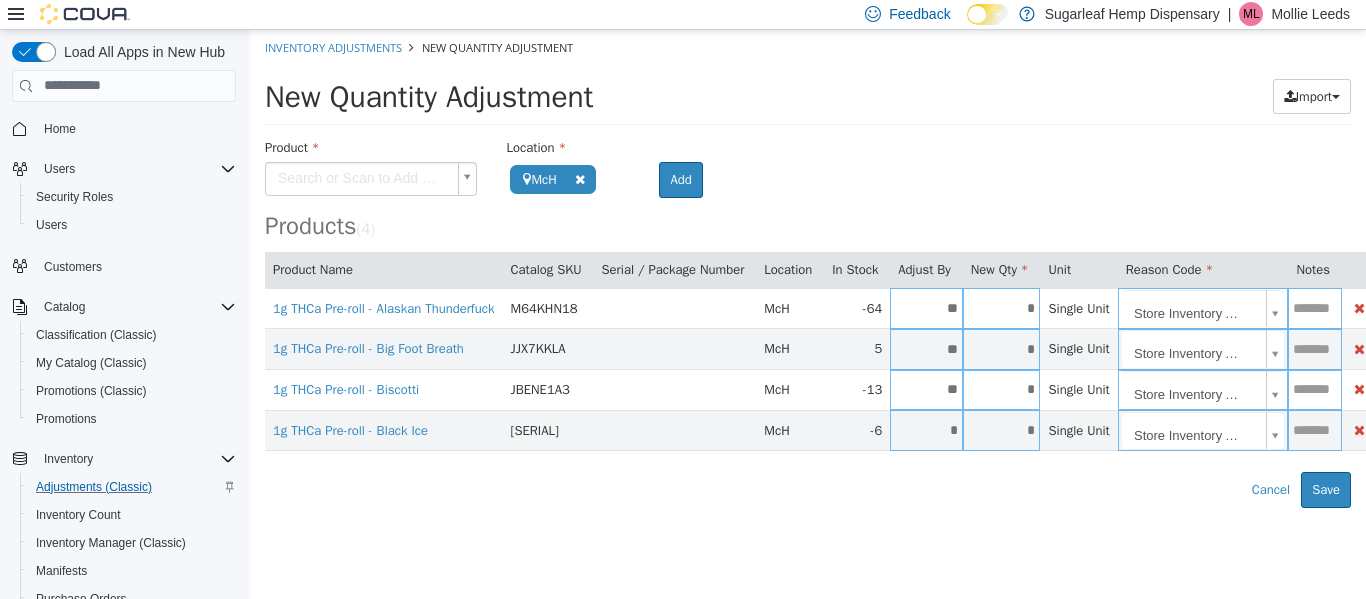 click on "**********" at bounding box center (808, 268) 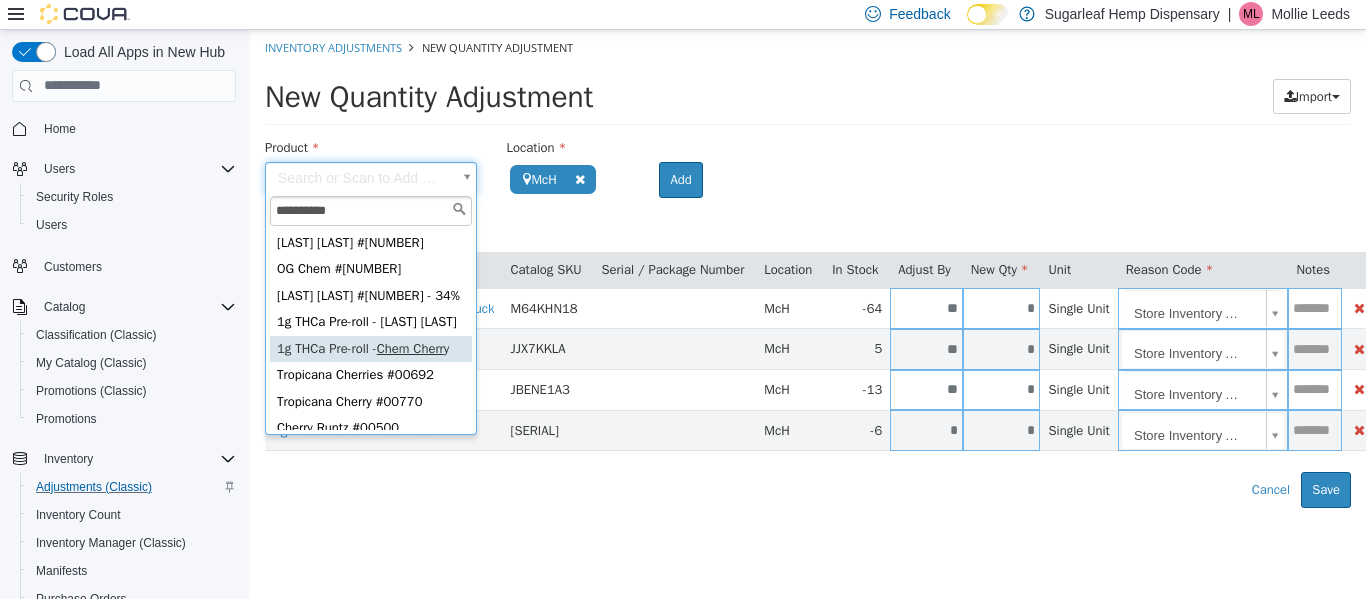 type on "**********" 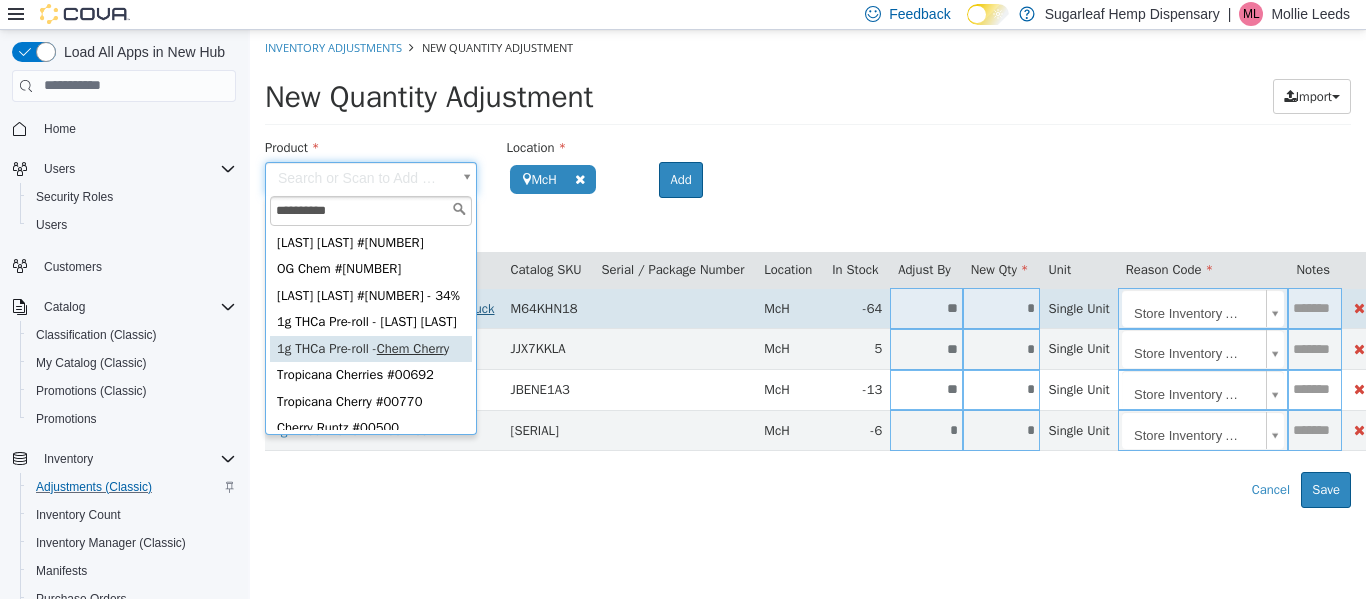 drag, startPoint x: 358, startPoint y: 377, endPoint x: 478, endPoint y: 306, distance: 139.43098 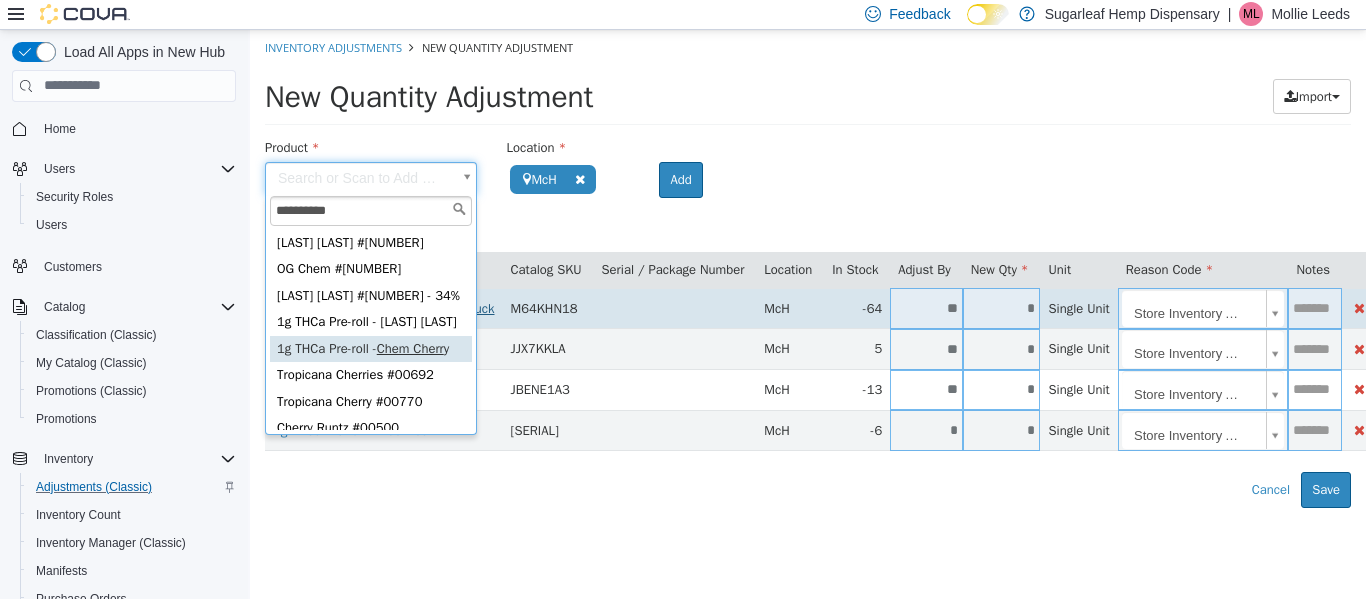 type on "**********" 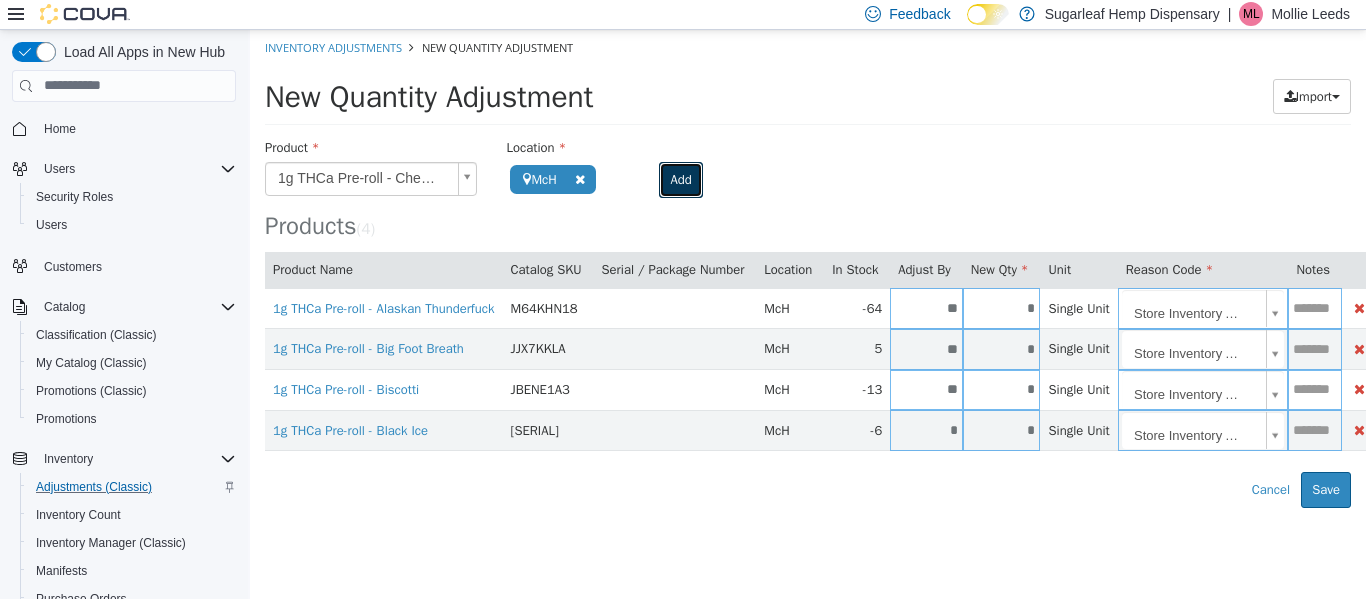 click on "Add" at bounding box center [680, 179] 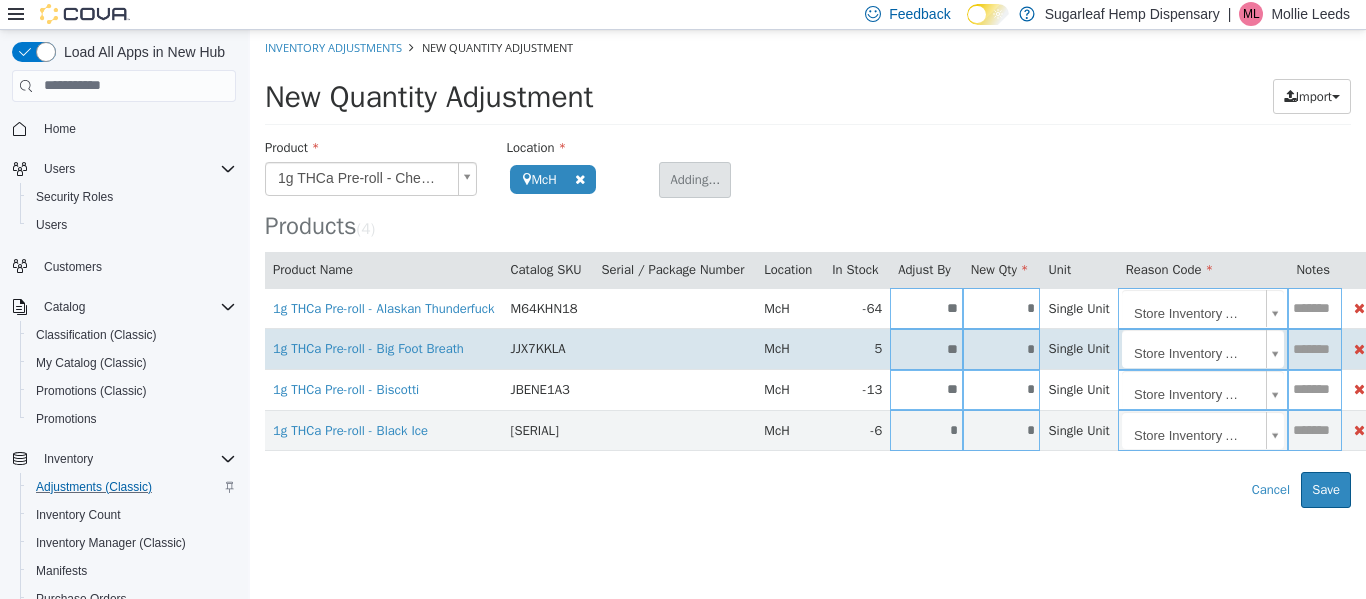 type 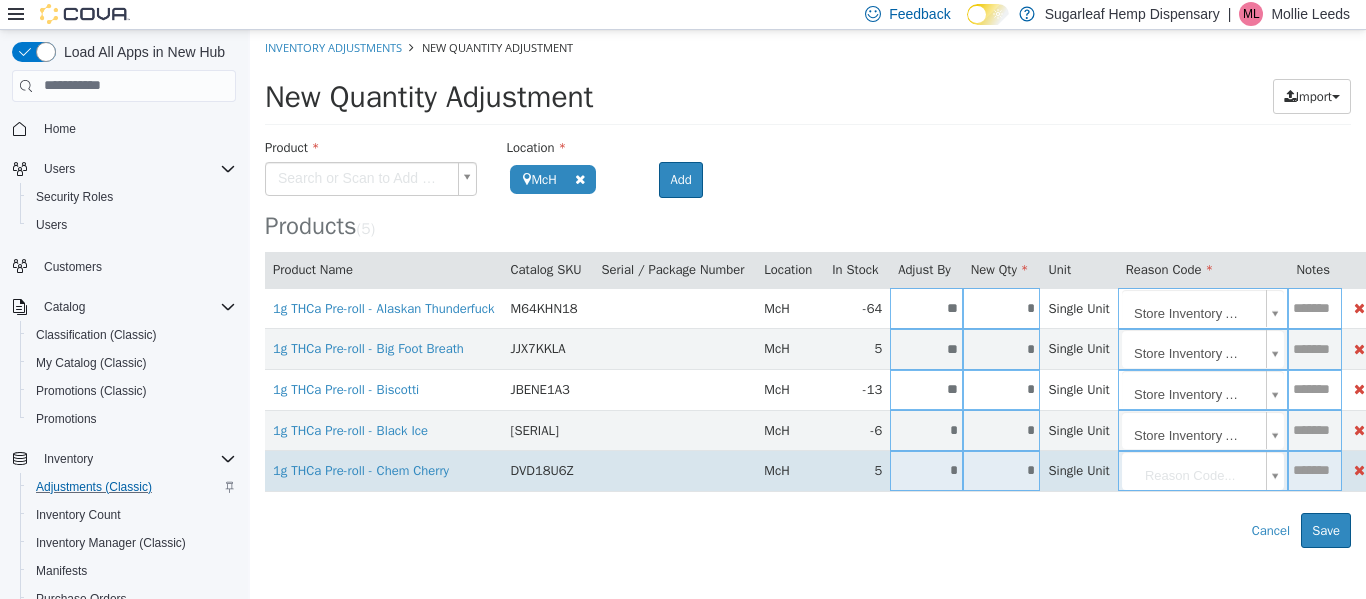click on "*" at bounding box center (1002, 469) 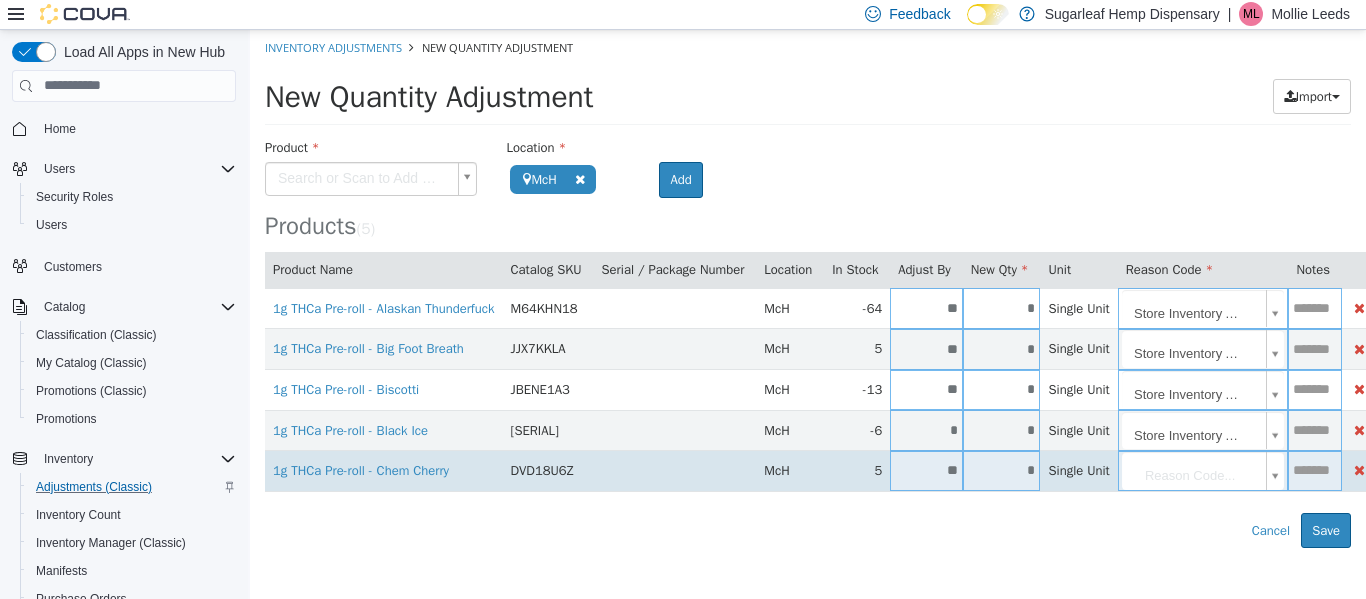 click on "**********" at bounding box center (808, 288) 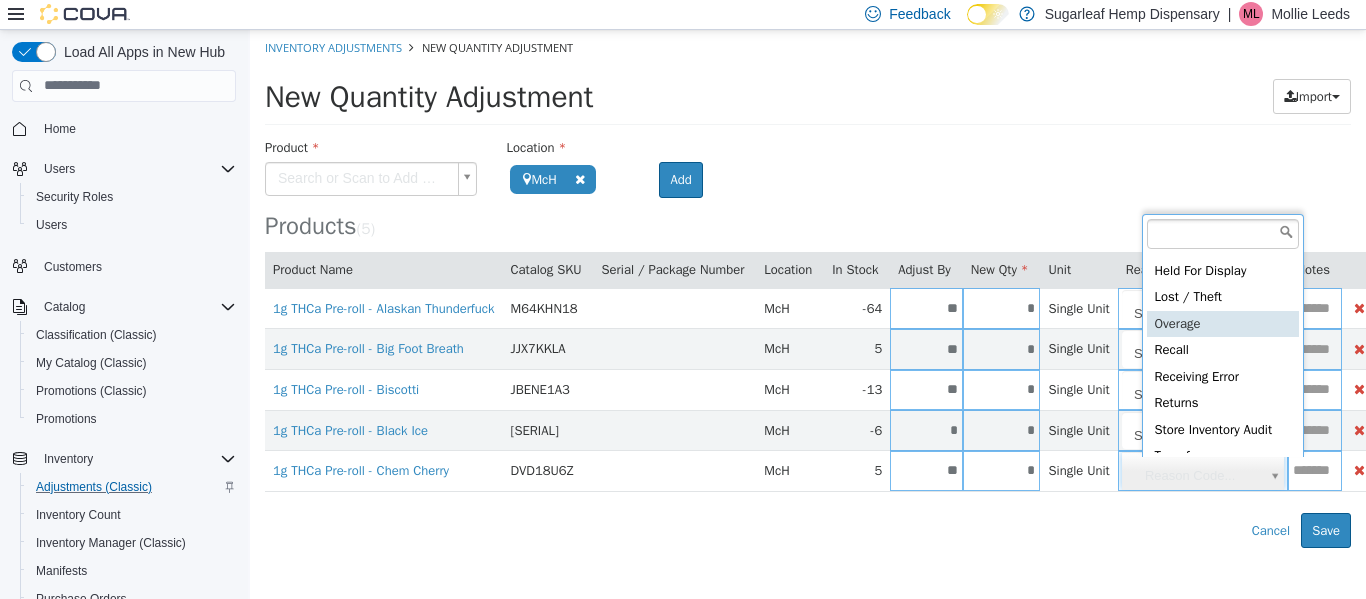 scroll, scrollTop: 91, scrollLeft: 0, axis: vertical 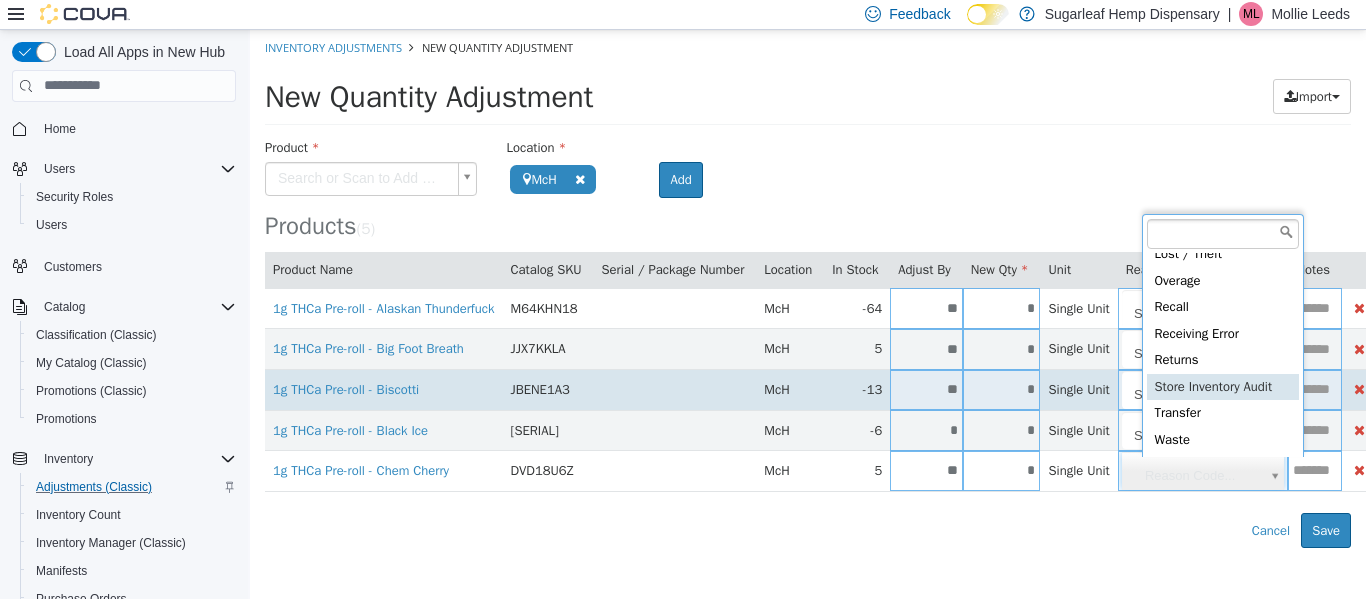 drag, startPoint x: 1197, startPoint y: 390, endPoint x: 1179, endPoint y: 398, distance: 19.697716 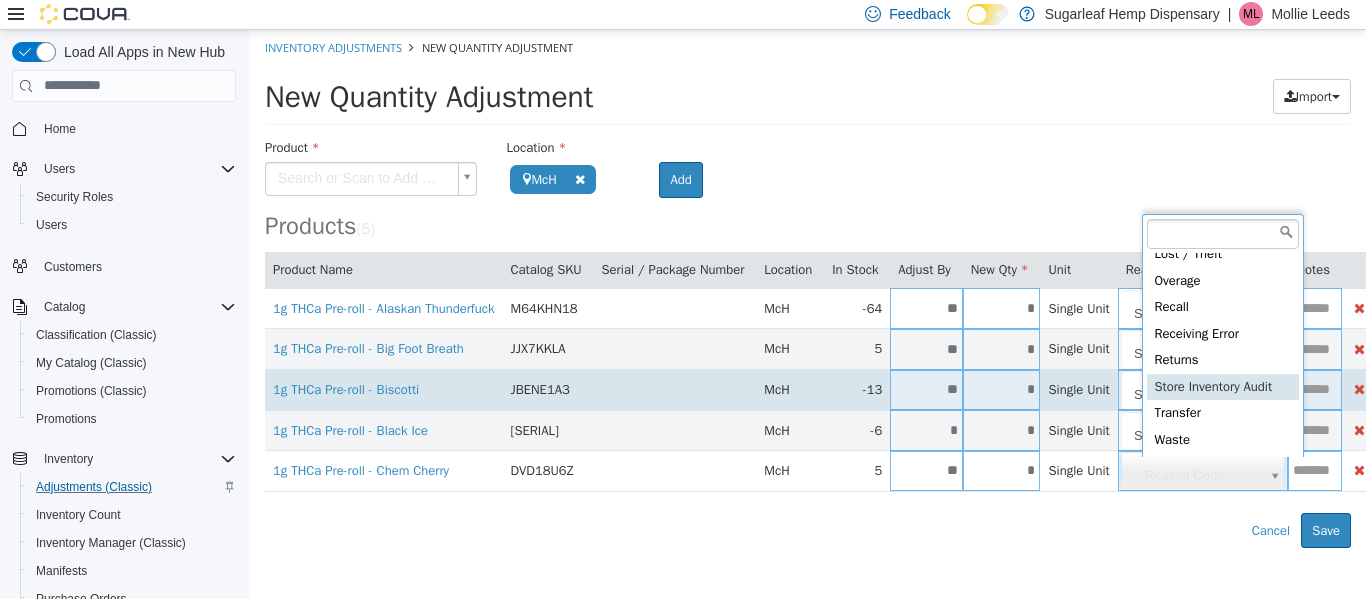type on "**********" 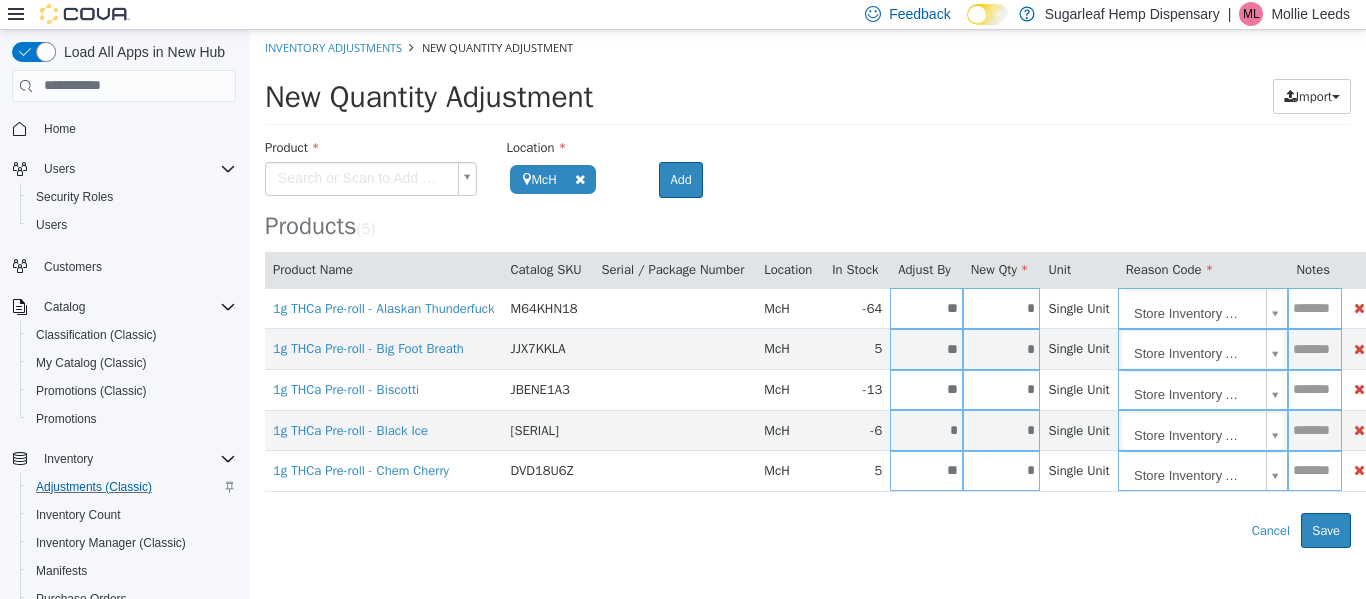 click on "**********" at bounding box center (808, 288) 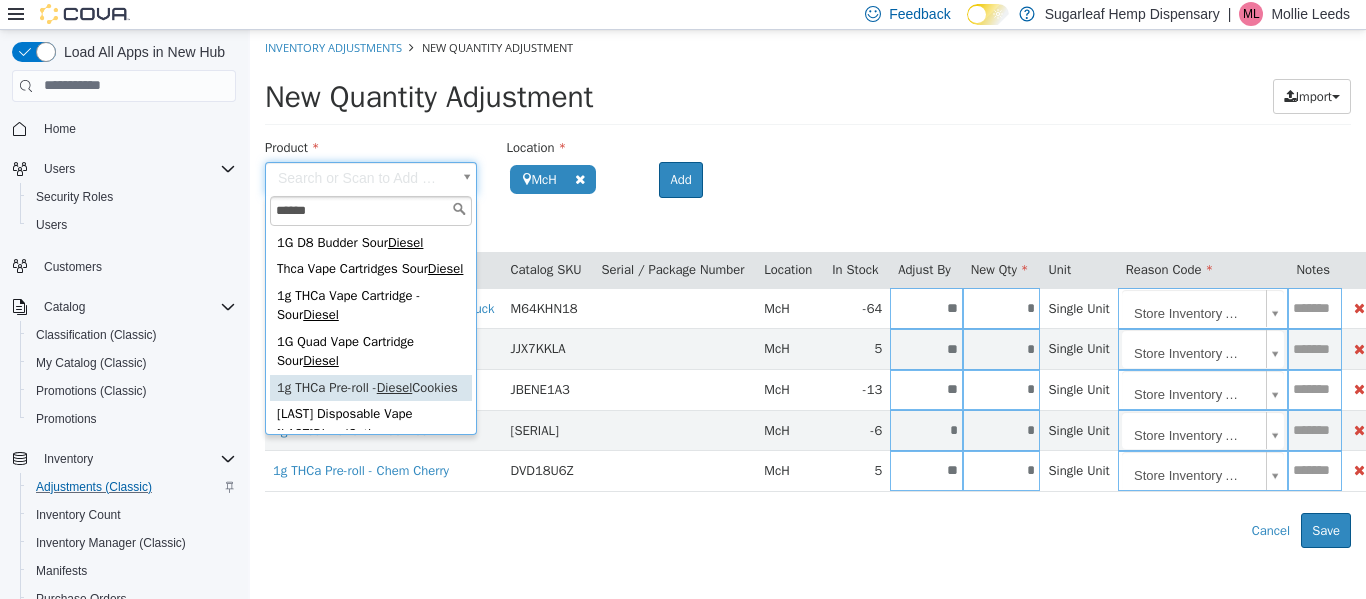 scroll, scrollTop: 3, scrollLeft: 0, axis: vertical 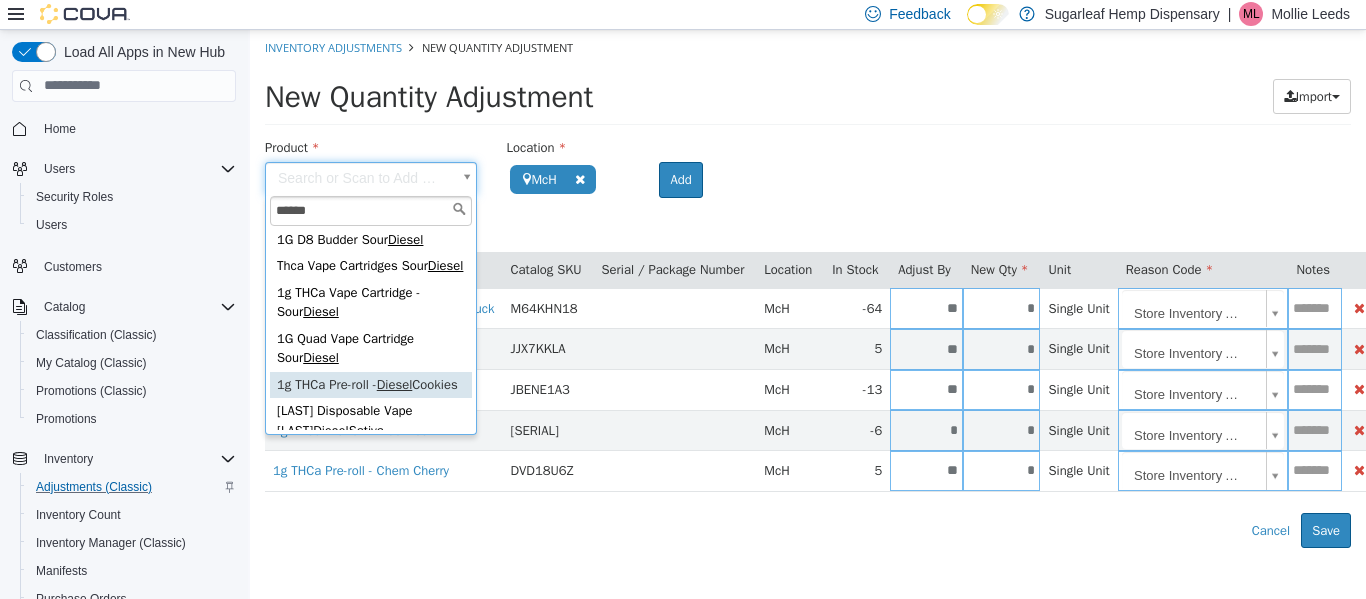 type on "******" 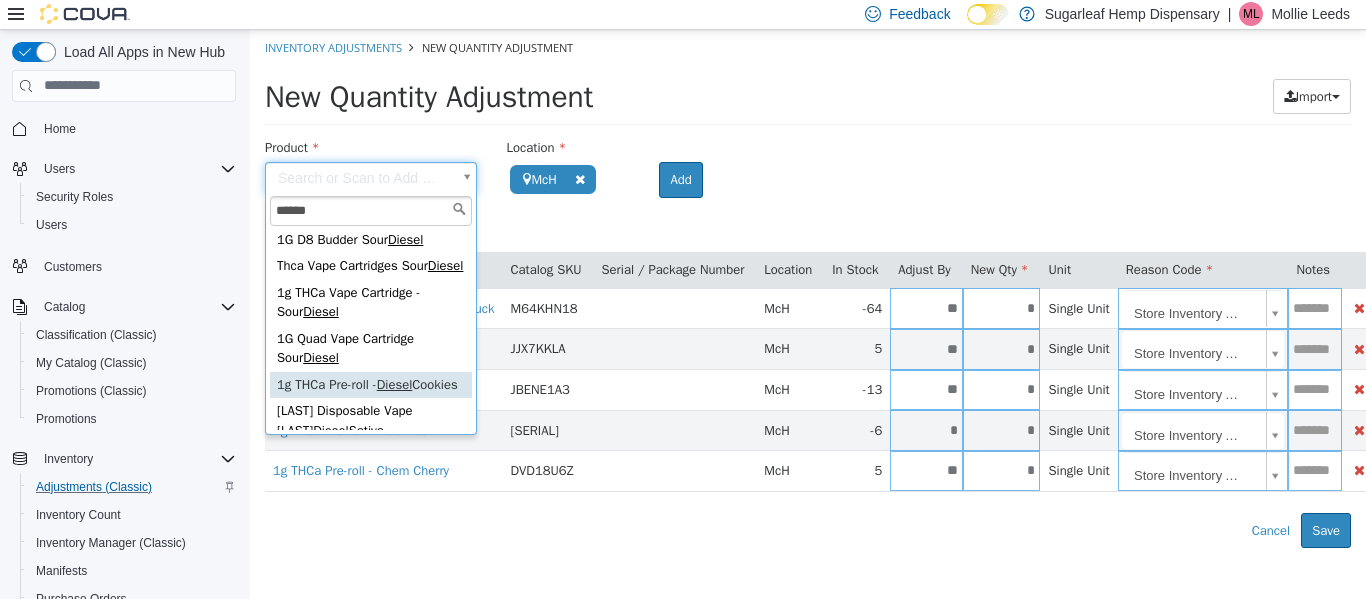 type on "**********" 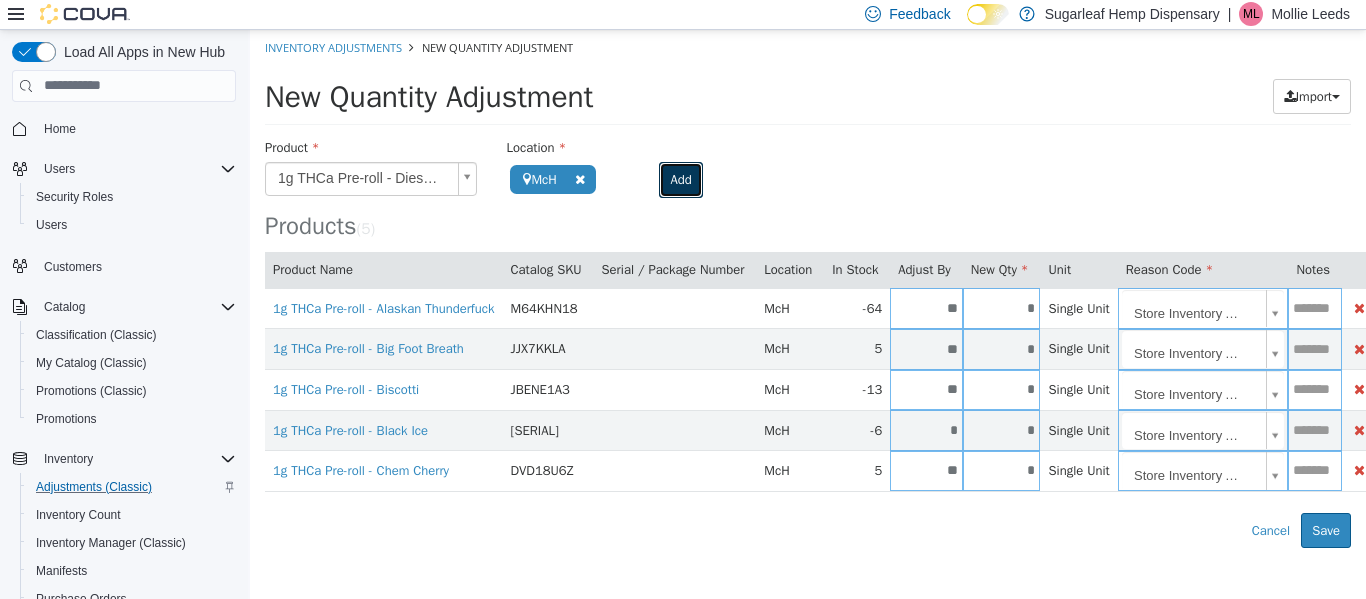click on "Add" at bounding box center [680, 179] 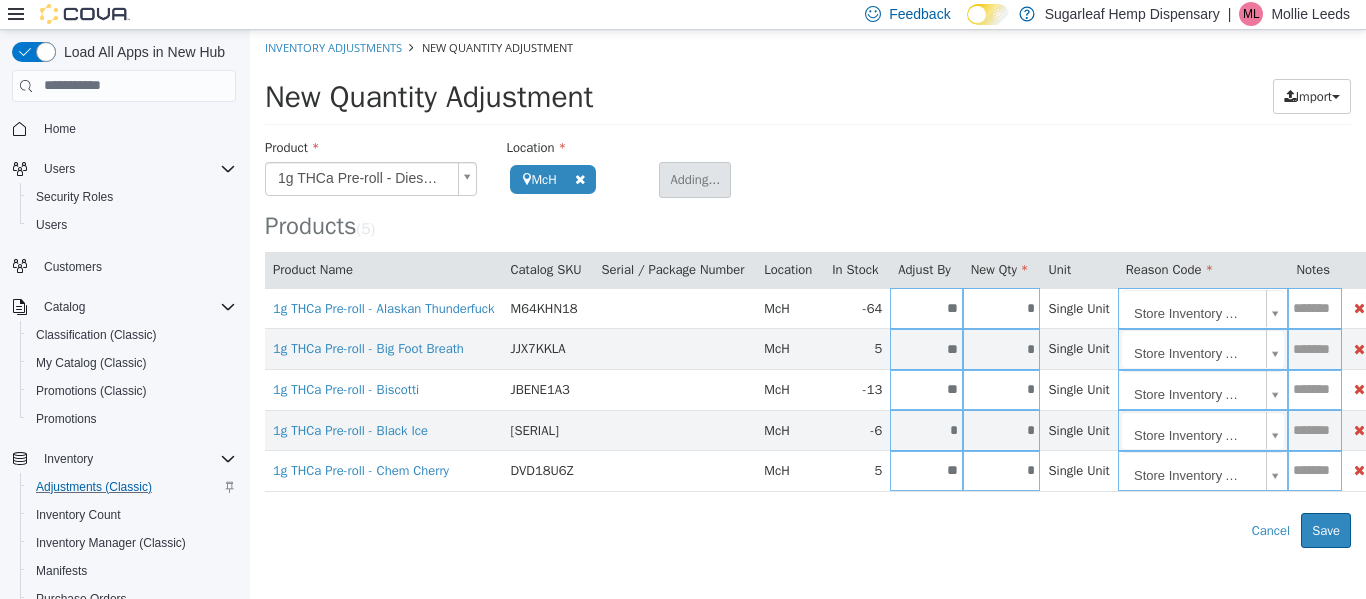 type 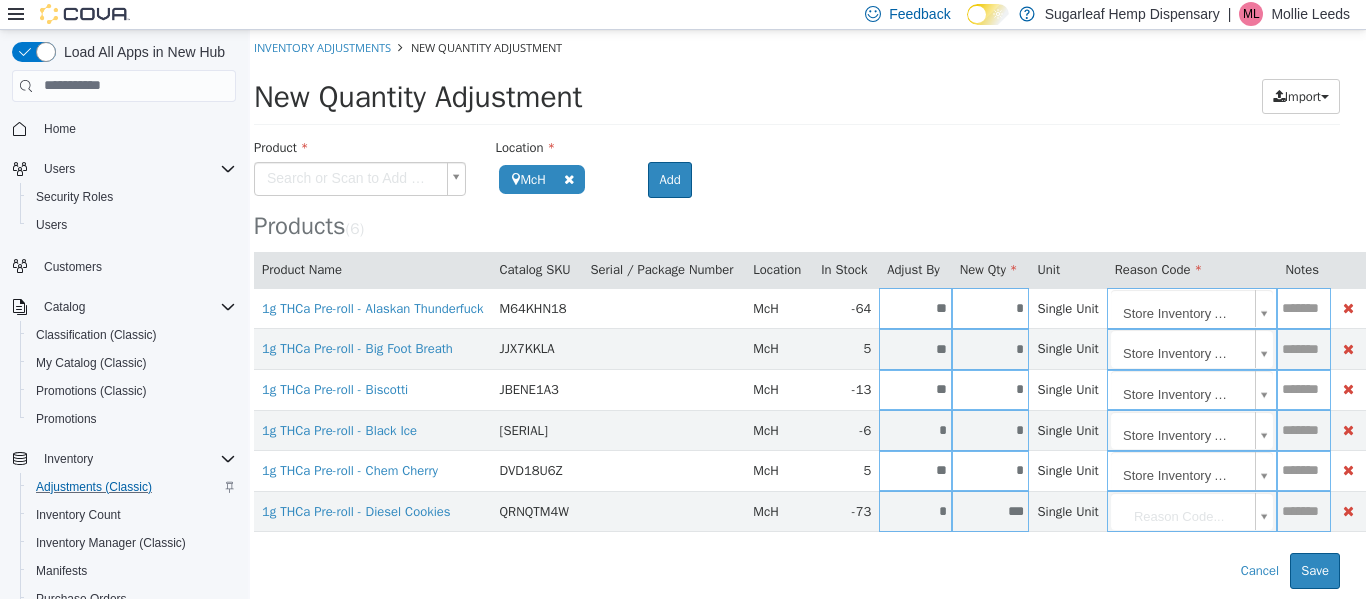 scroll, scrollTop: 0, scrollLeft: 48, axis: horizontal 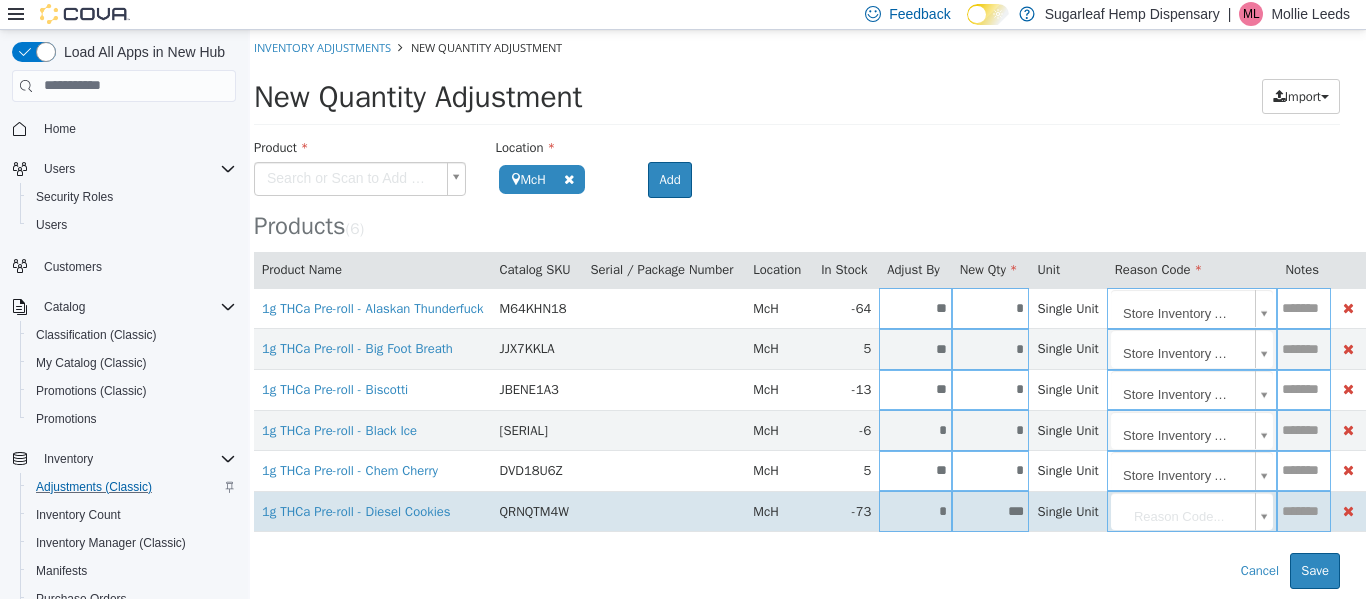 click on "***" at bounding box center (991, 510) 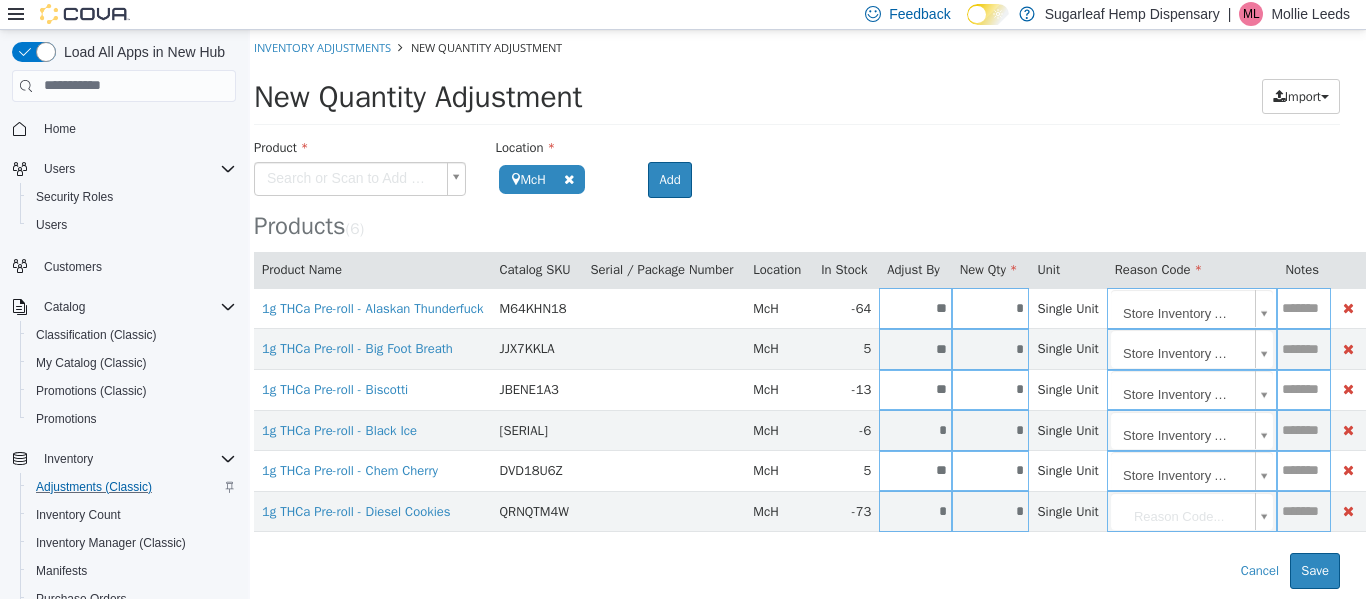 type on "*" 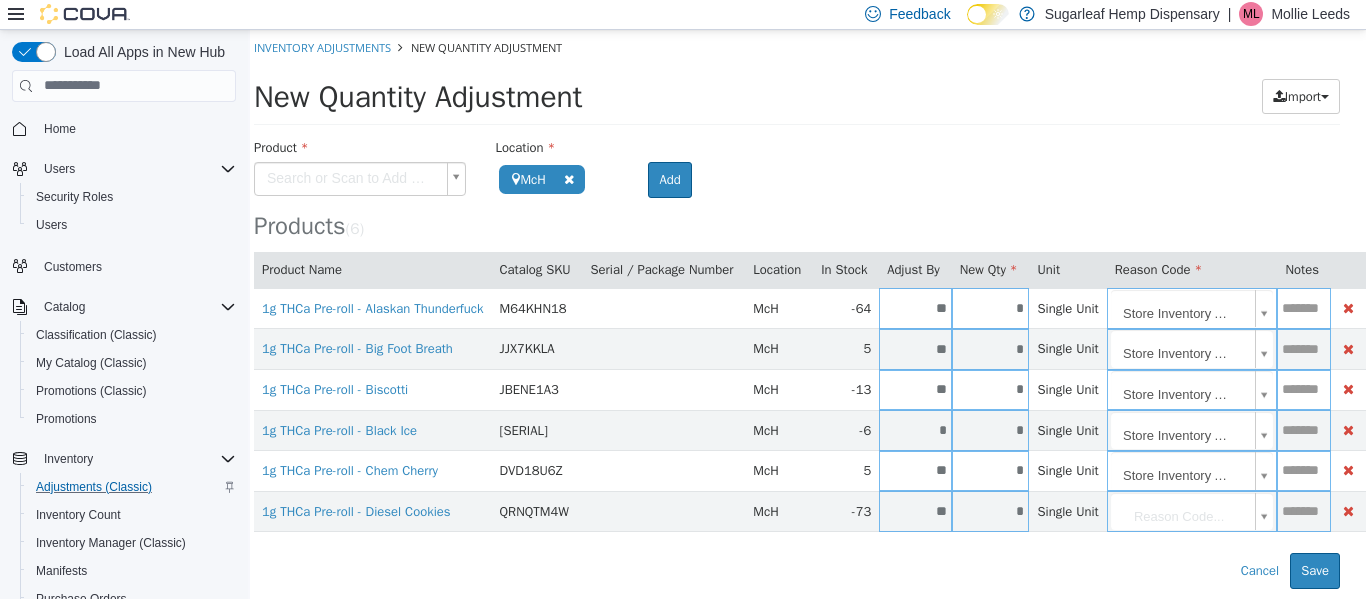 click on "**********" at bounding box center [797, 308] 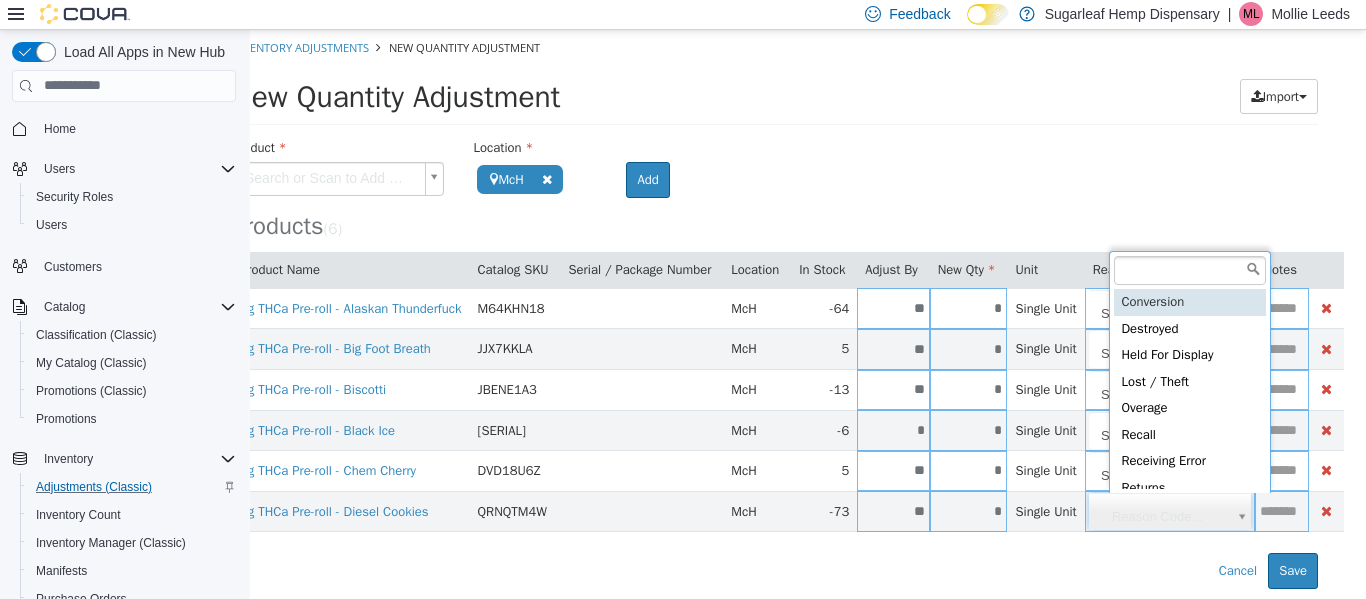 scroll, scrollTop: 0, scrollLeft: 0, axis: both 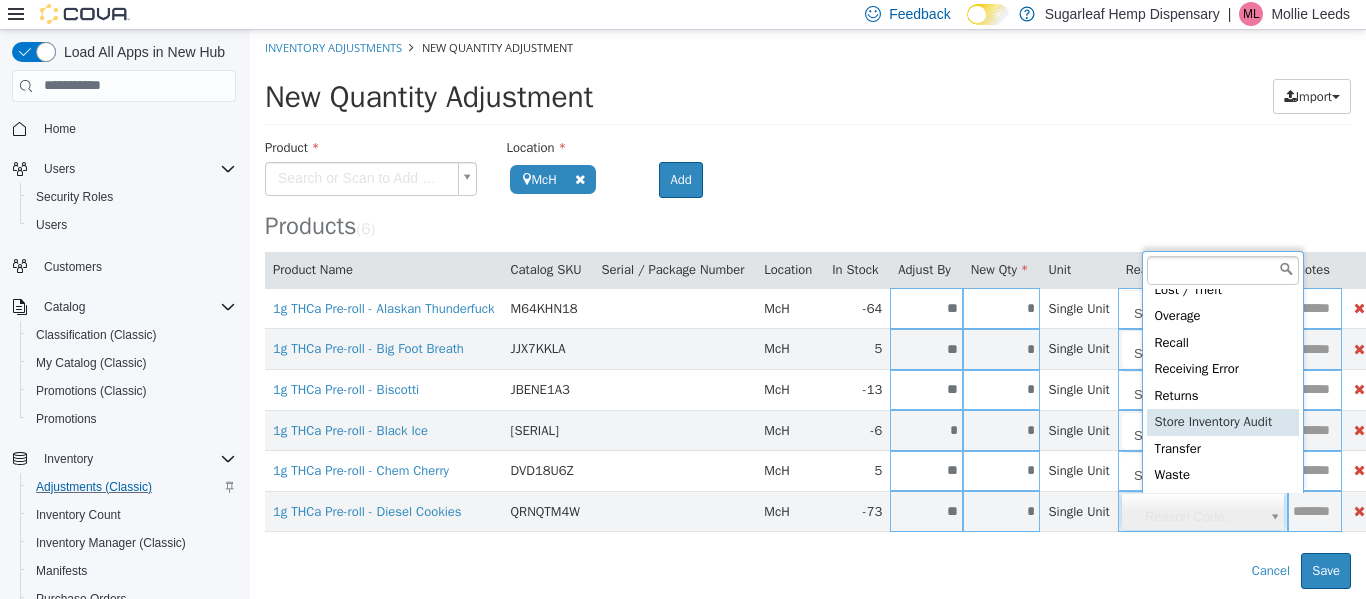 type on "**********" 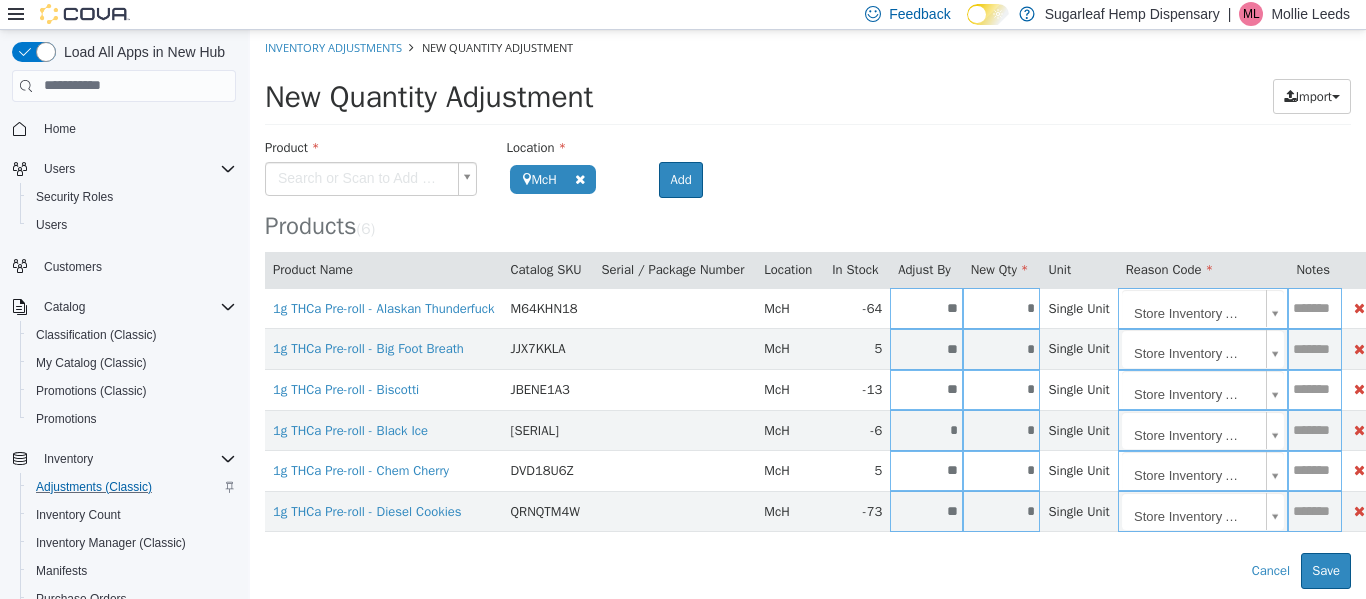 click on "**********" at bounding box center (808, 308) 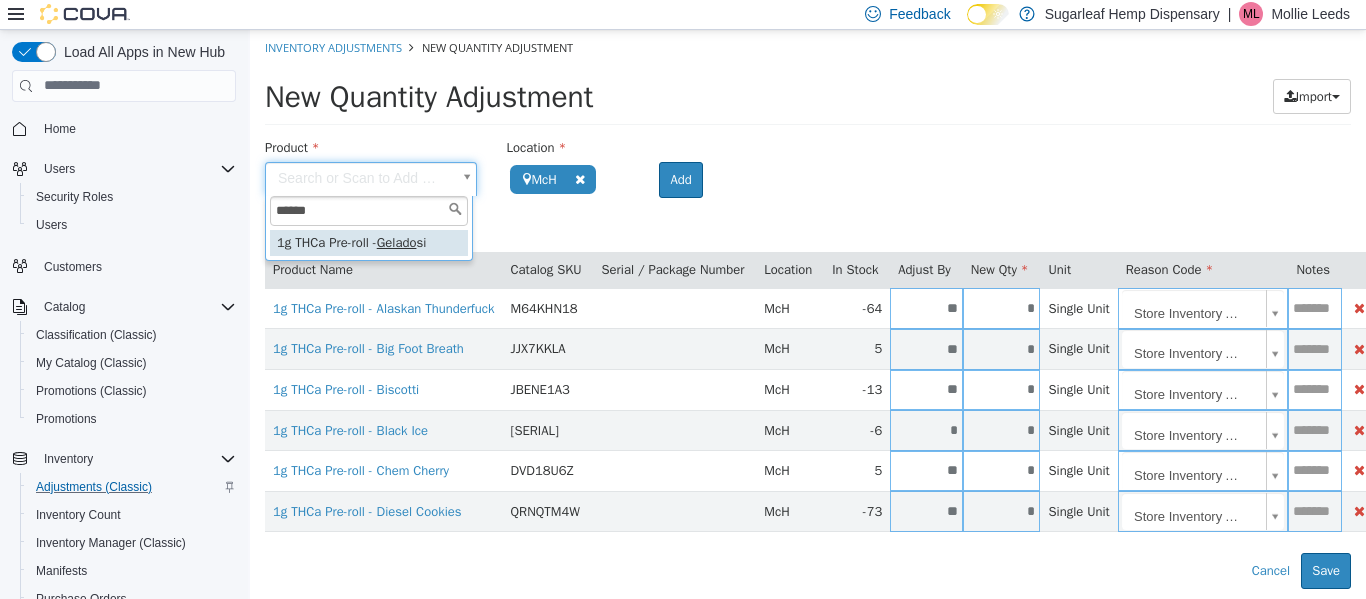 type on "******" 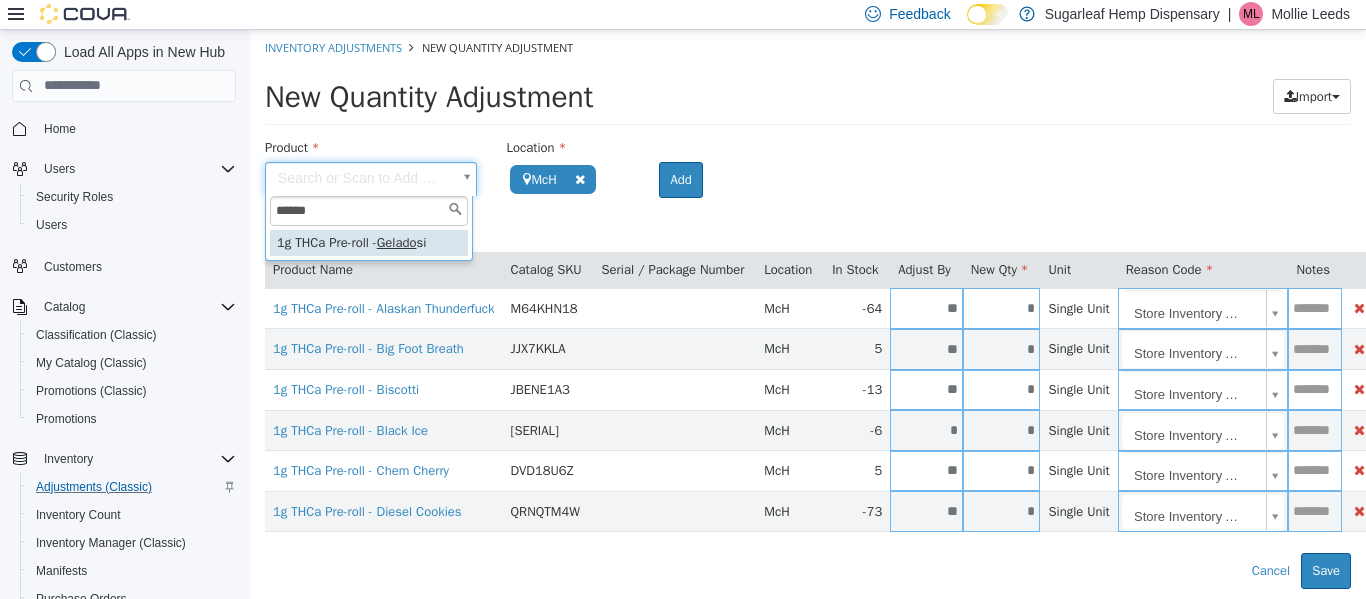 type on "**********" 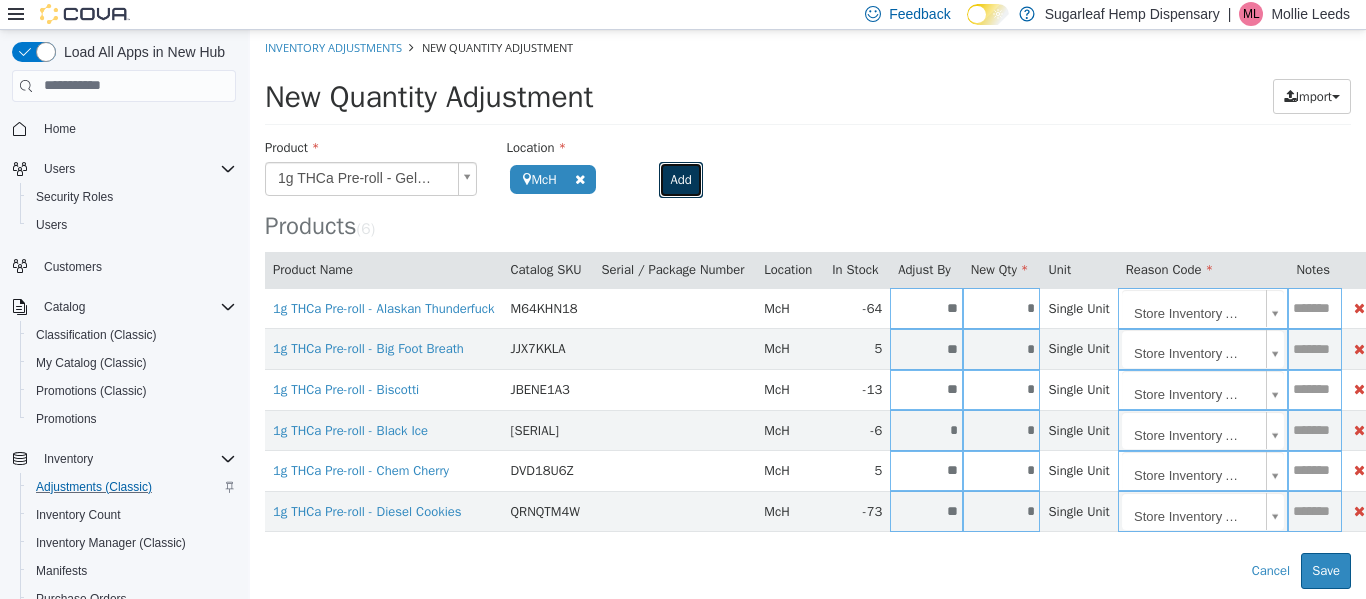 click on "Add" at bounding box center [680, 179] 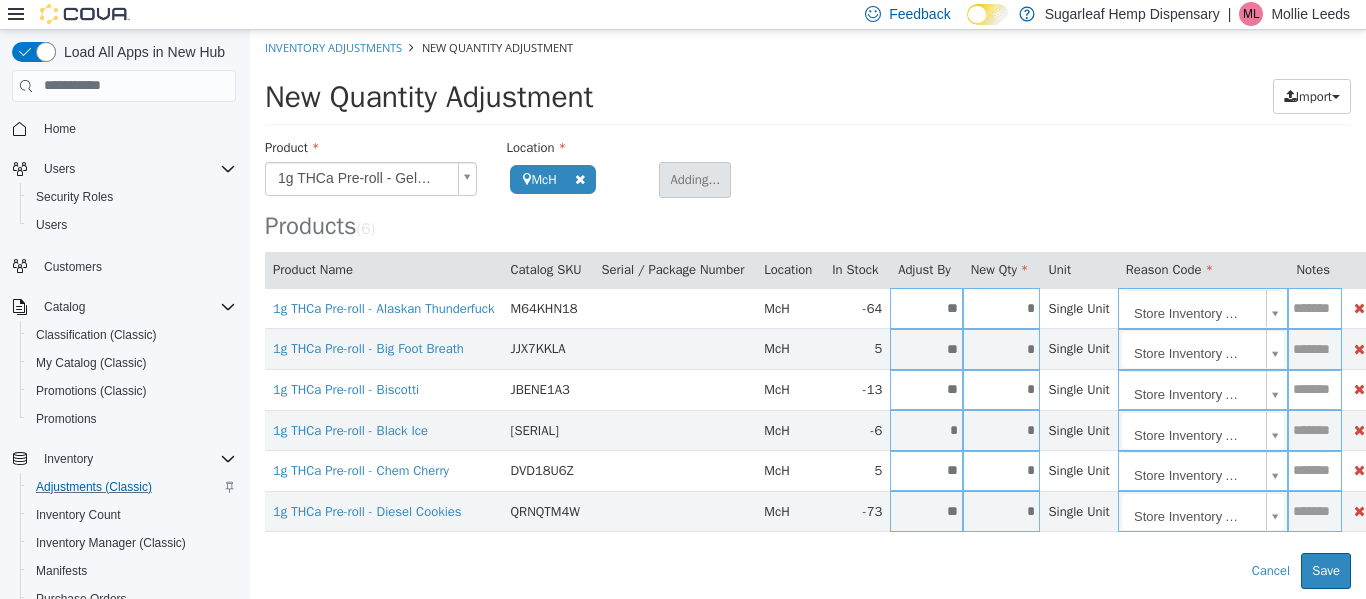type 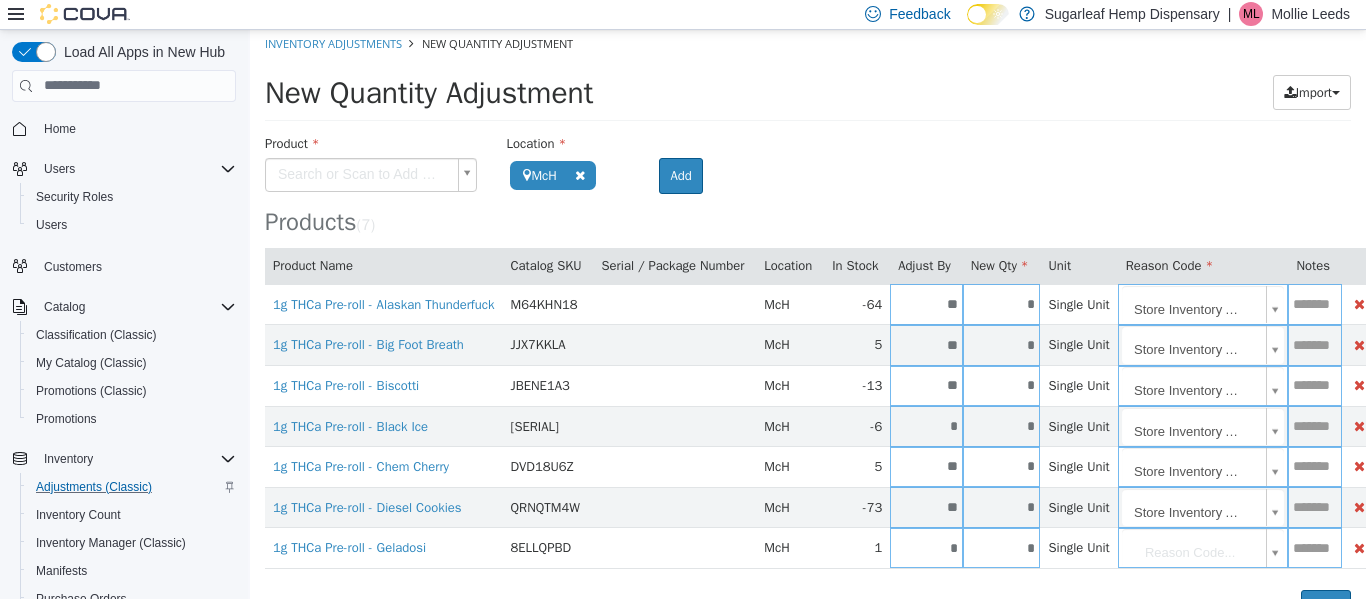 scroll, scrollTop: 5, scrollLeft: 0, axis: vertical 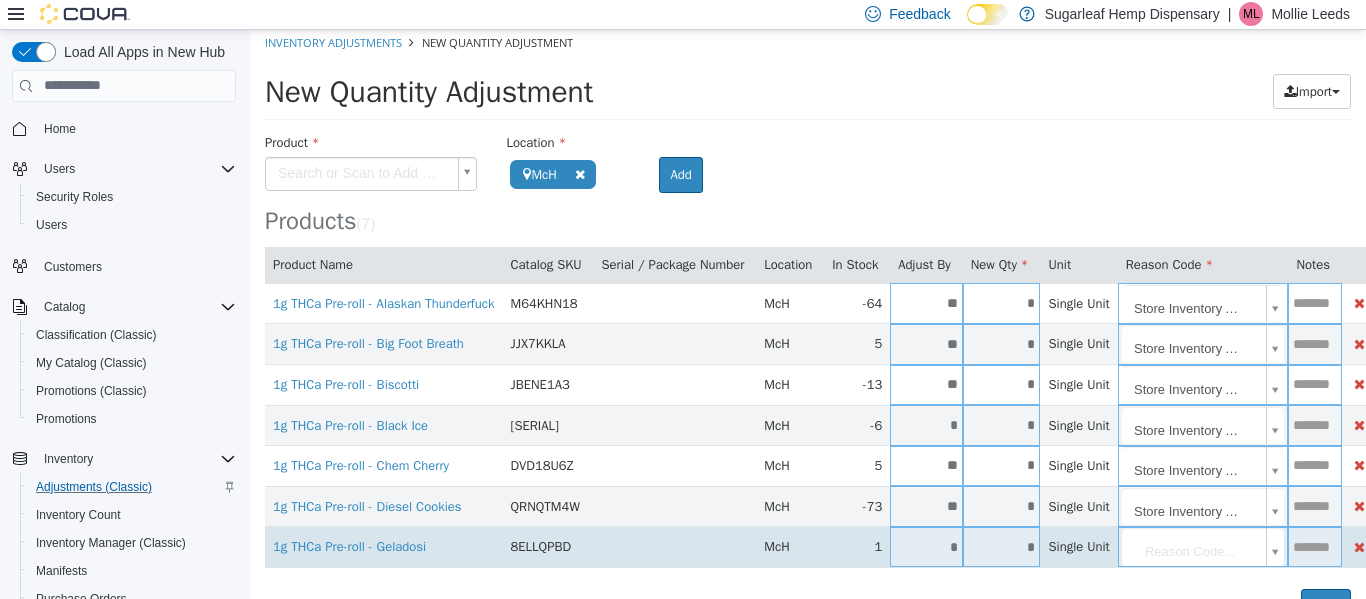 click on "*" at bounding box center (1002, 546) 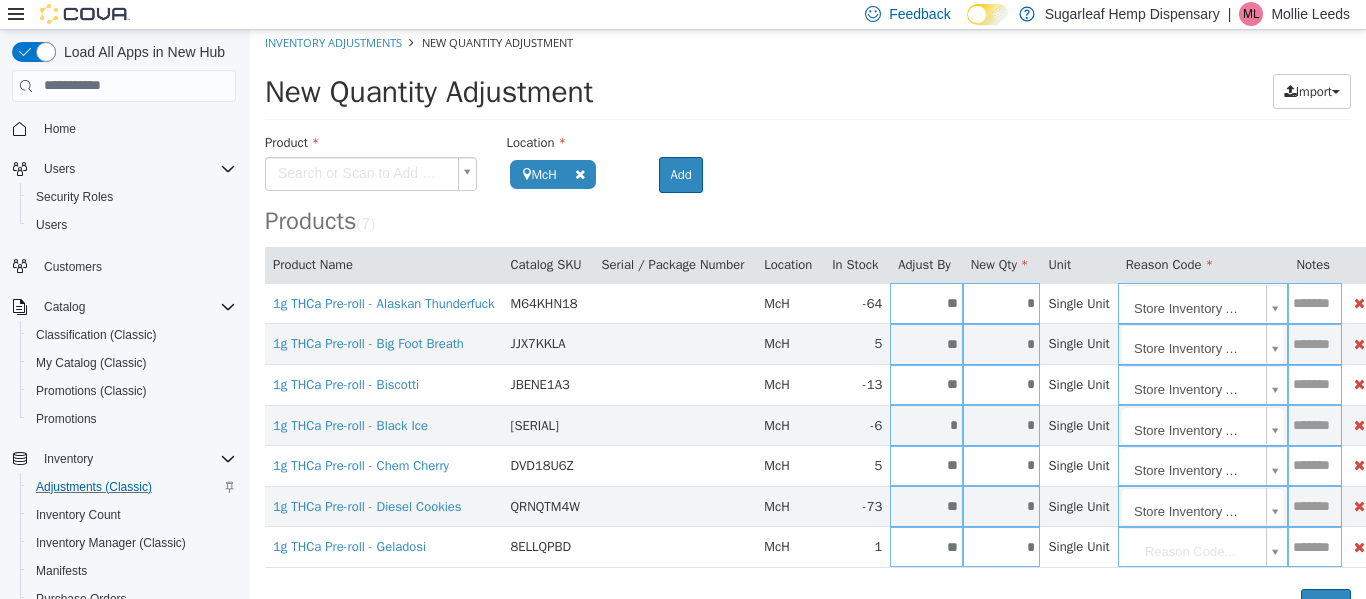 click on "**********" at bounding box center [808, 323] 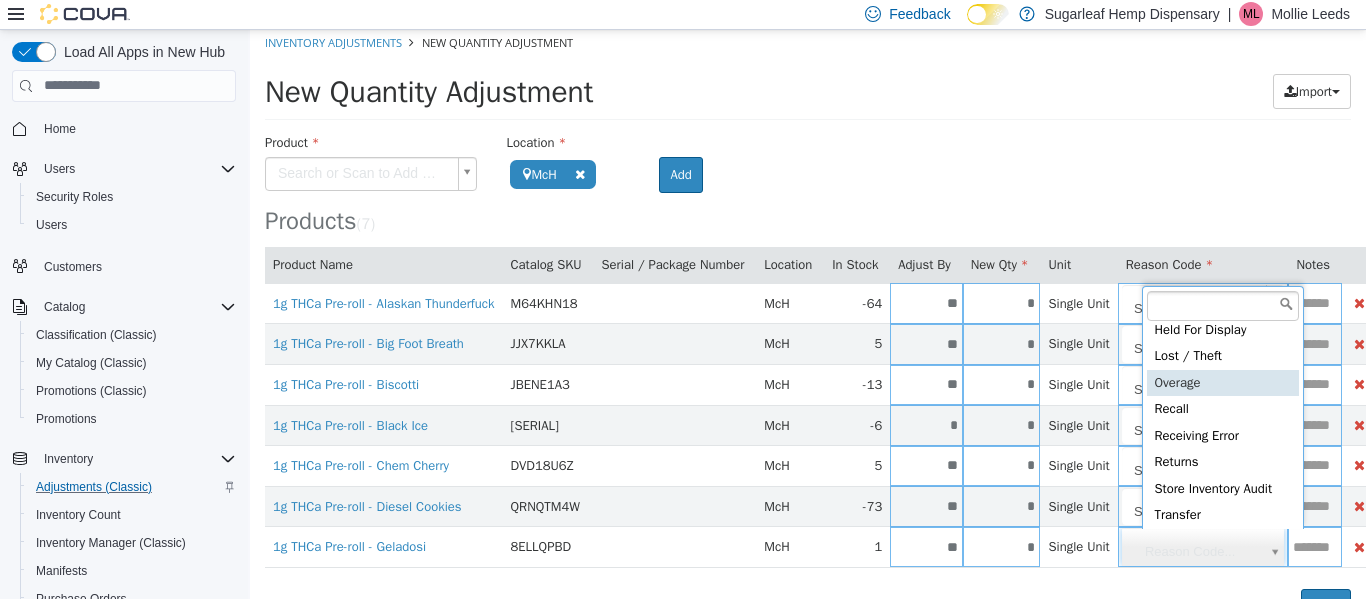 scroll, scrollTop: 91, scrollLeft: 0, axis: vertical 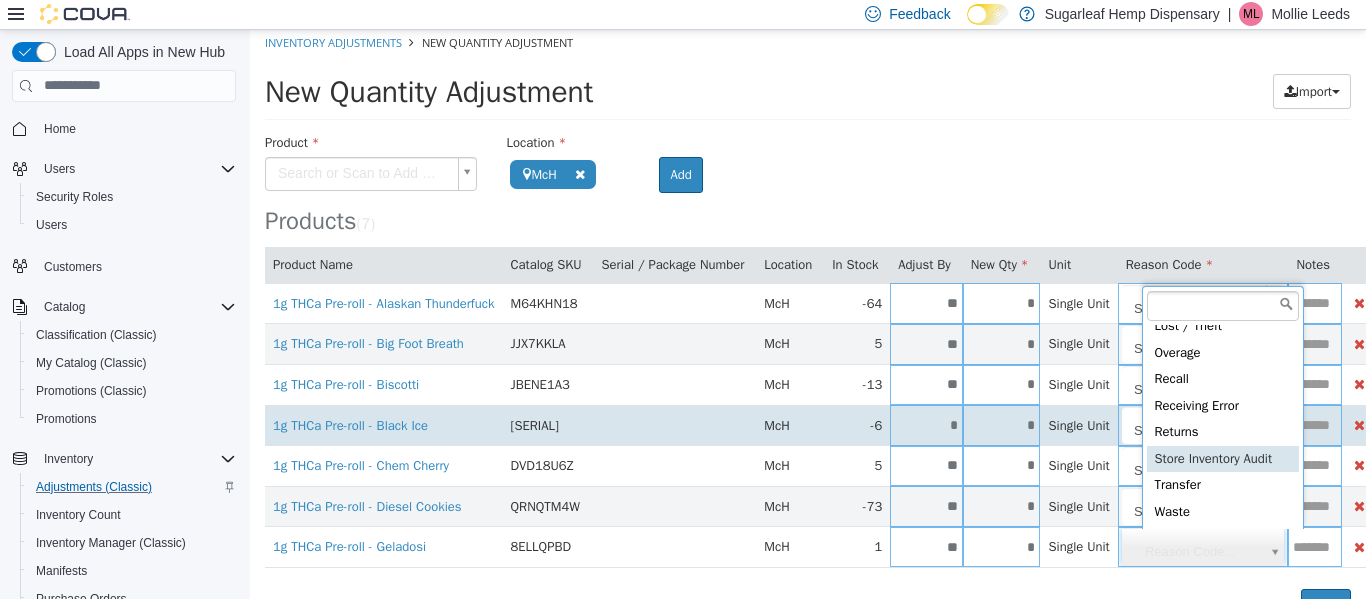 type on "**********" 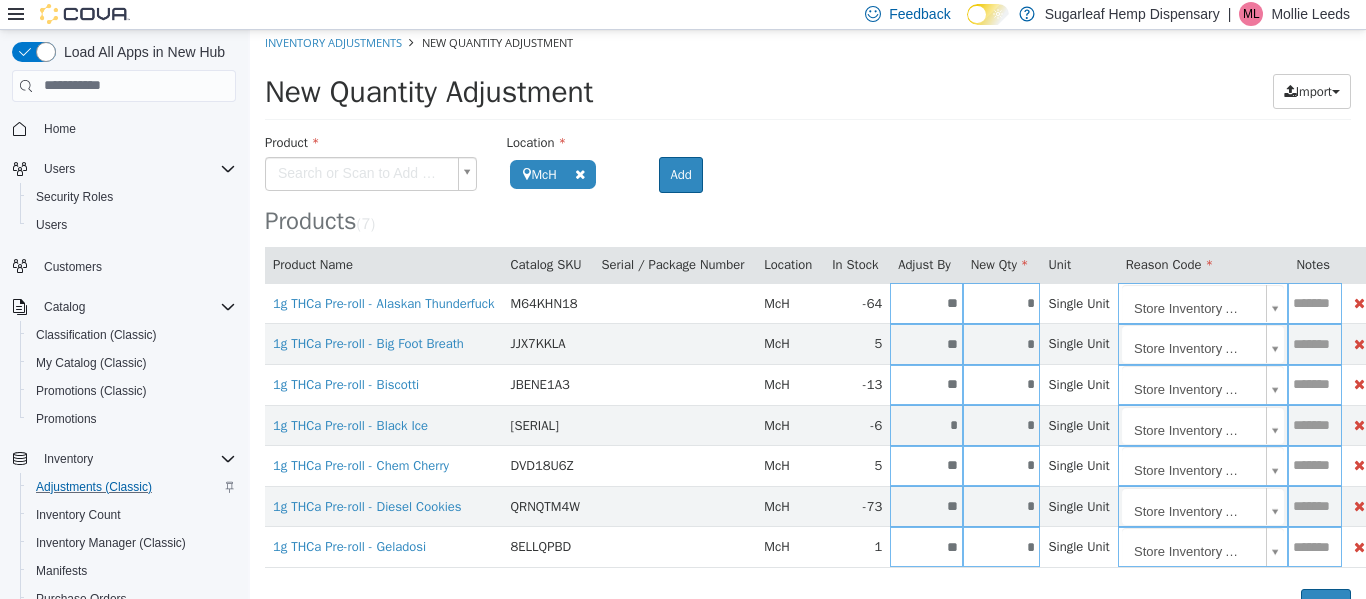 click on "**********" at bounding box center [808, 323] 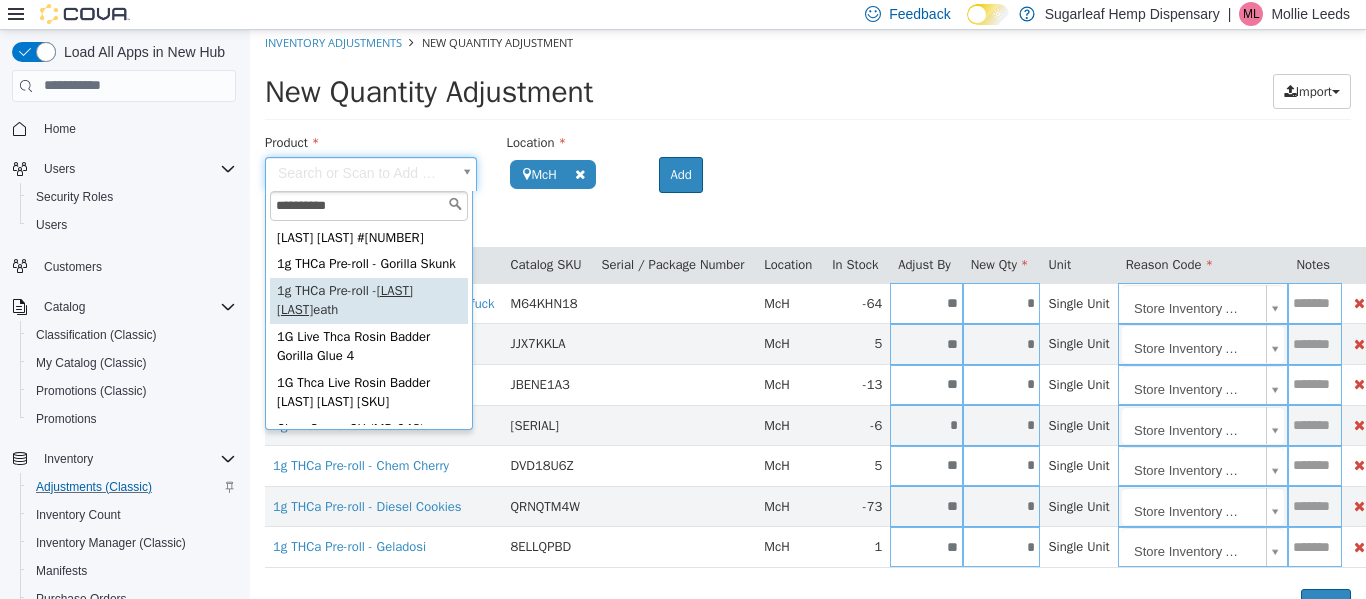 type on "**********" 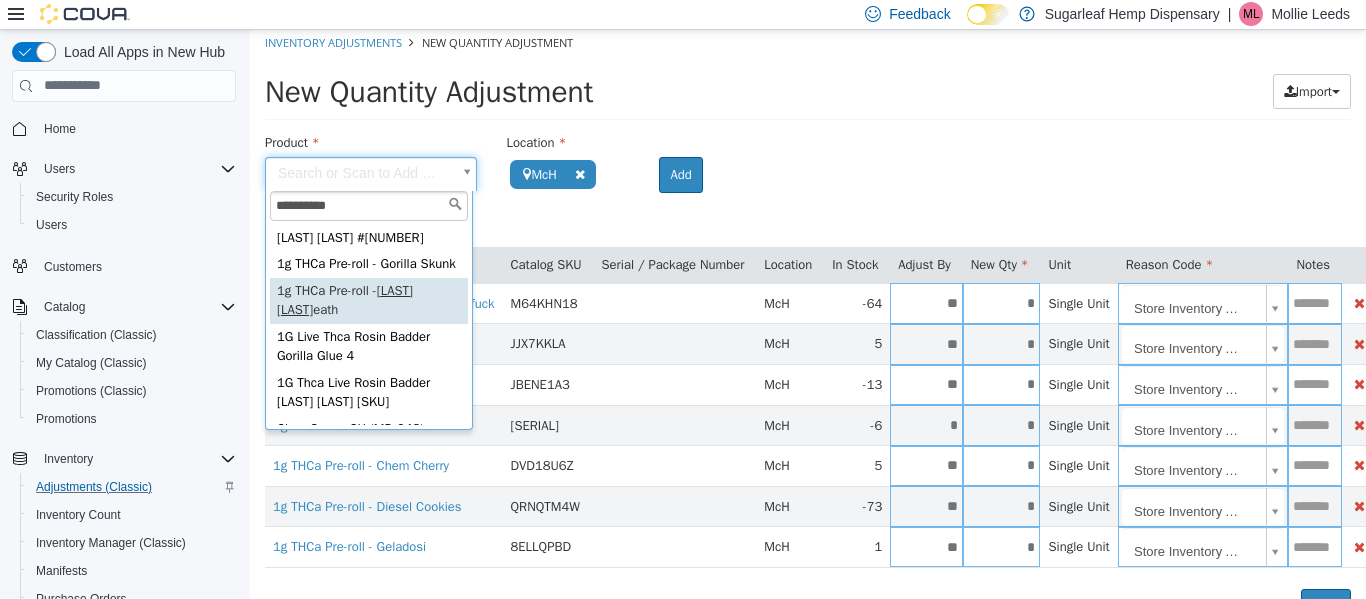 type on "**********" 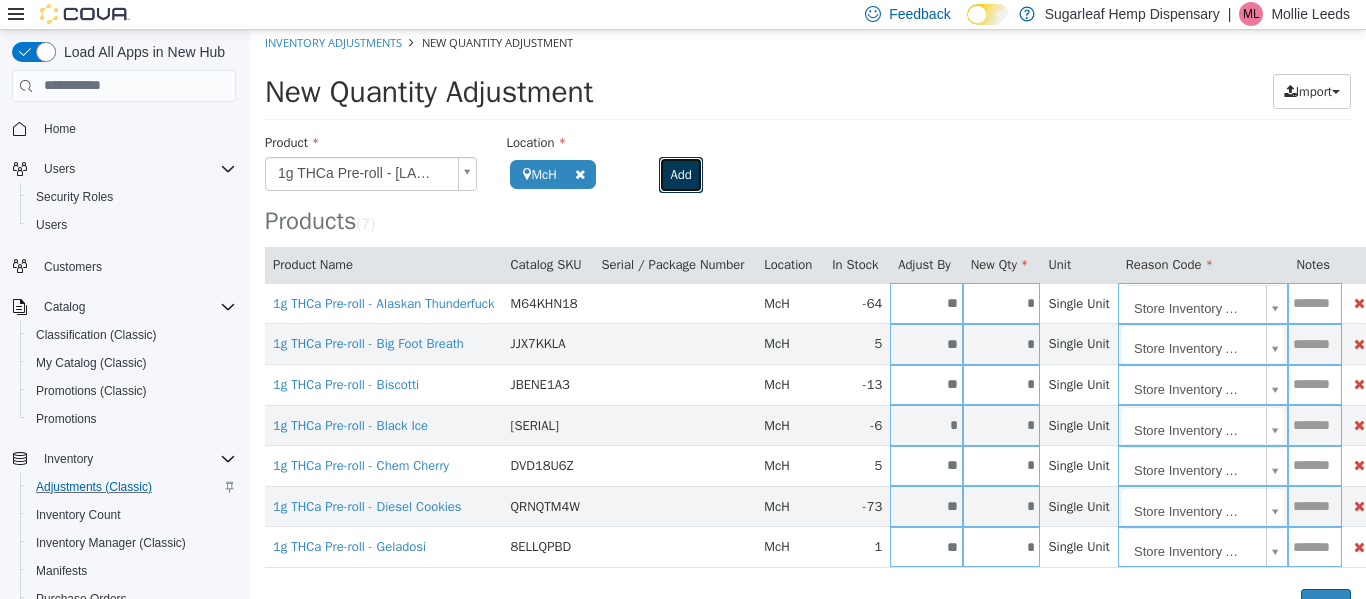click on "Add" at bounding box center (680, 174) 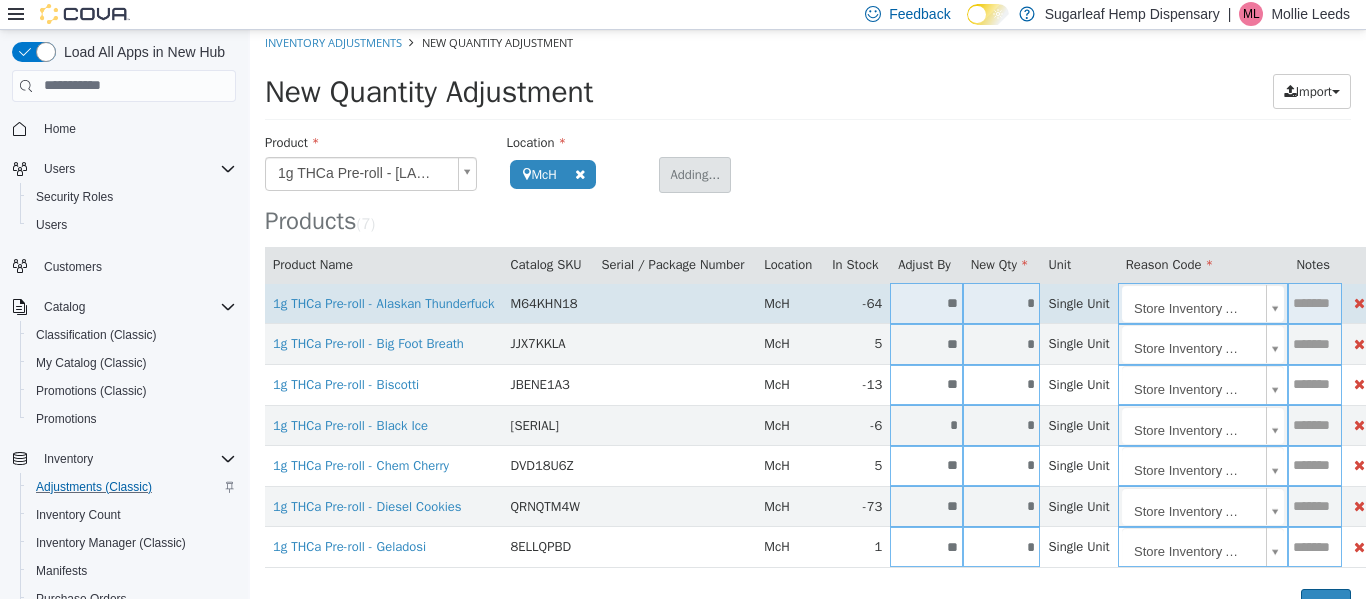 type 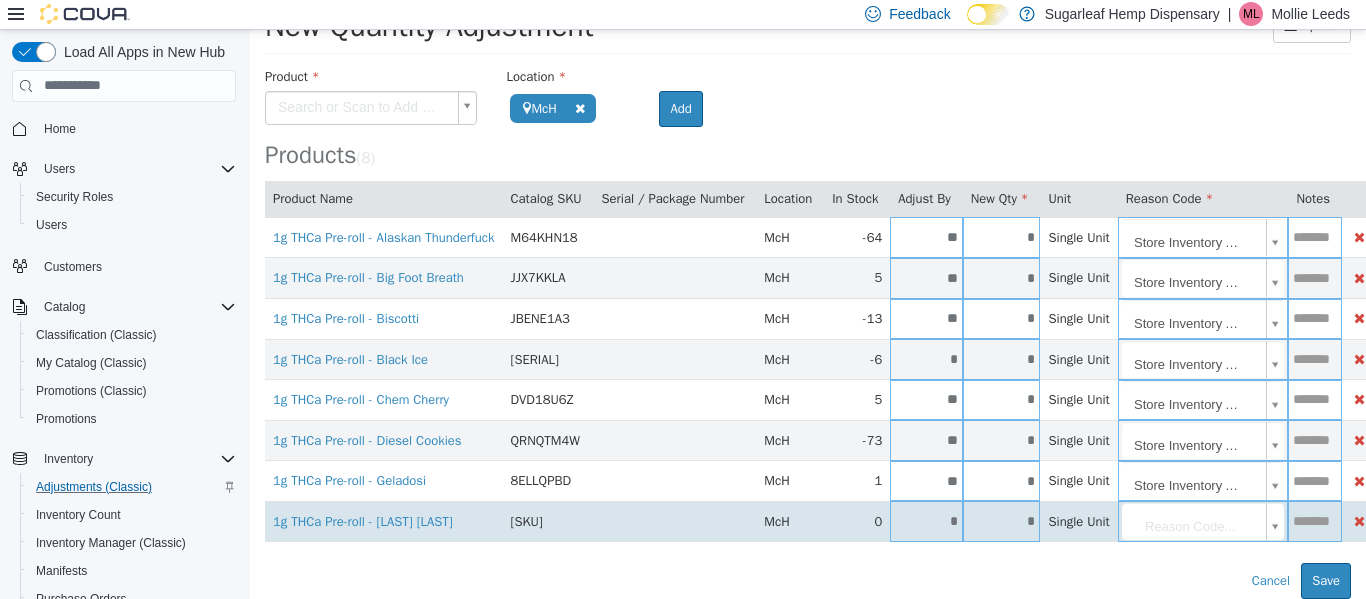 scroll, scrollTop: 86, scrollLeft: 0, axis: vertical 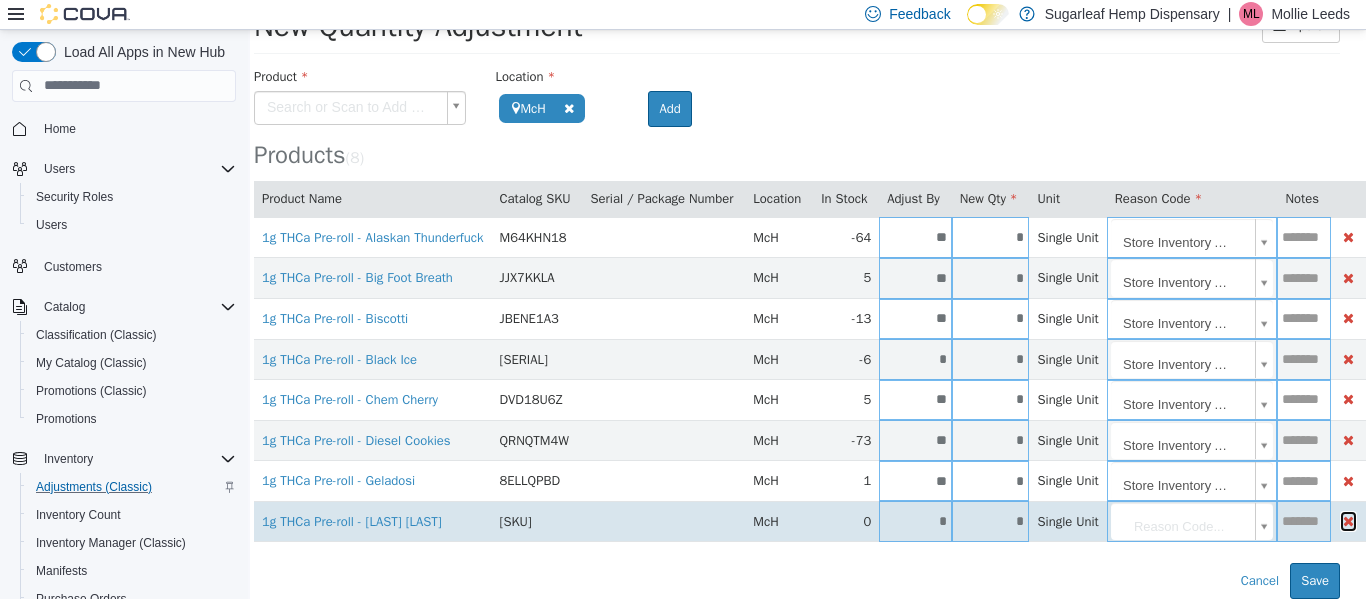 click at bounding box center (1348, 520) 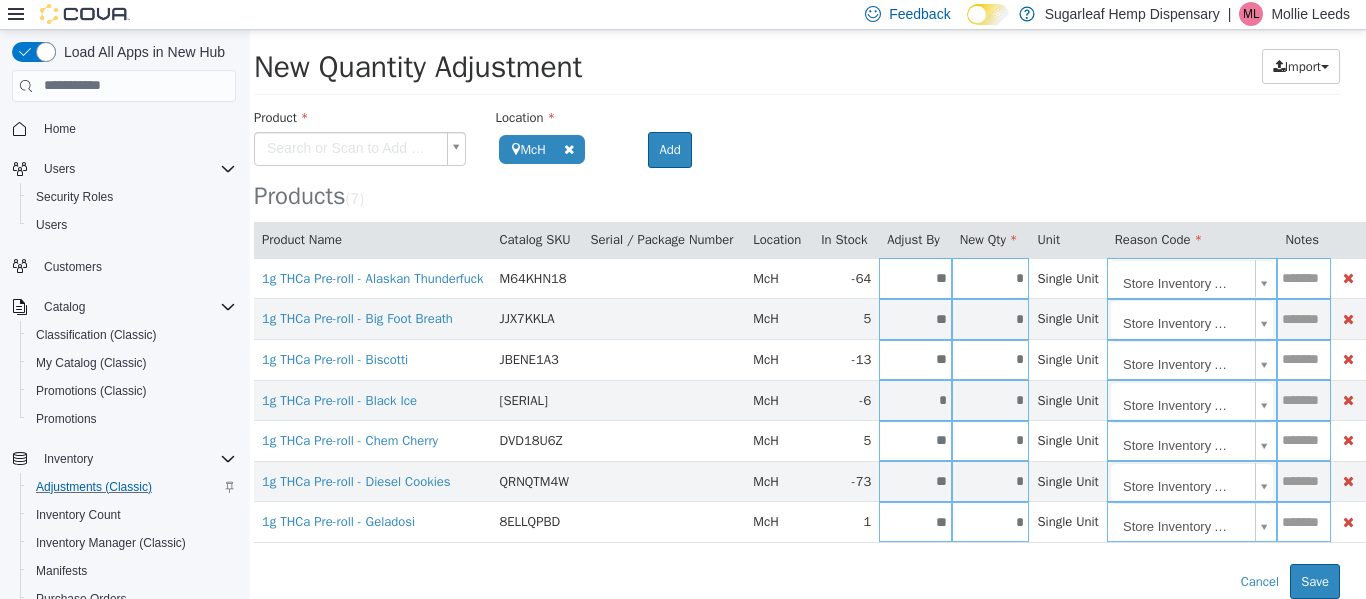 scroll, scrollTop: 45, scrollLeft: 48, axis: both 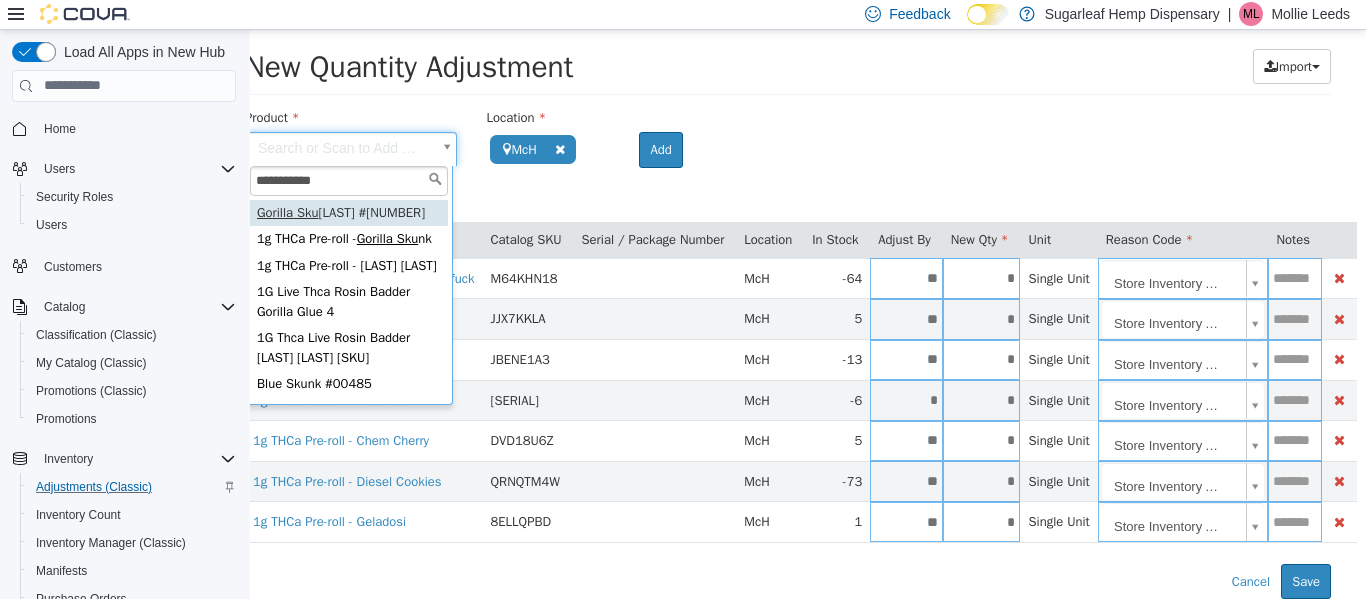 type on "**********" 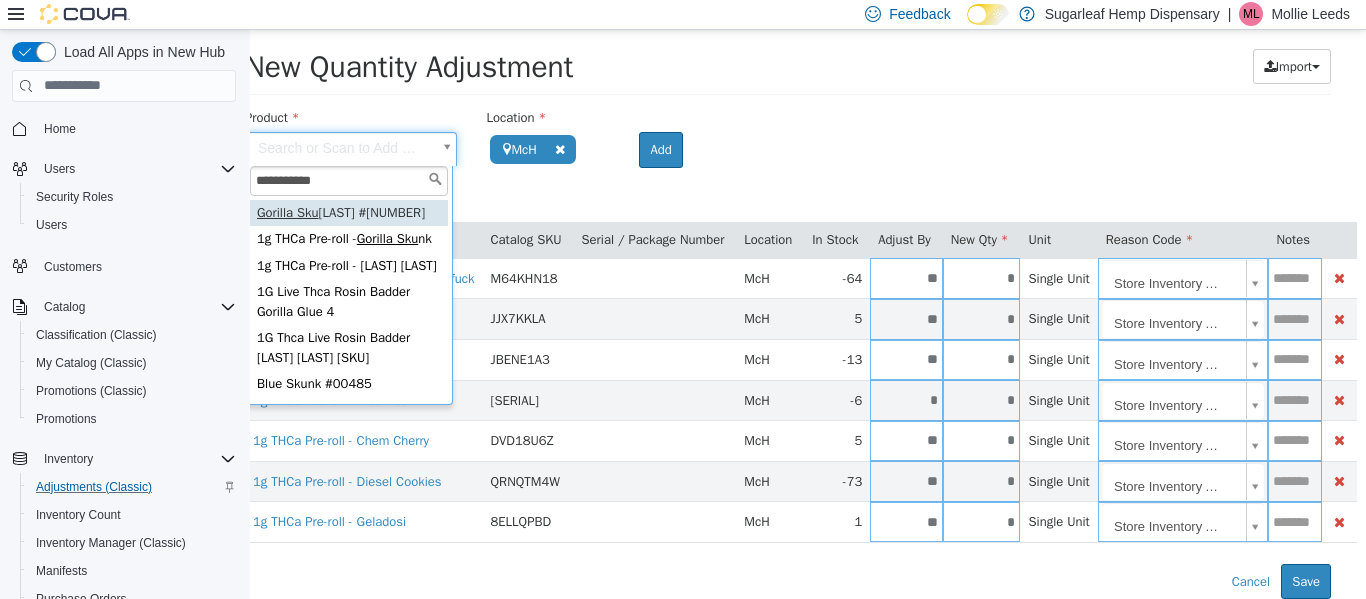 type on "**********" 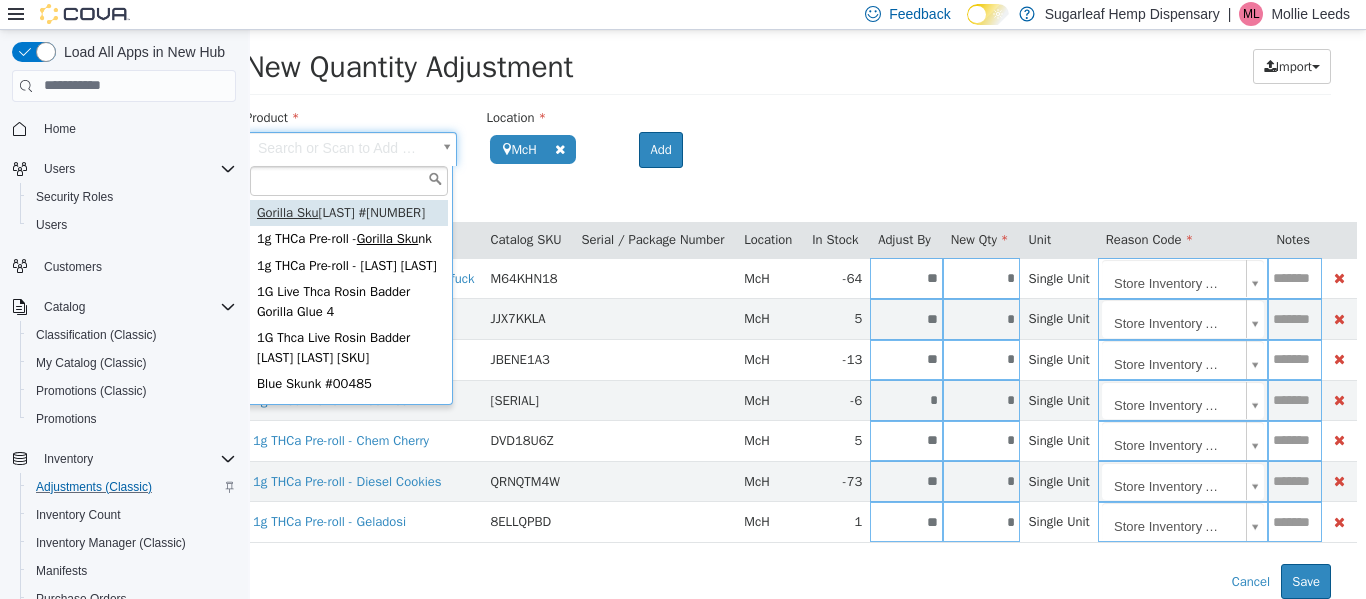 scroll, scrollTop: 45, scrollLeft: 0, axis: vertical 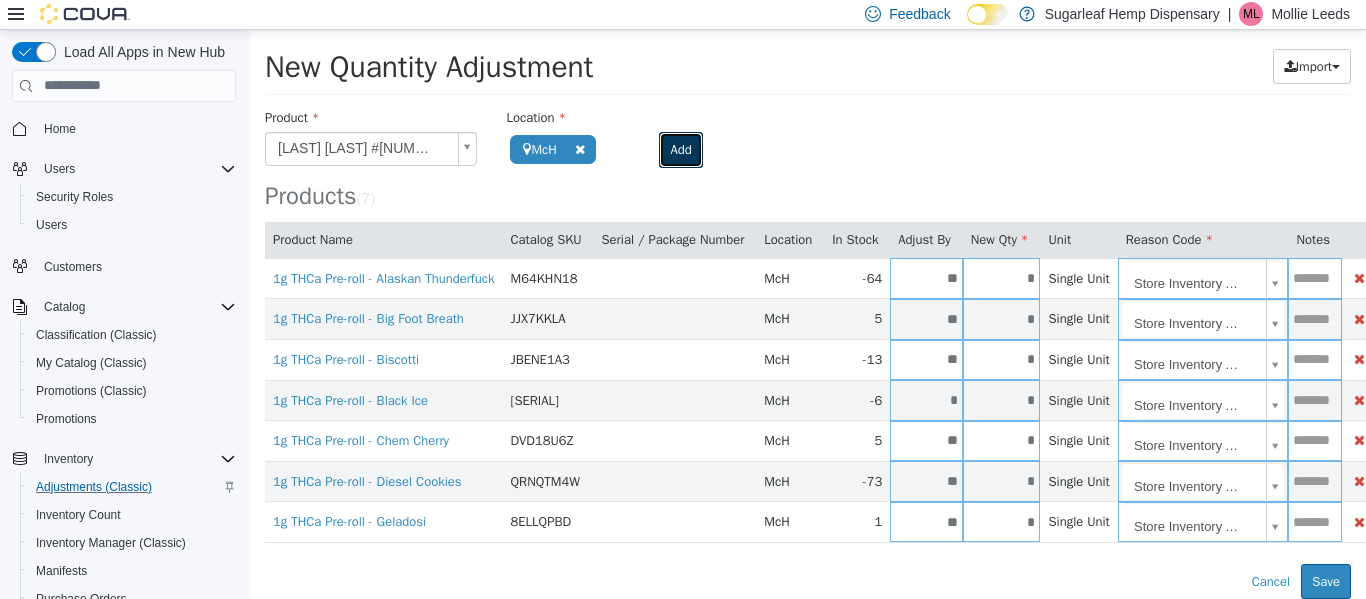click on "Add" at bounding box center [680, 149] 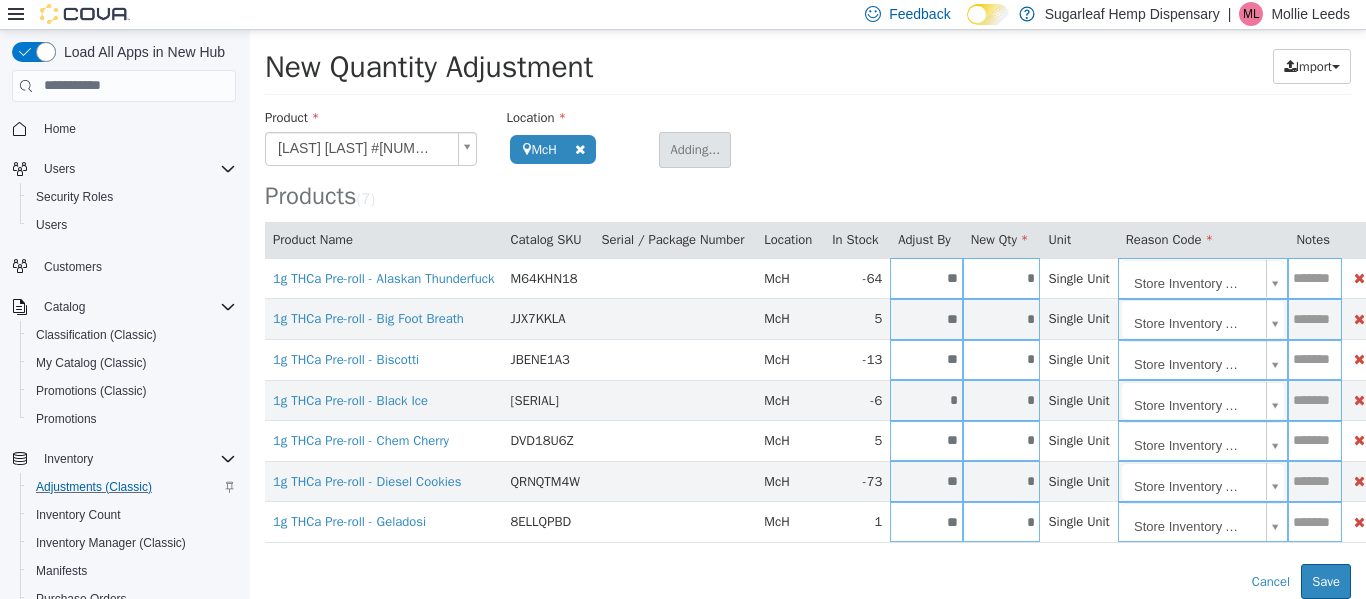 type 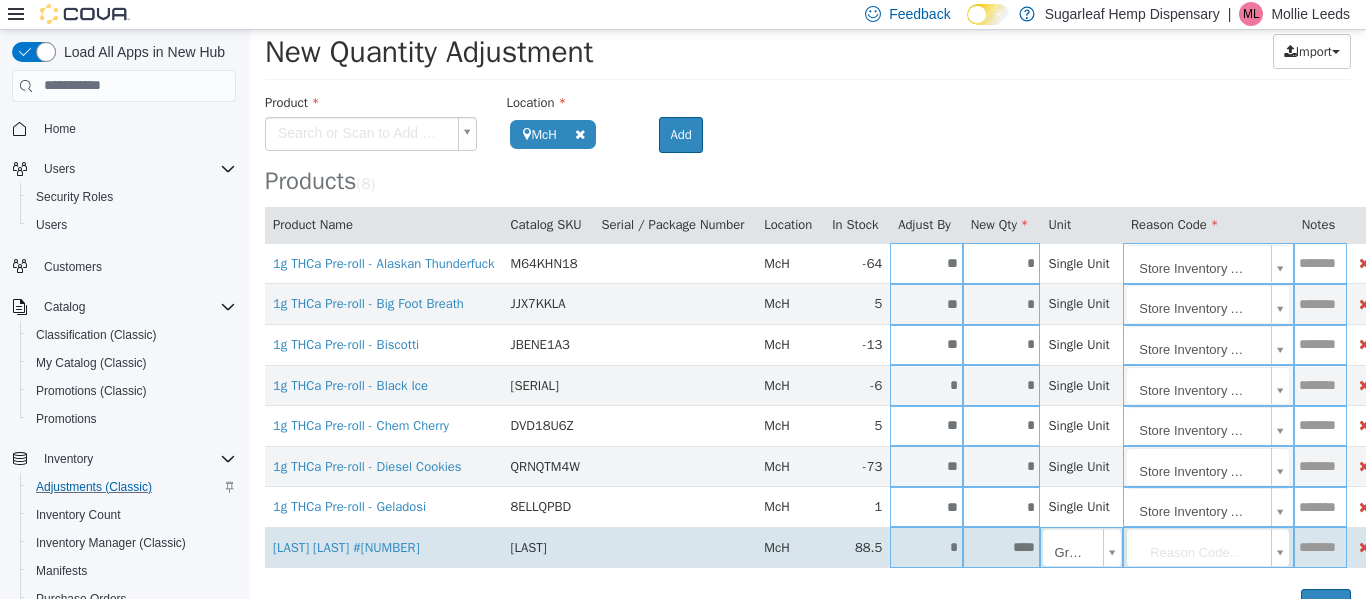 click on "****" at bounding box center [1002, 546] 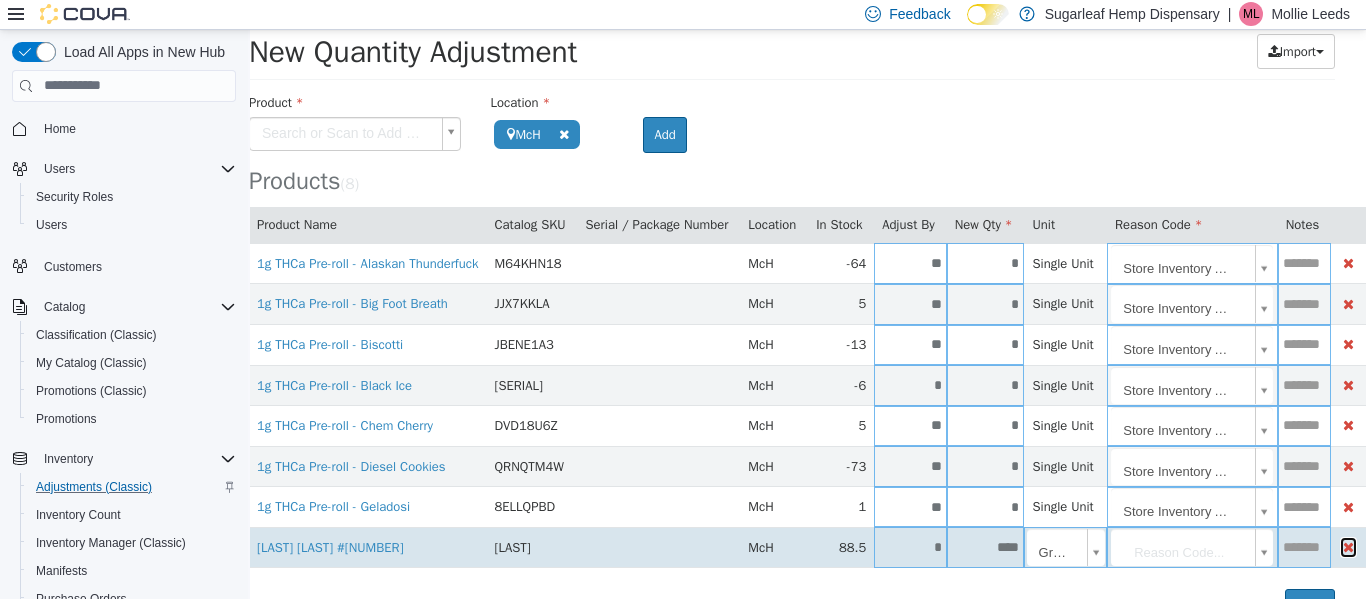 click at bounding box center (1348, 546) 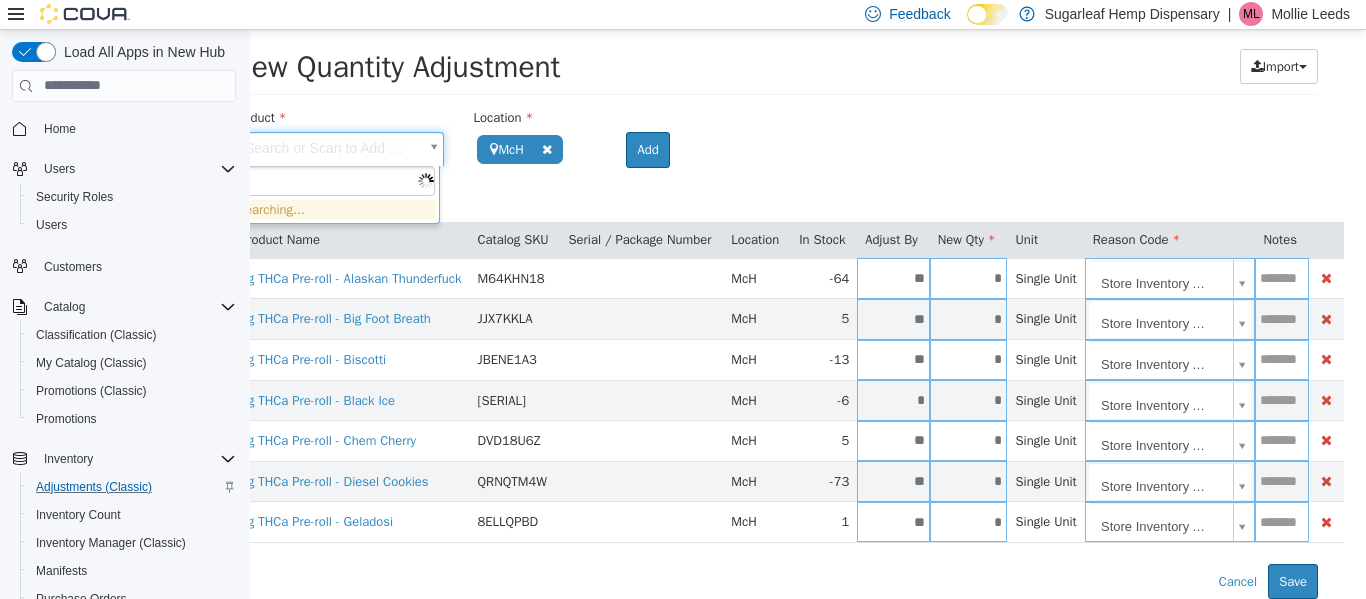 click on "**********" at bounding box center [775, 298] 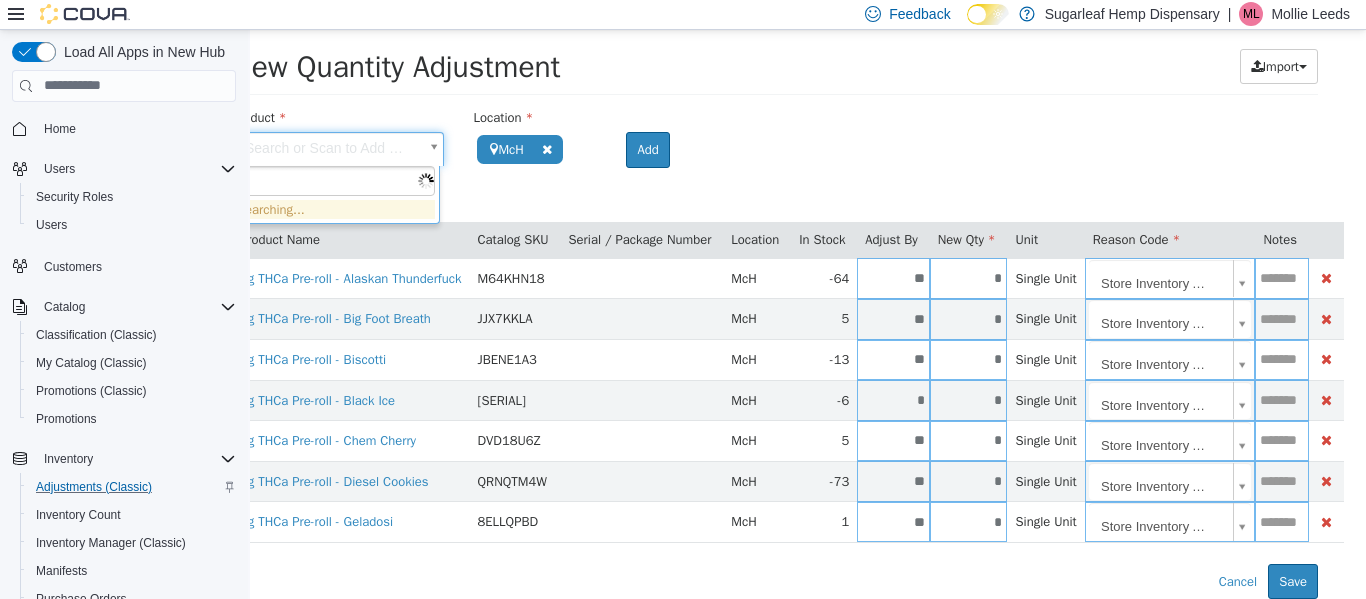 scroll, scrollTop: 45, scrollLeft: 20, axis: both 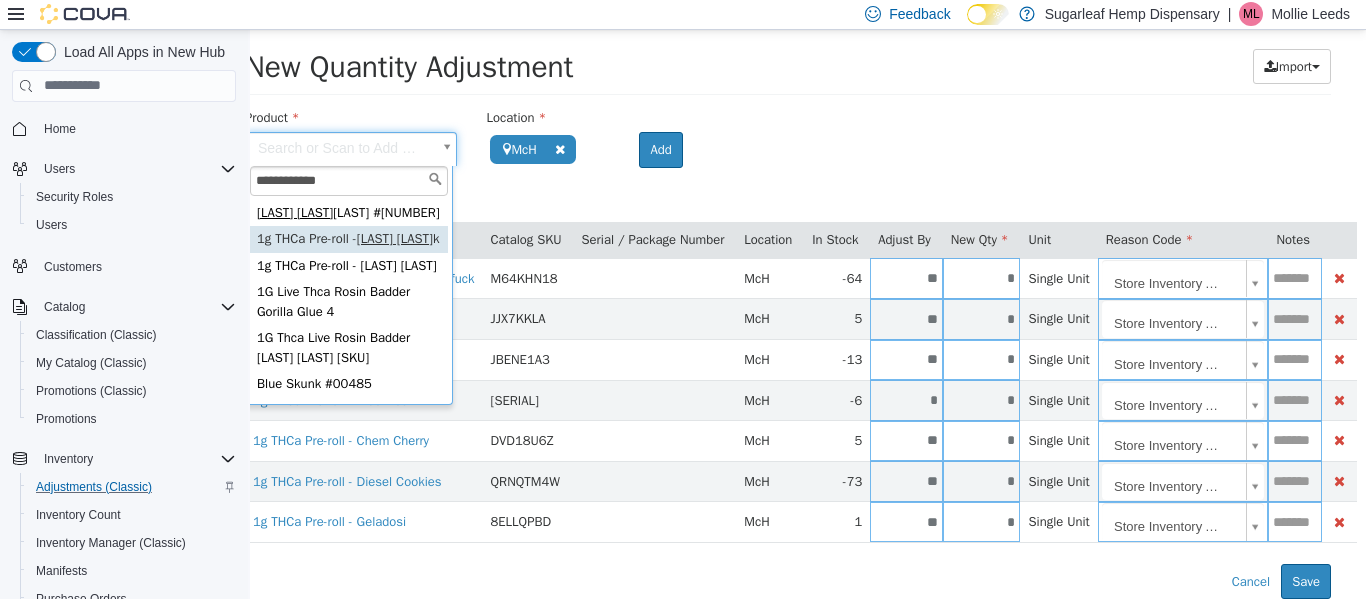 type on "**********" 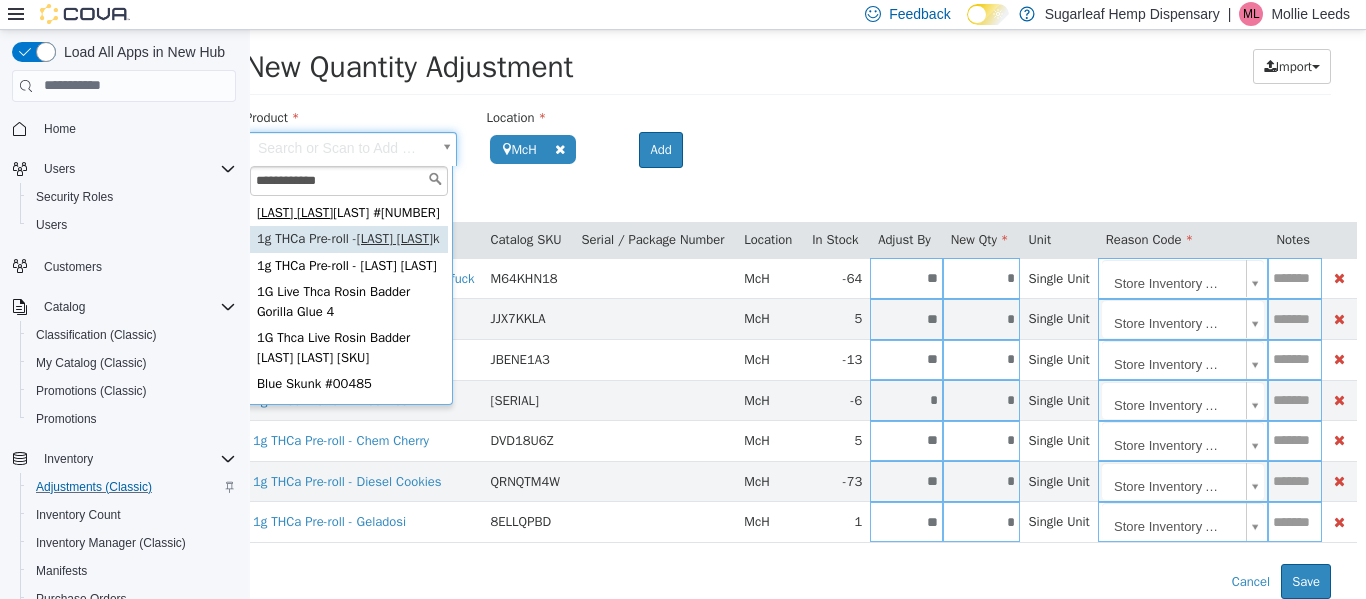 type on "**********" 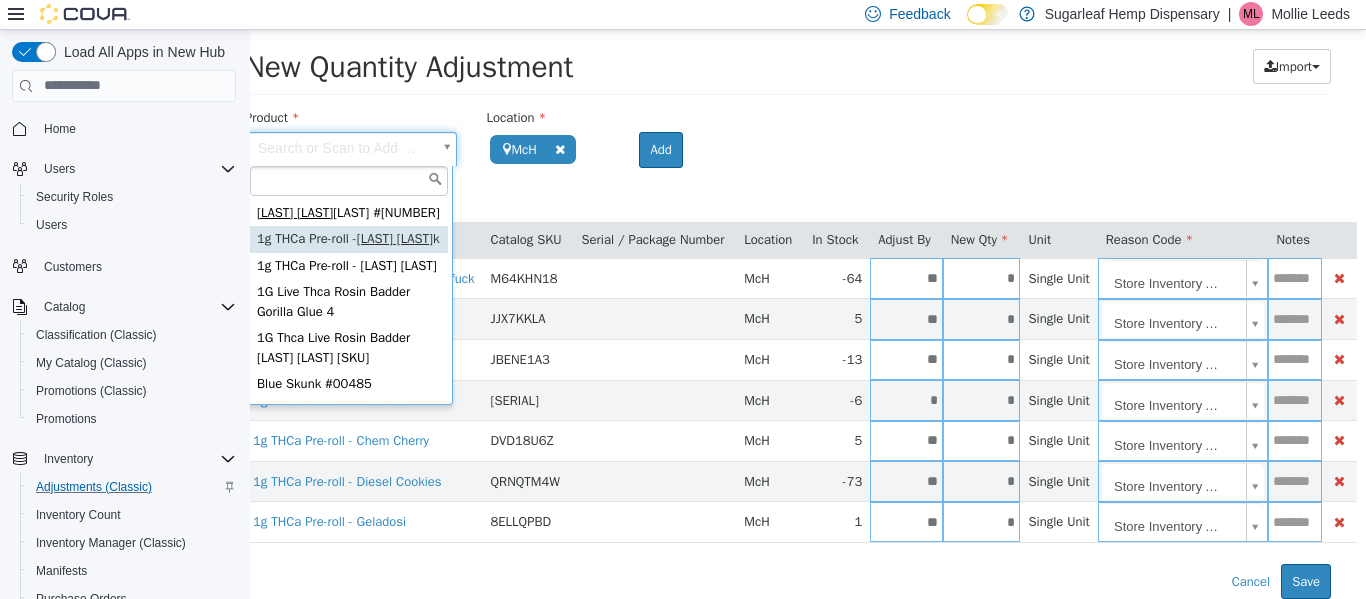 scroll, scrollTop: 45, scrollLeft: 0, axis: vertical 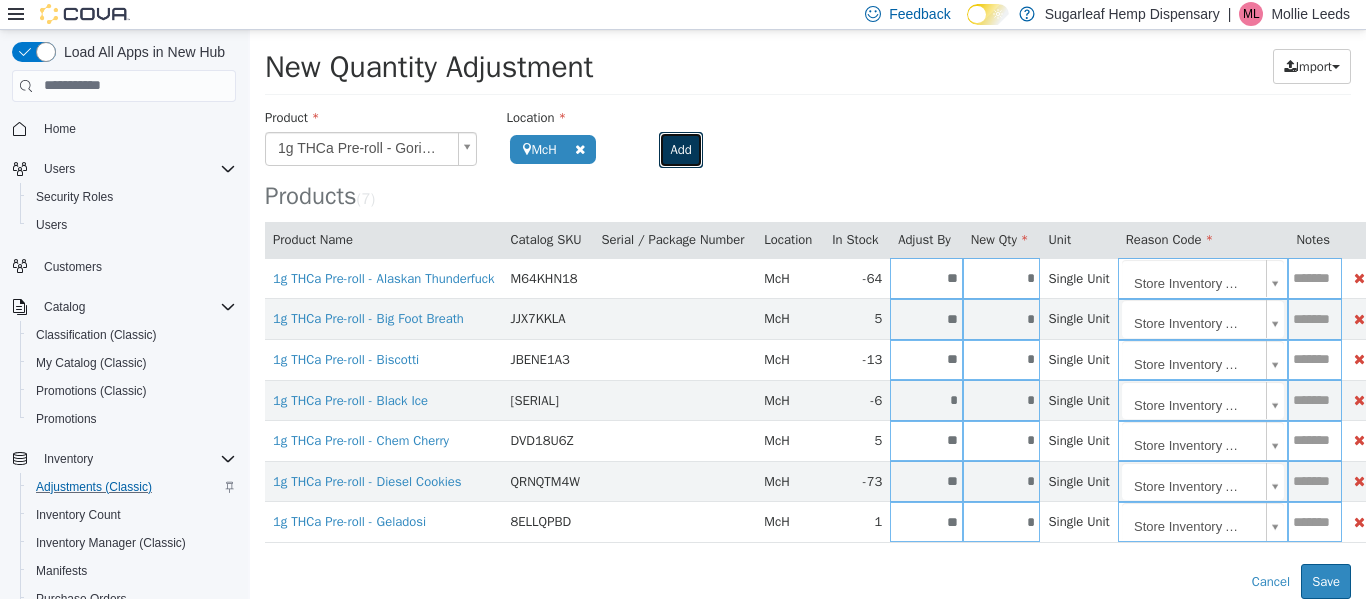 click on "Add" at bounding box center (680, 149) 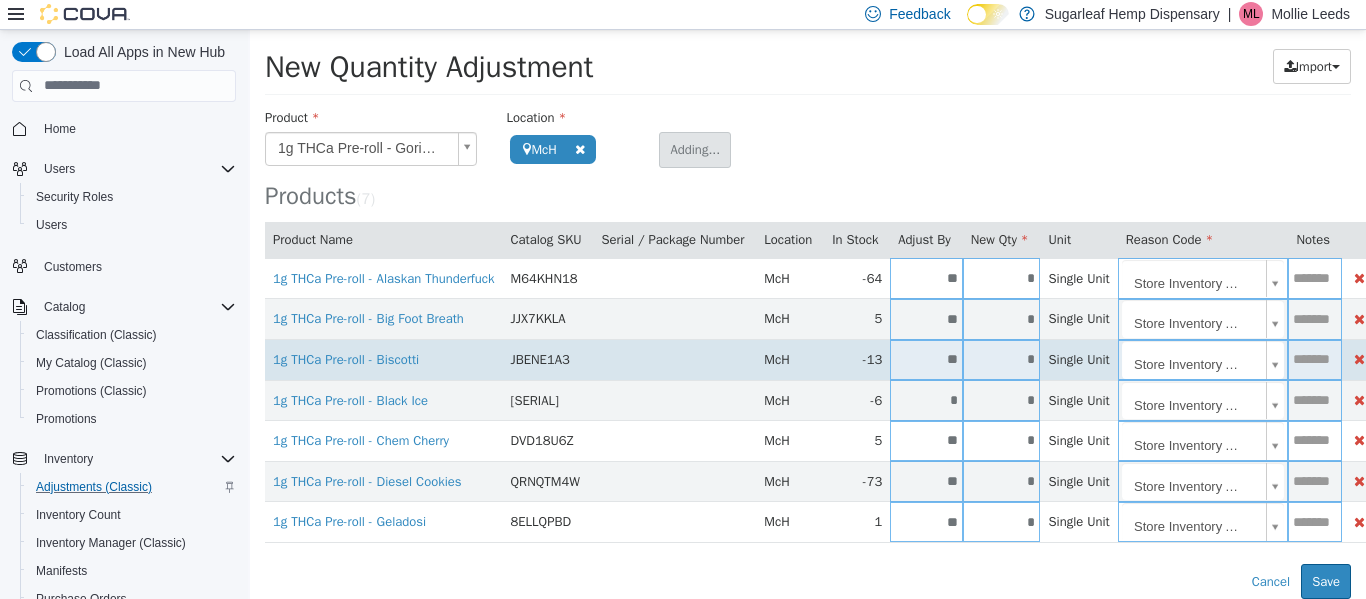type 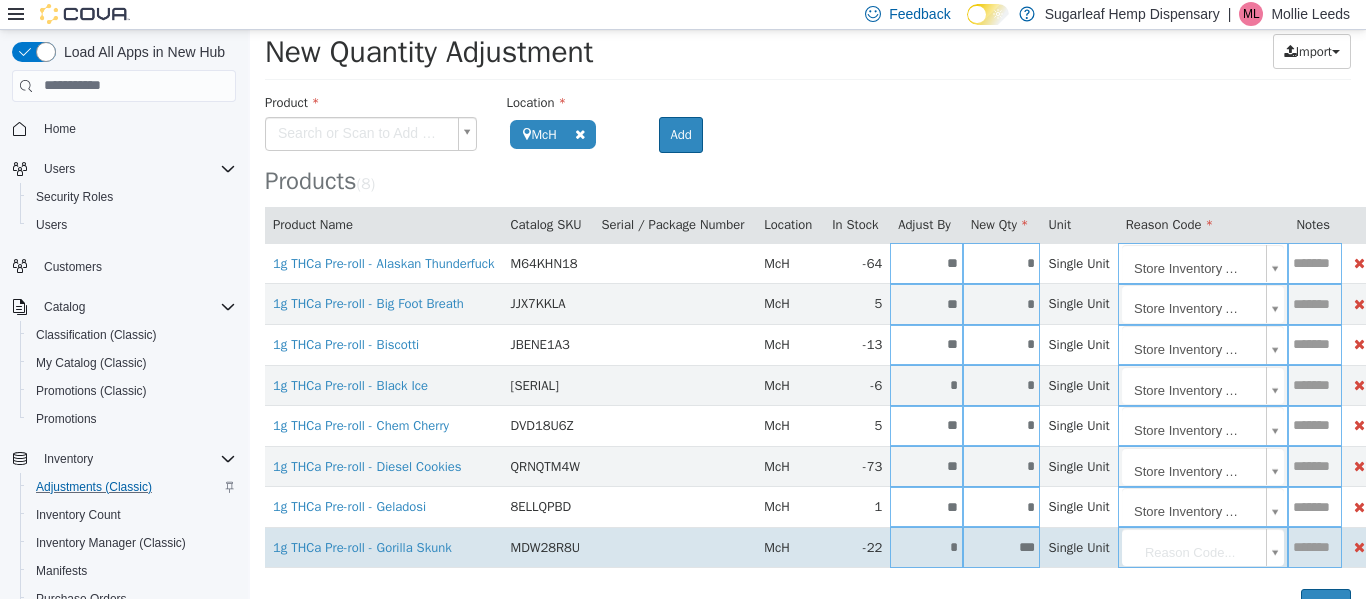 click on "***" at bounding box center (1002, 546) 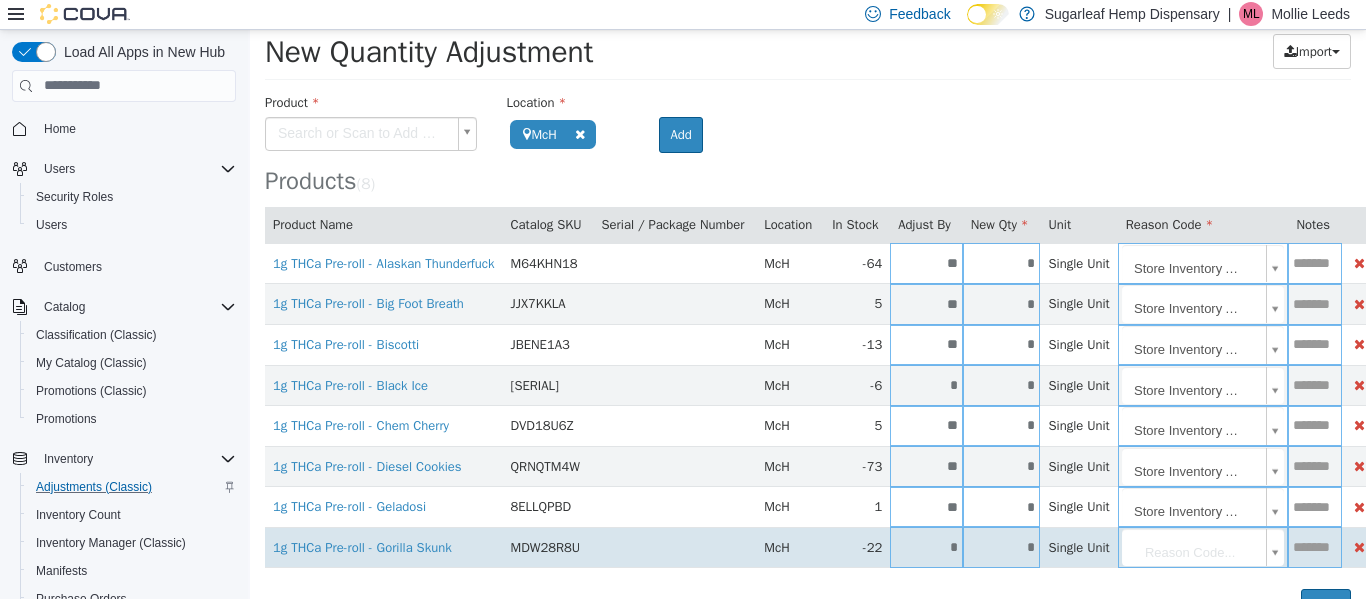 type on "*" 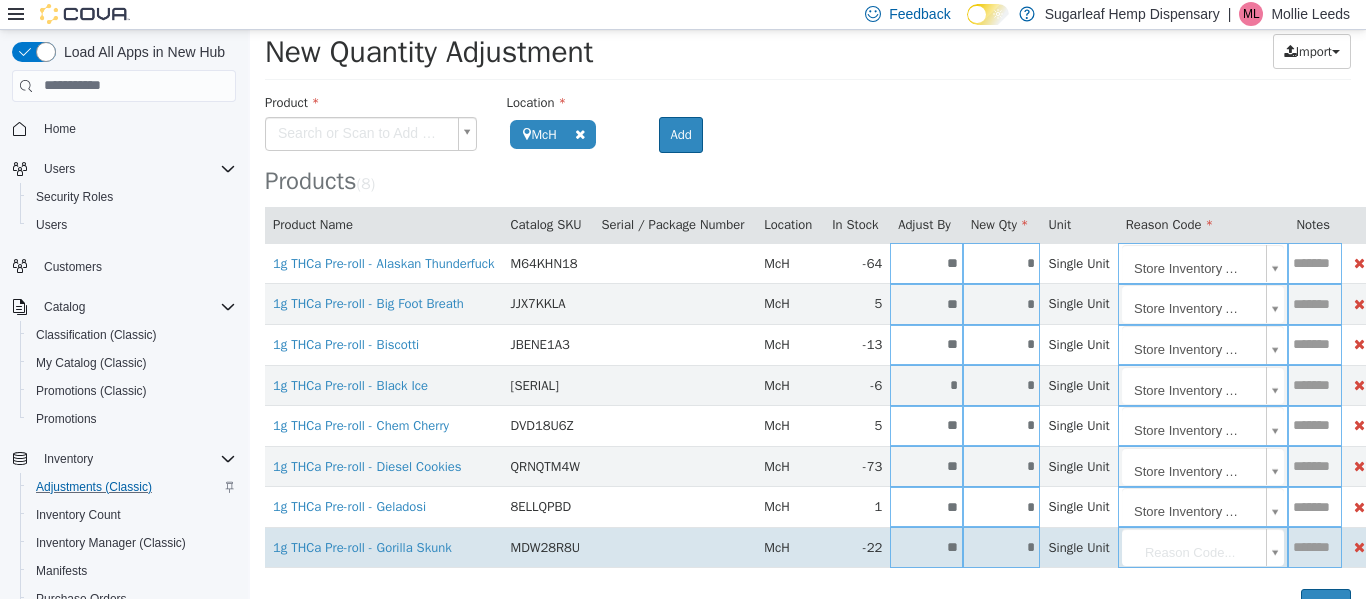 click on "**********" at bounding box center (808, 304) 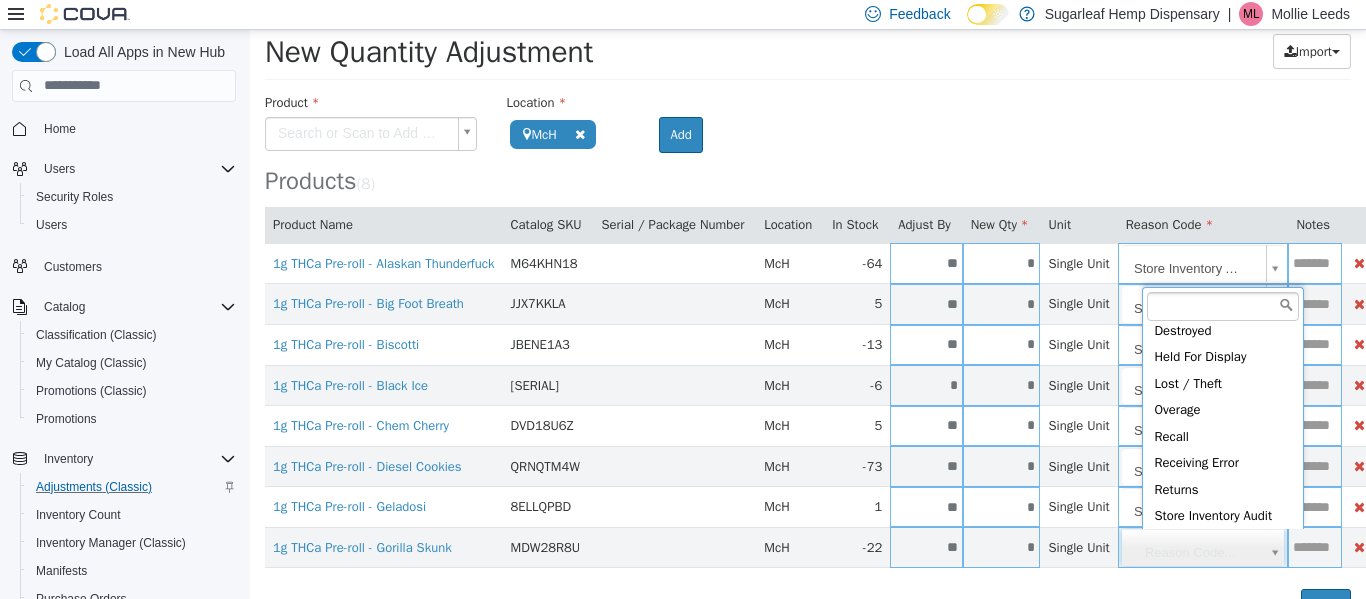 scroll, scrollTop: 92, scrollLeft: 0, axis: vertical 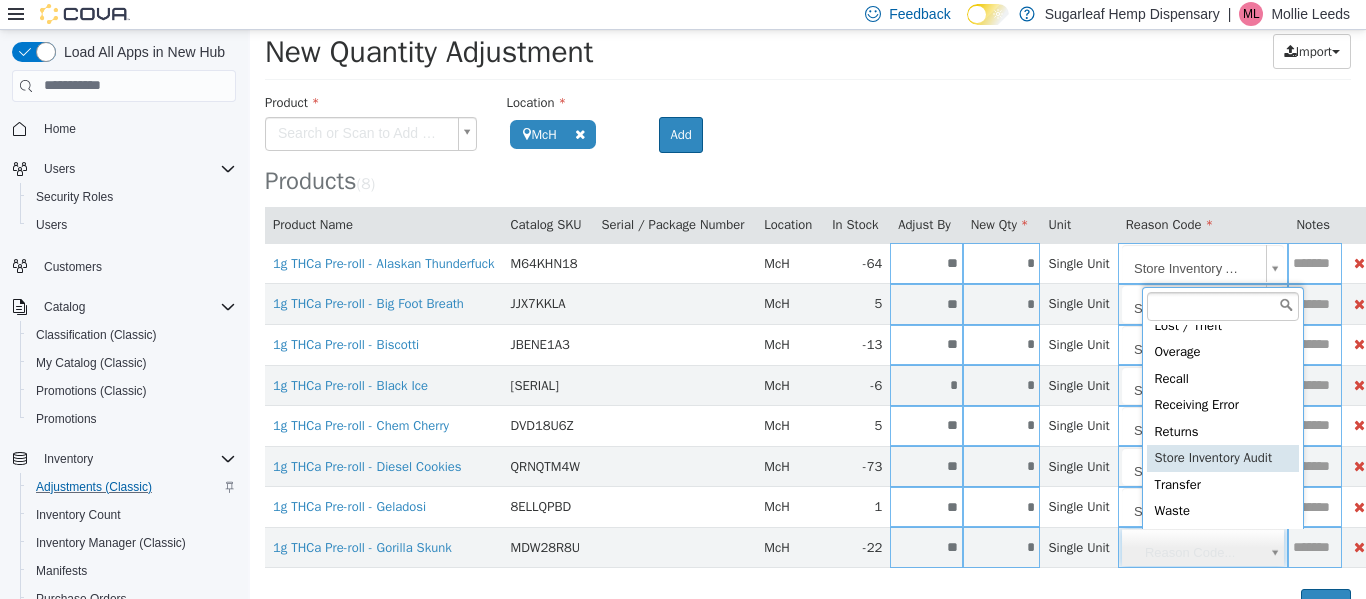 type on "**********" 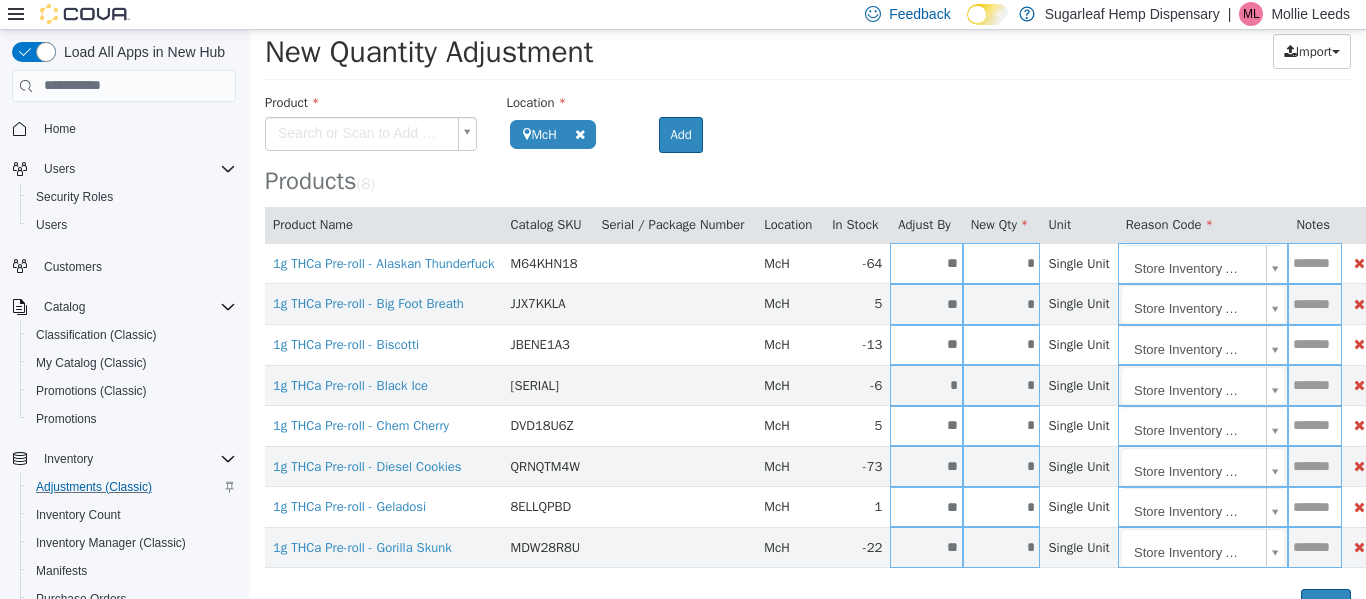 click on "**********" at bounding box center (808, 304) 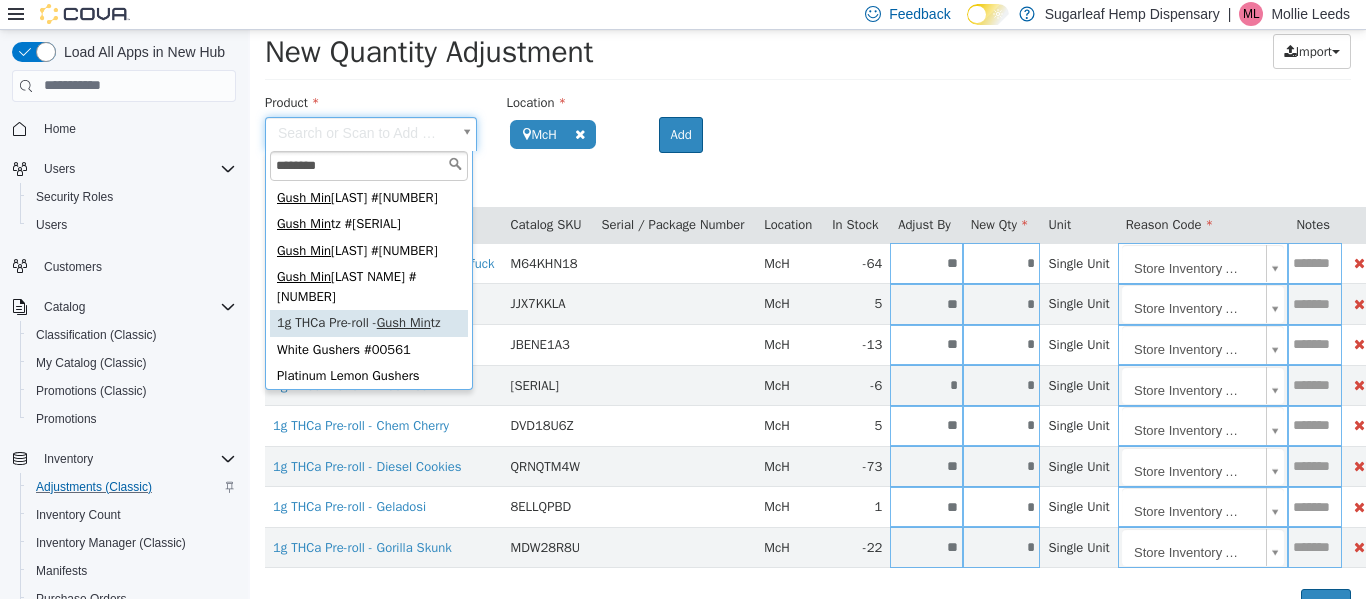 type on "********" 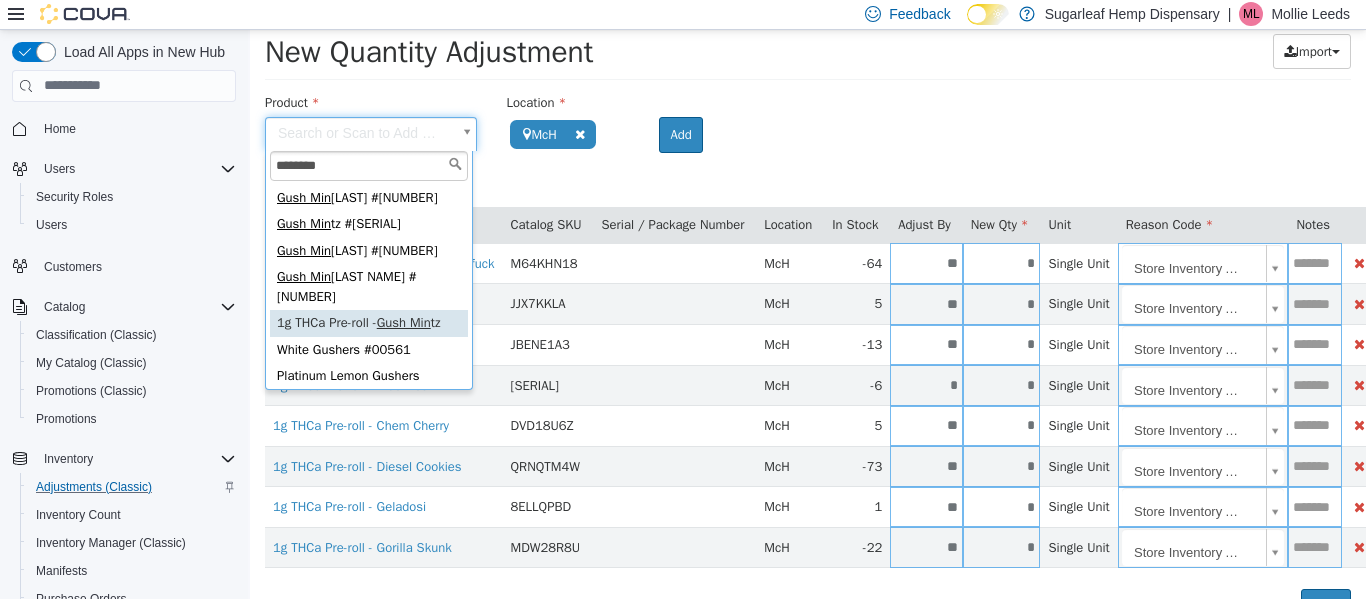 type on "**********" 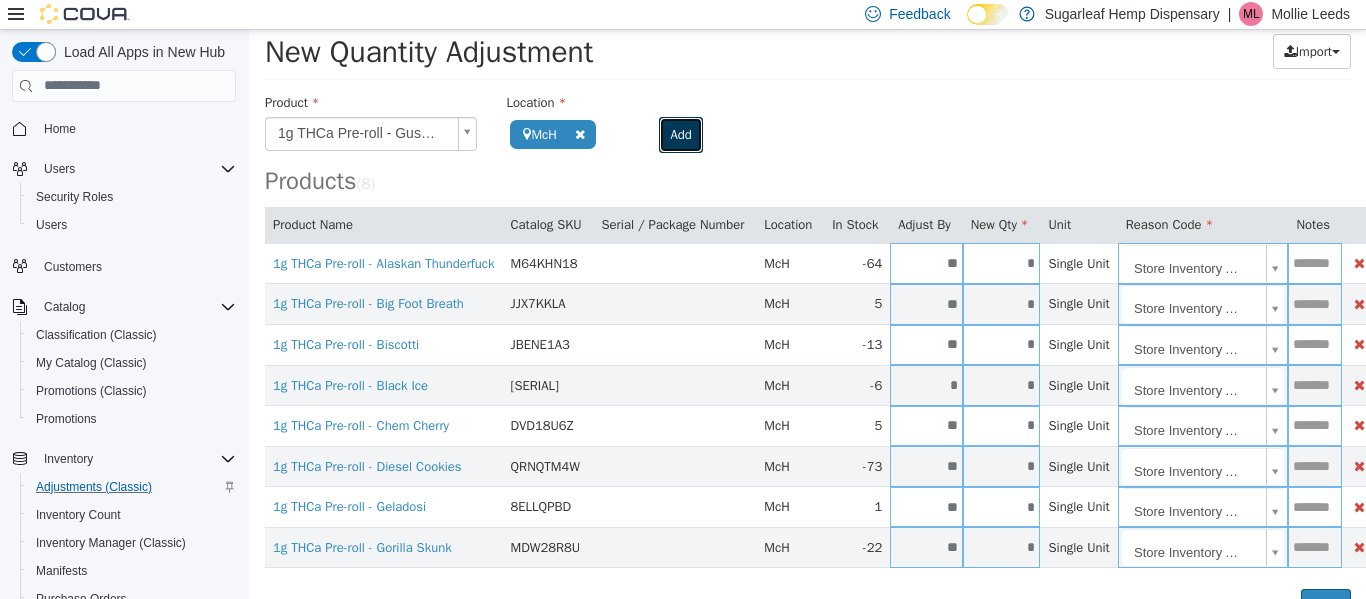 click on "Add" at bounding box center (680, 134) 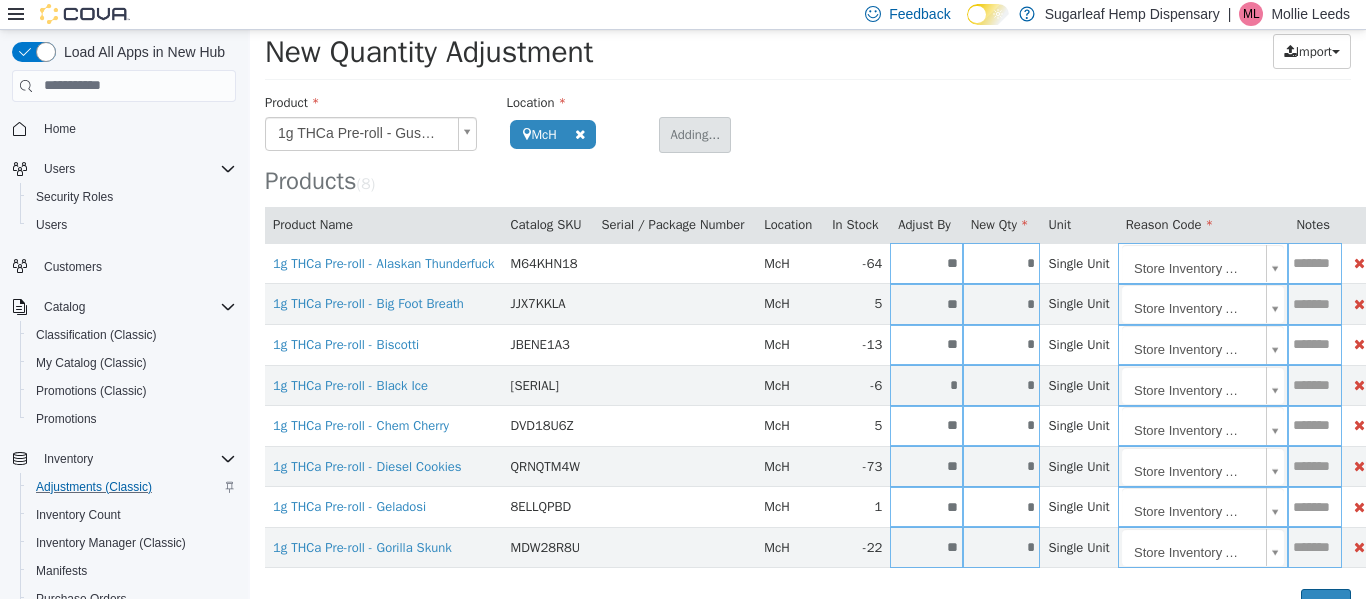 type 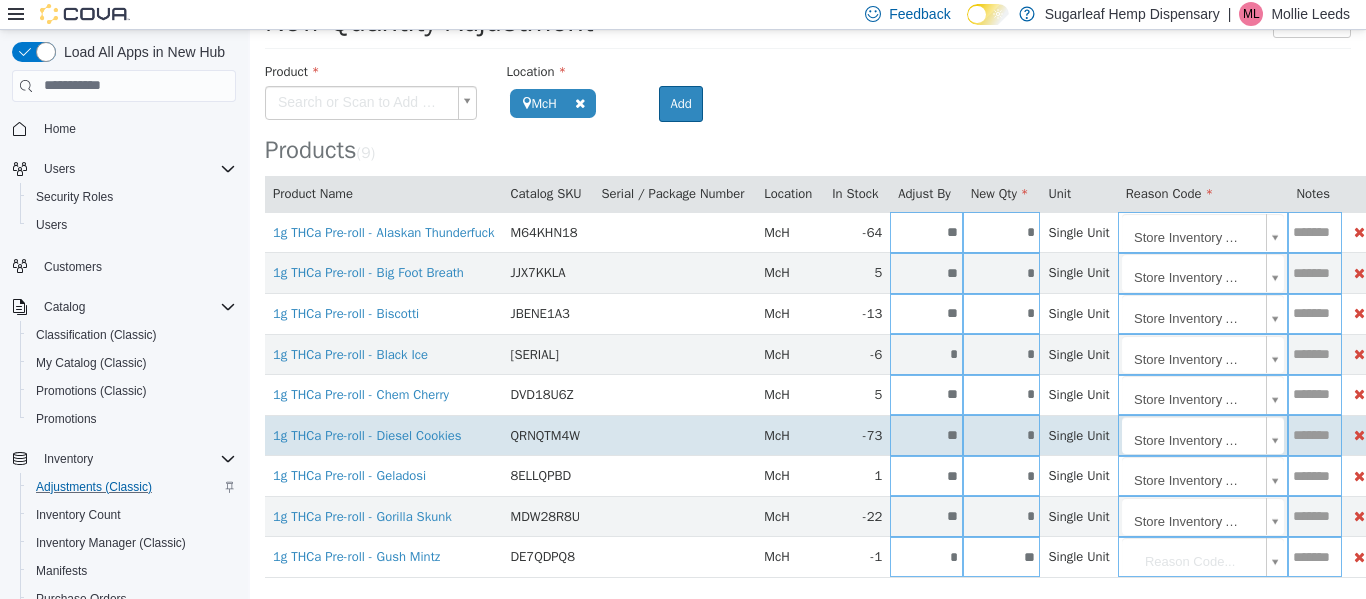 scroll, scrollTop: 126, scrollLeft: 0, axis: vertical 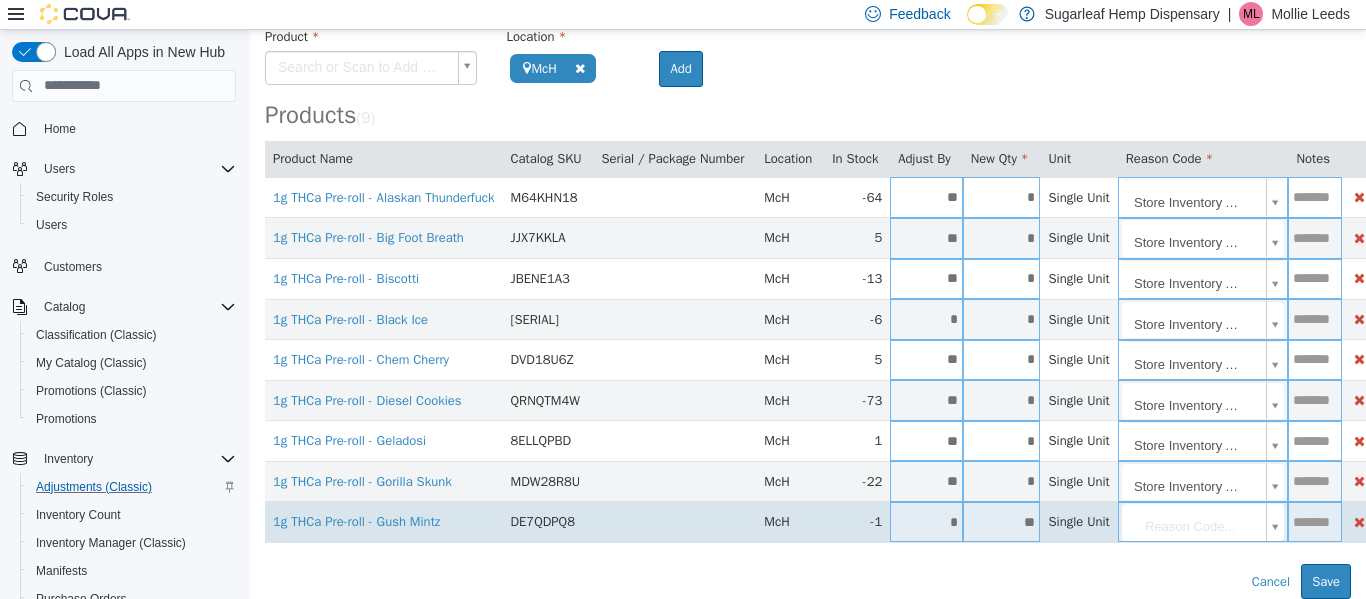 click on "**" at bounding box center [1002, 521] 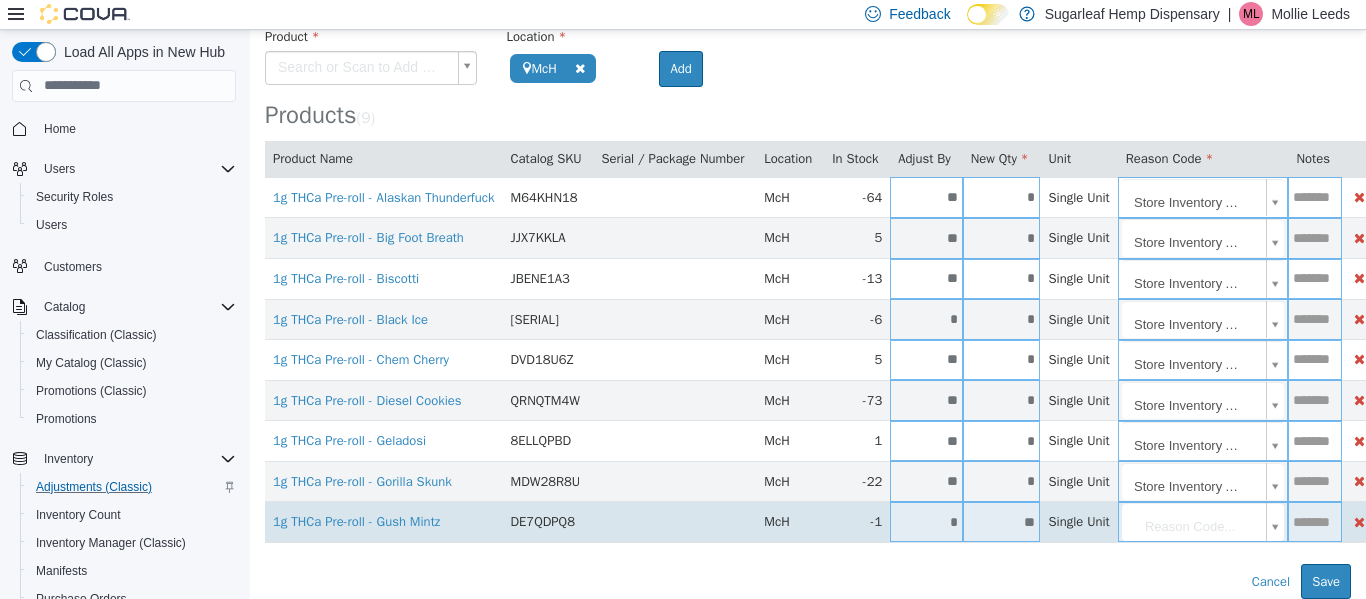 click on "**" at bounding box center [1002, 521] 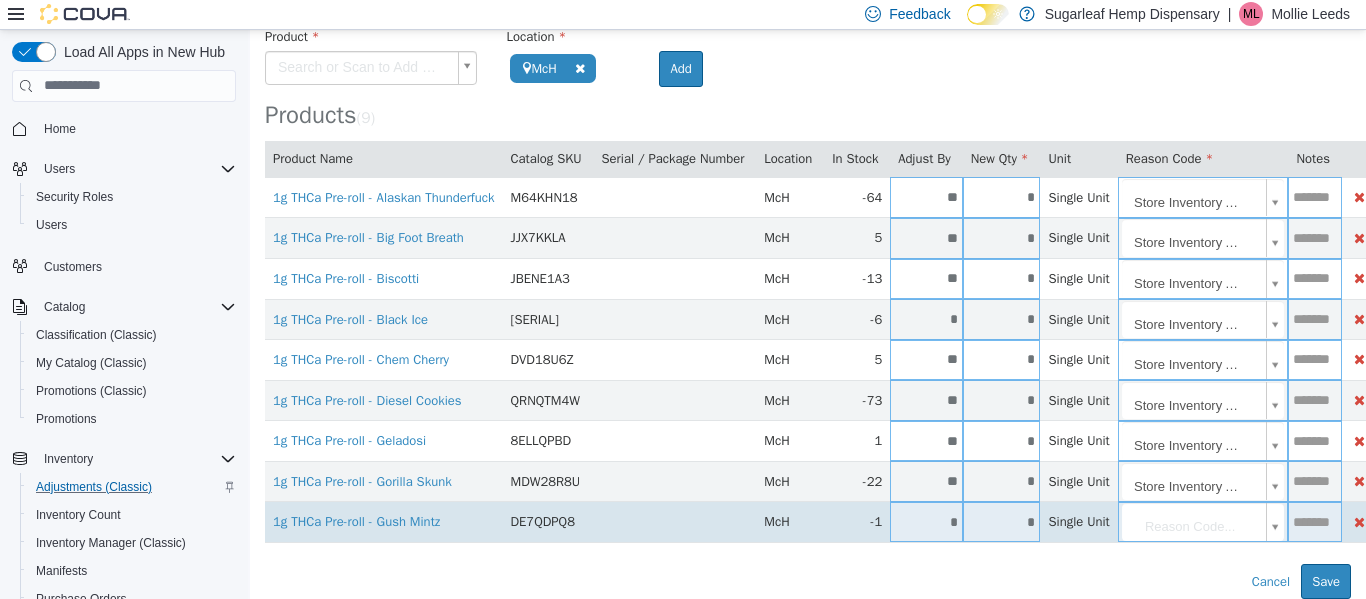 type on "*" 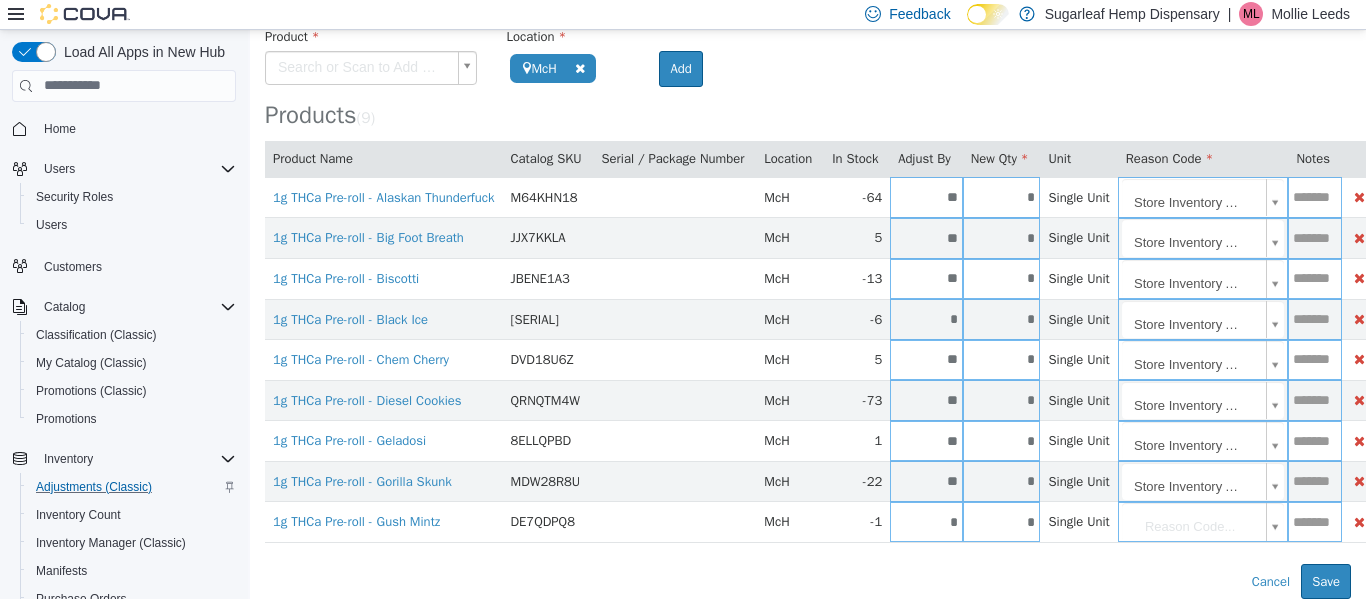 click on "**********" at bounding box center (808, 258) 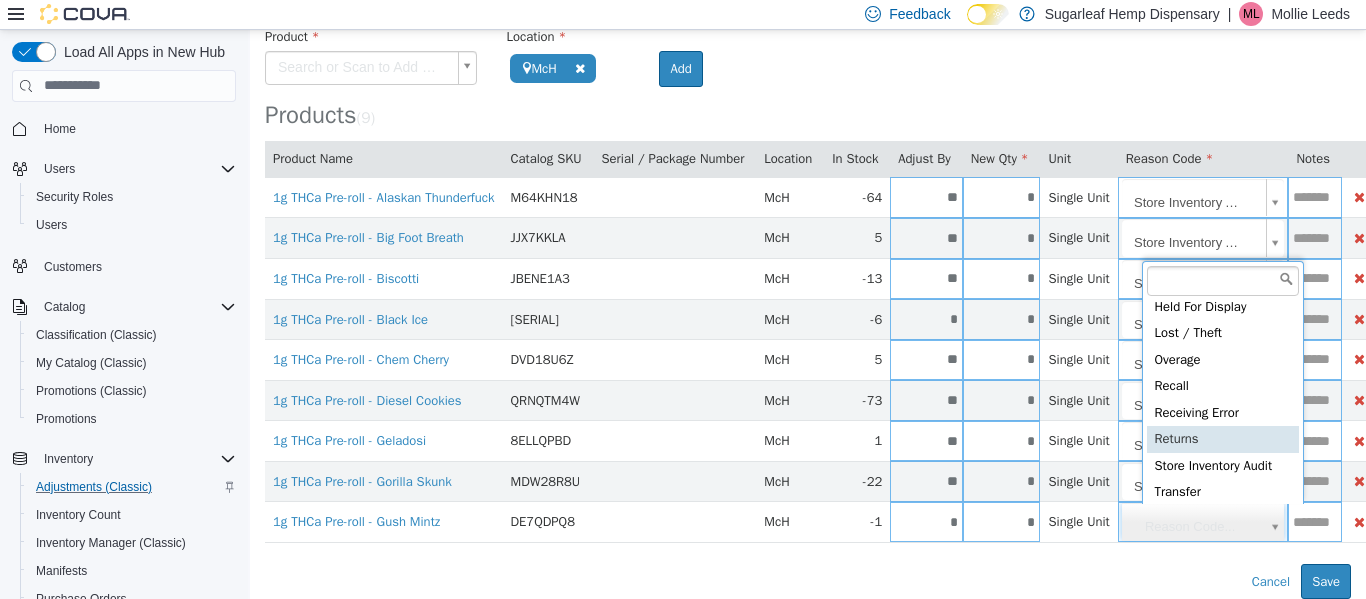 scroll, scrollTop: 91, scrollLeft: 0, axis: vertical 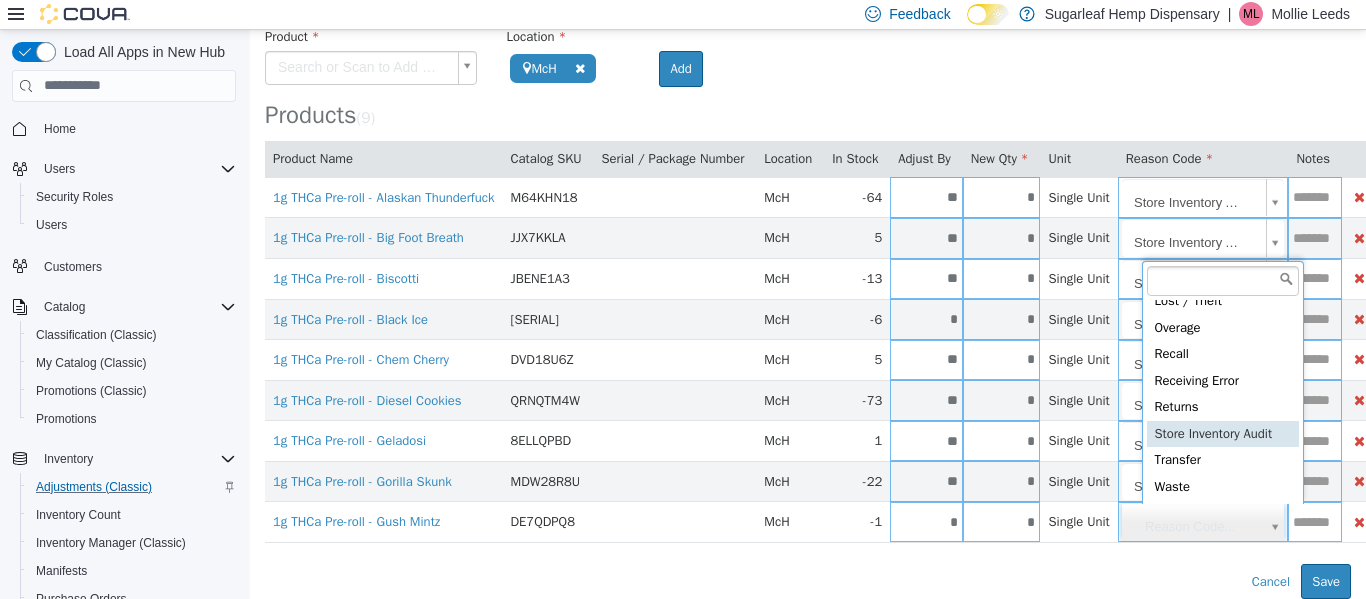 type on "**********" 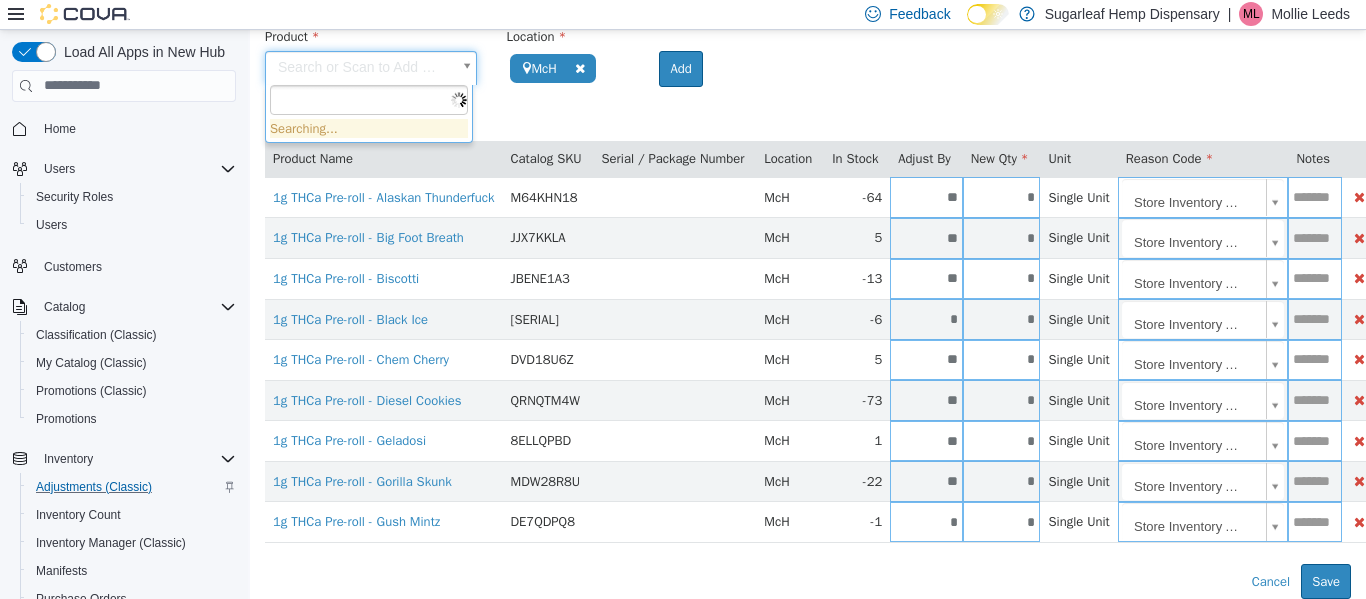click on "**********" at bounding box center [808, 258] 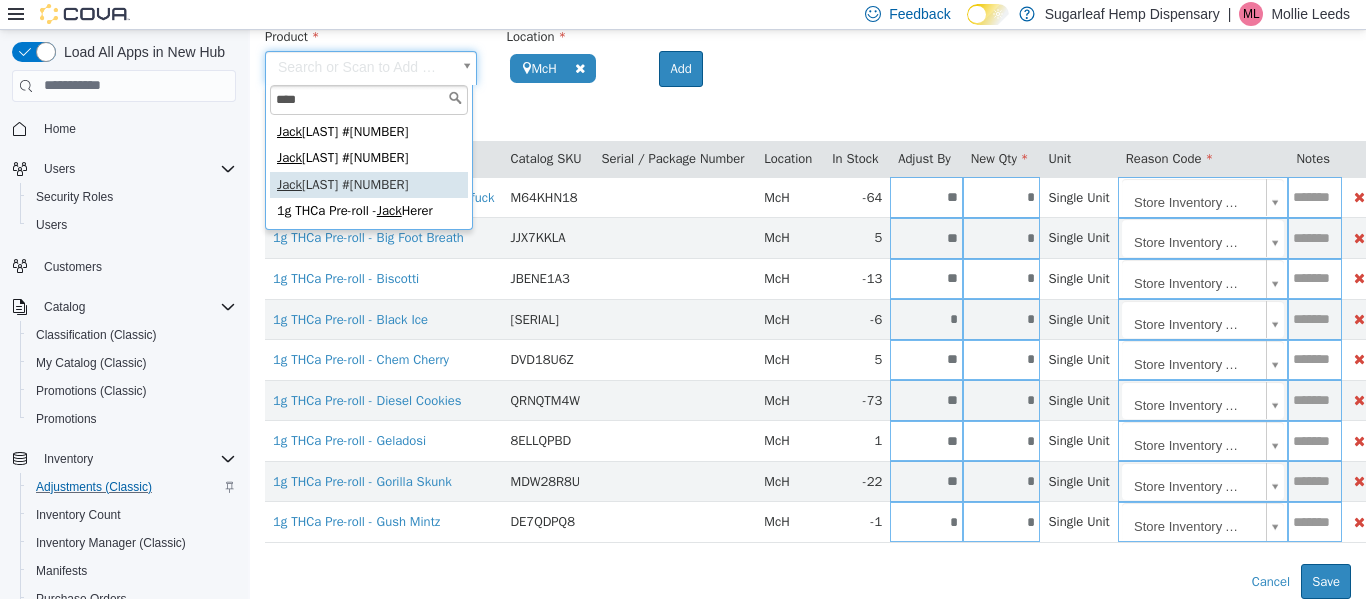 type on "****" 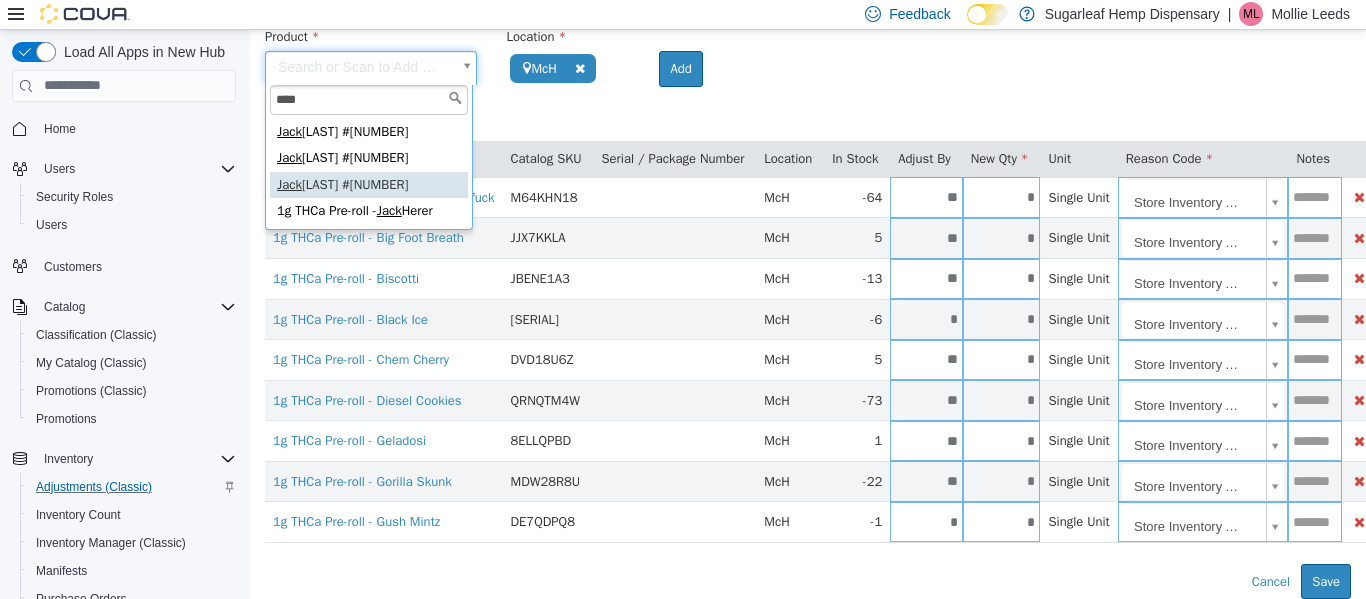 type on "**********" 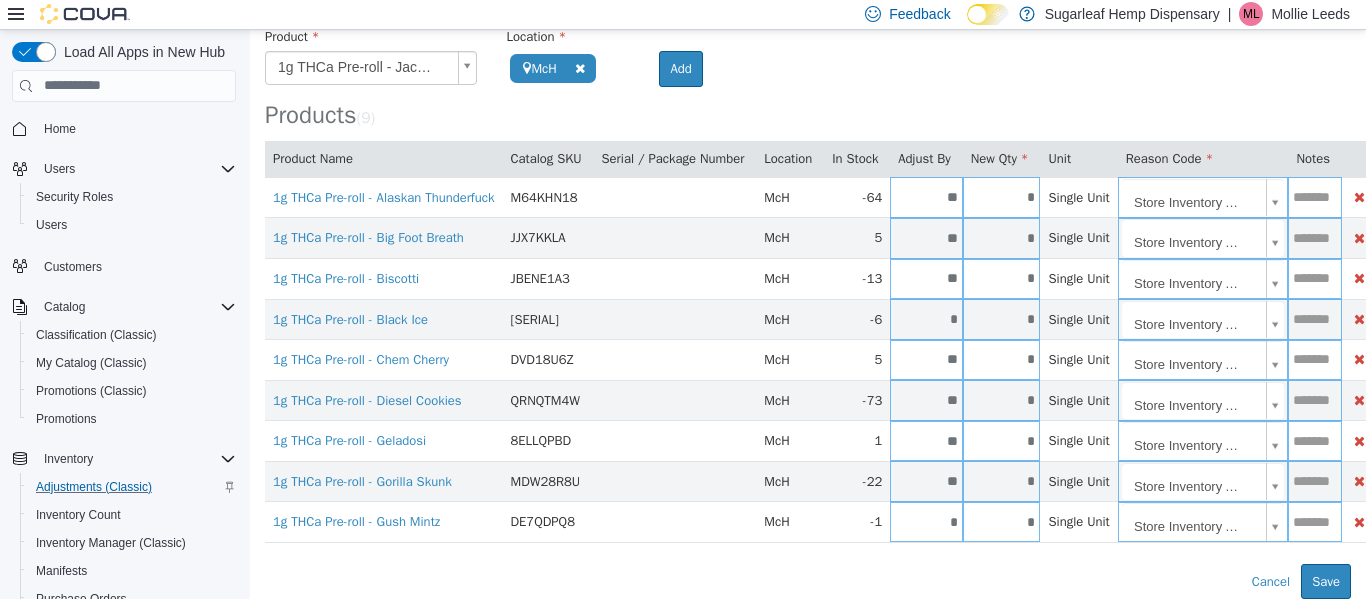 click on "Products  ( 9 )" at bounding box center [808, 77] 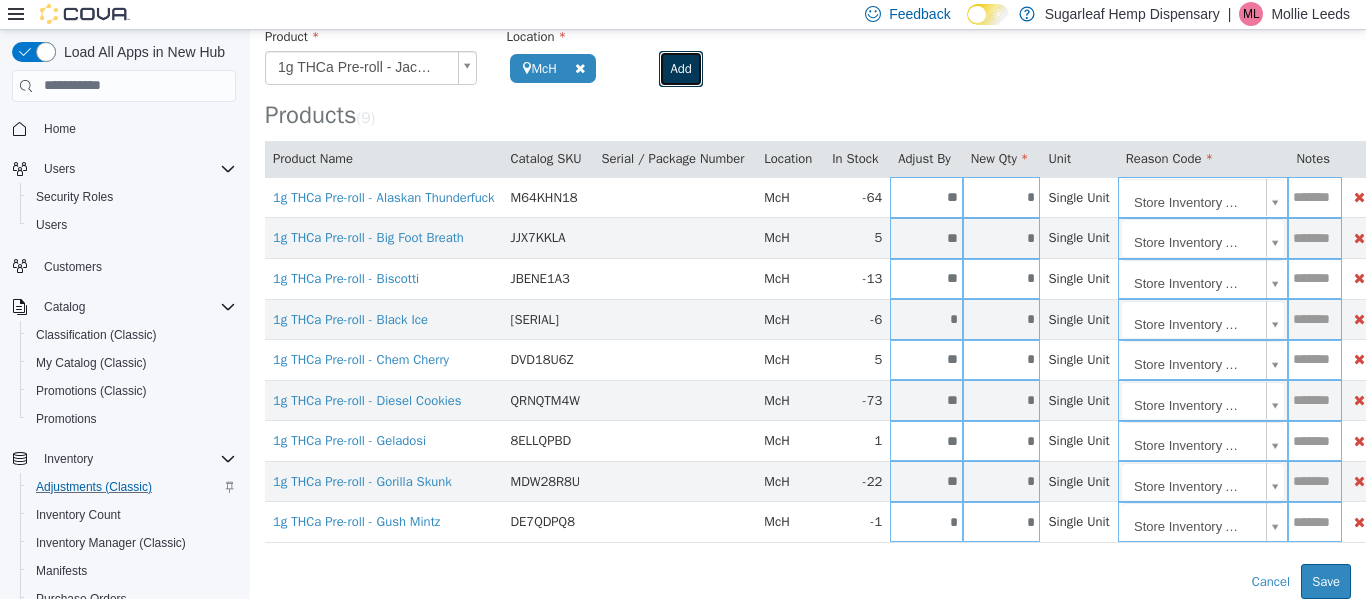click on "Add" at bounding box center [680, 68] 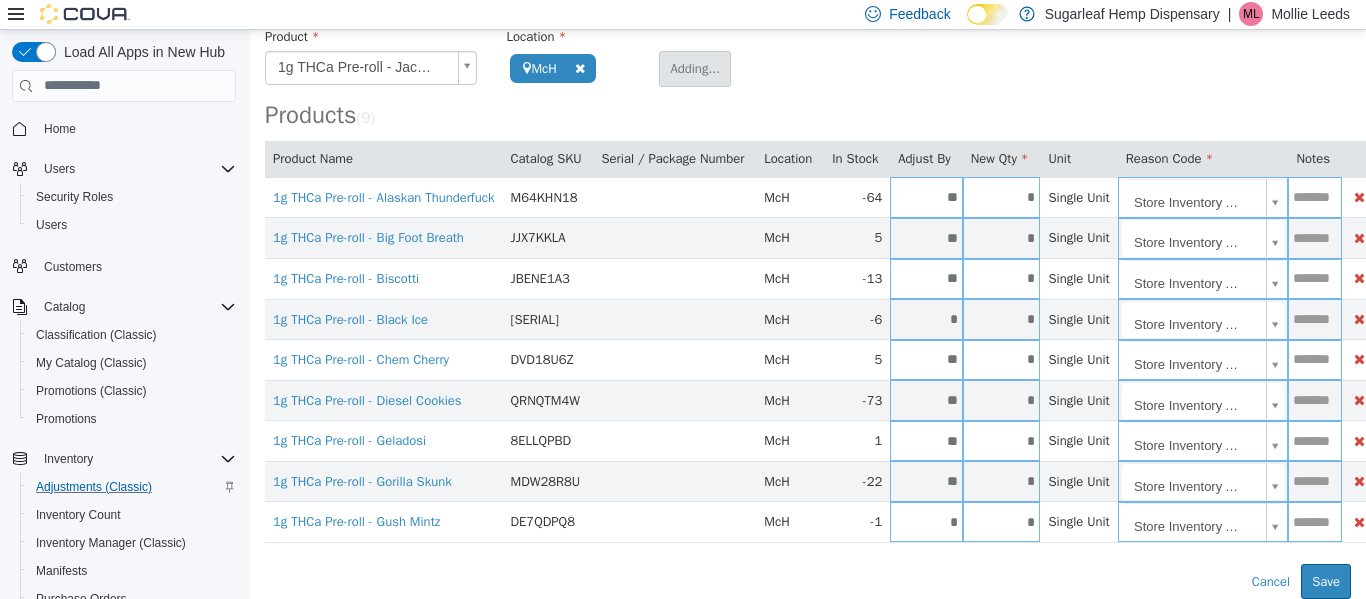 type 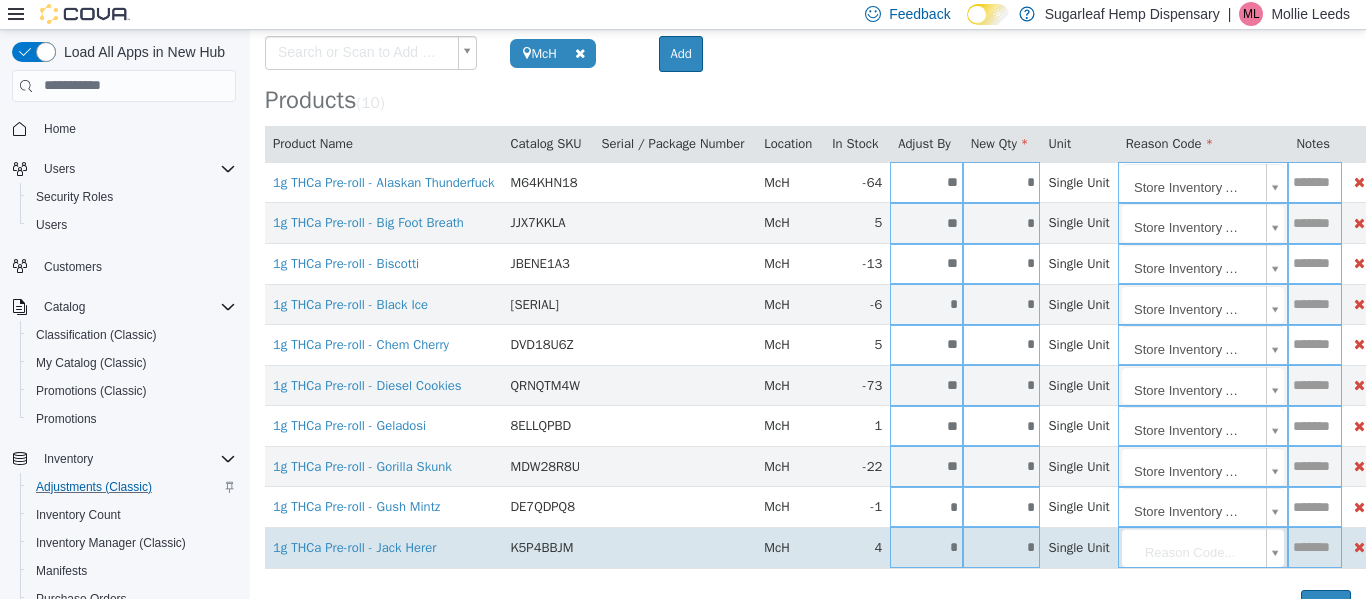 click on "*" at bounding box center (1002, 546) 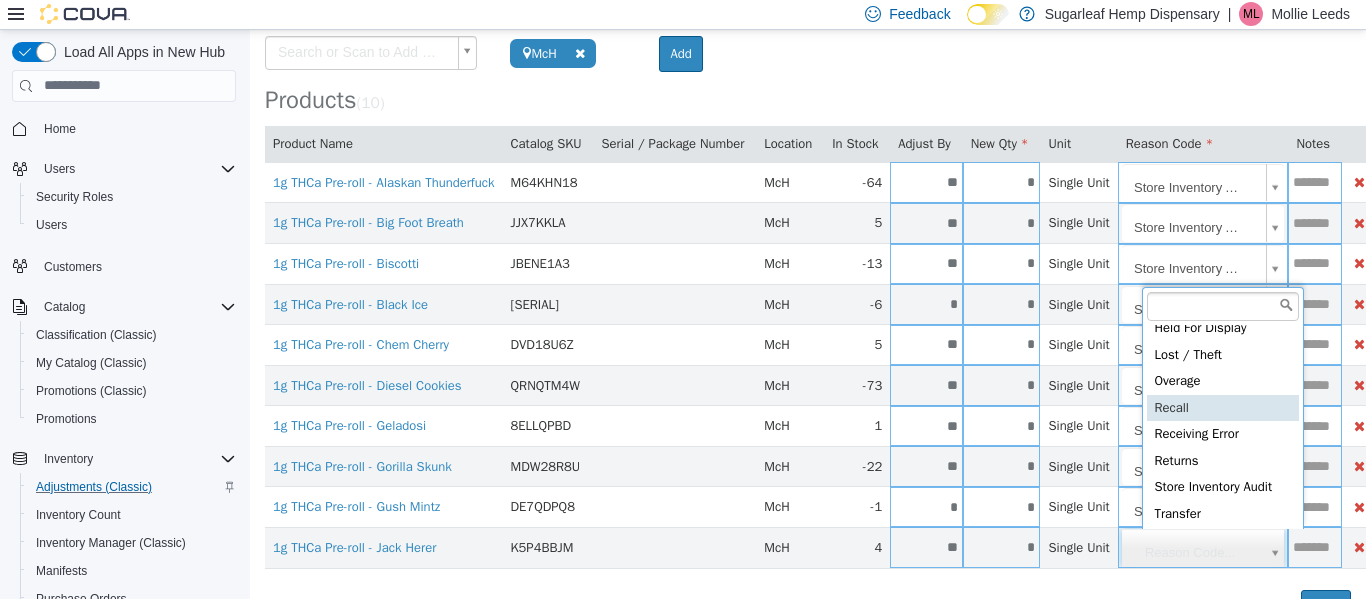 scroll, scrollTop: 92, scrollLeft: 0, axis: vertical 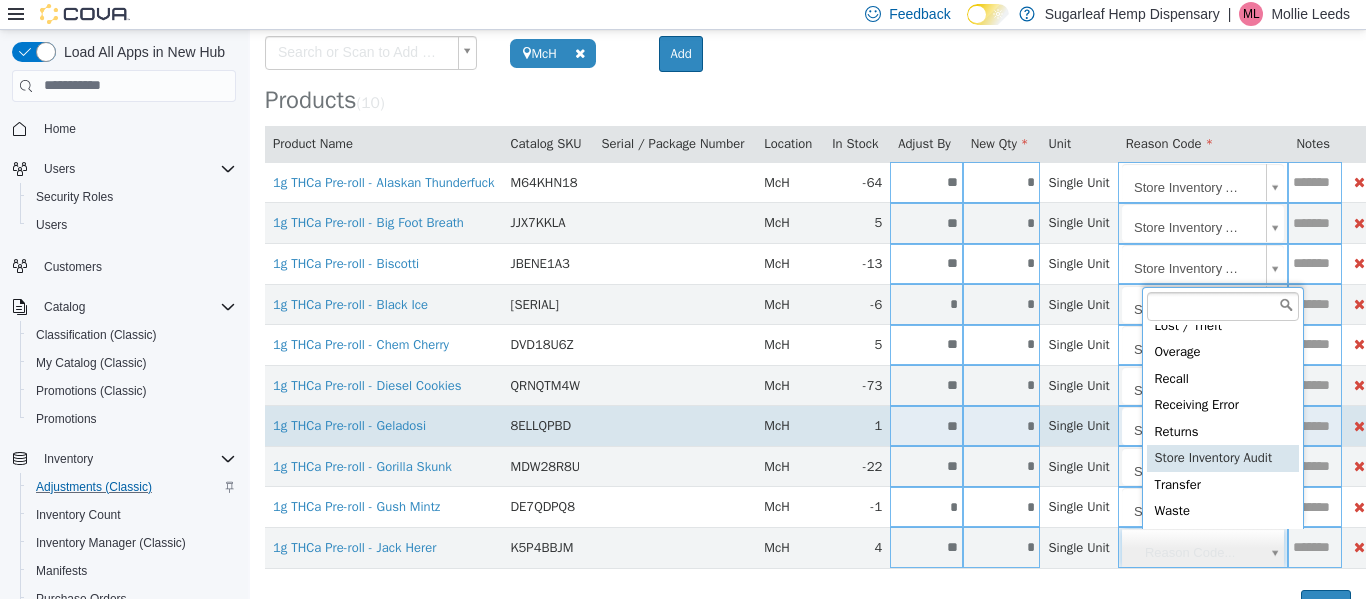 drag, startPoint x: 1213, startPoint y: 466, endPoint x: 1118, endPoint y: 422, distance: 104.69479 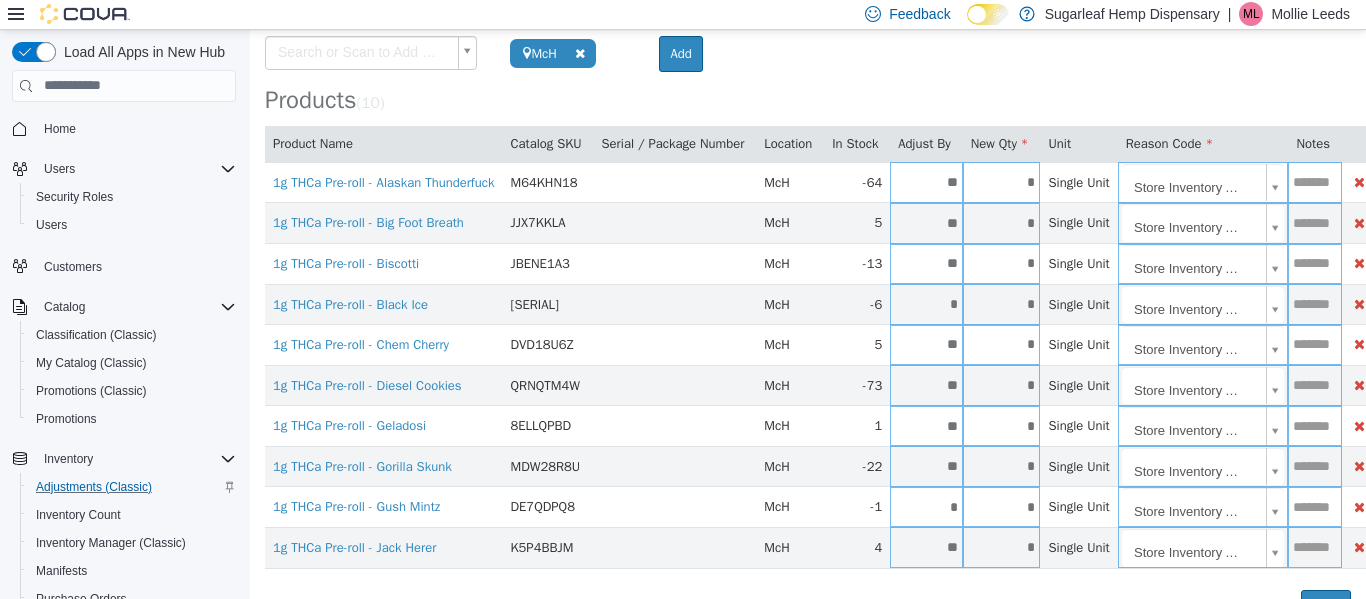 click on "**********" at bounding box center (808, 263) 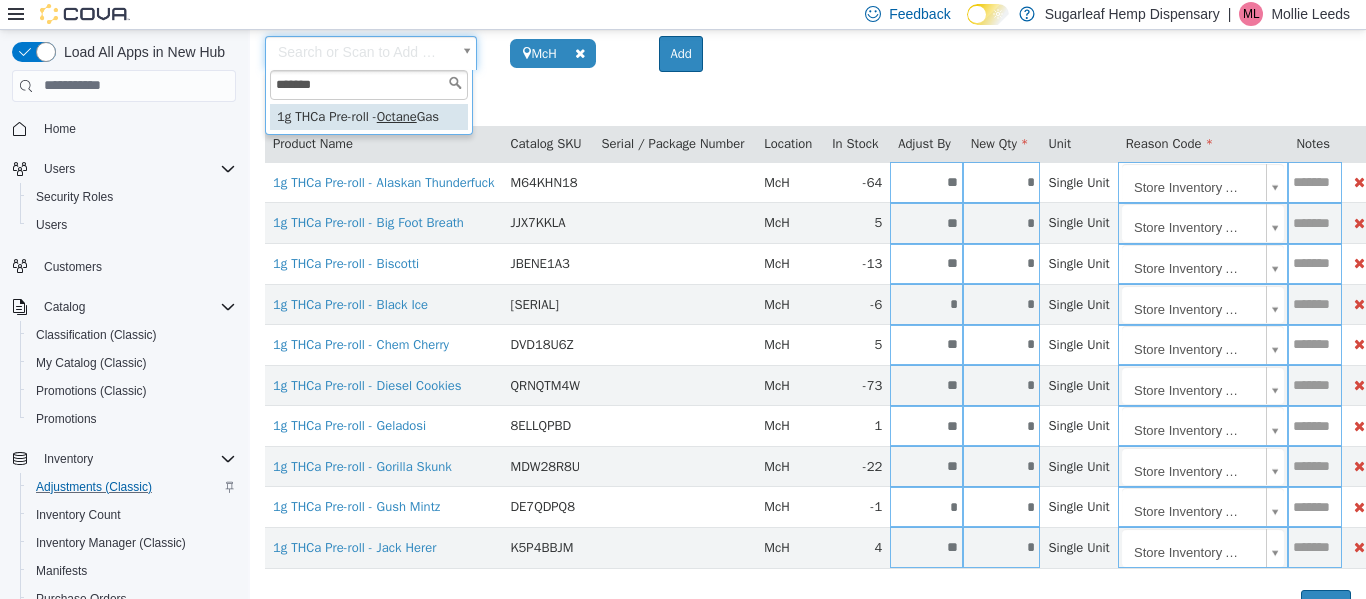 type on "******" 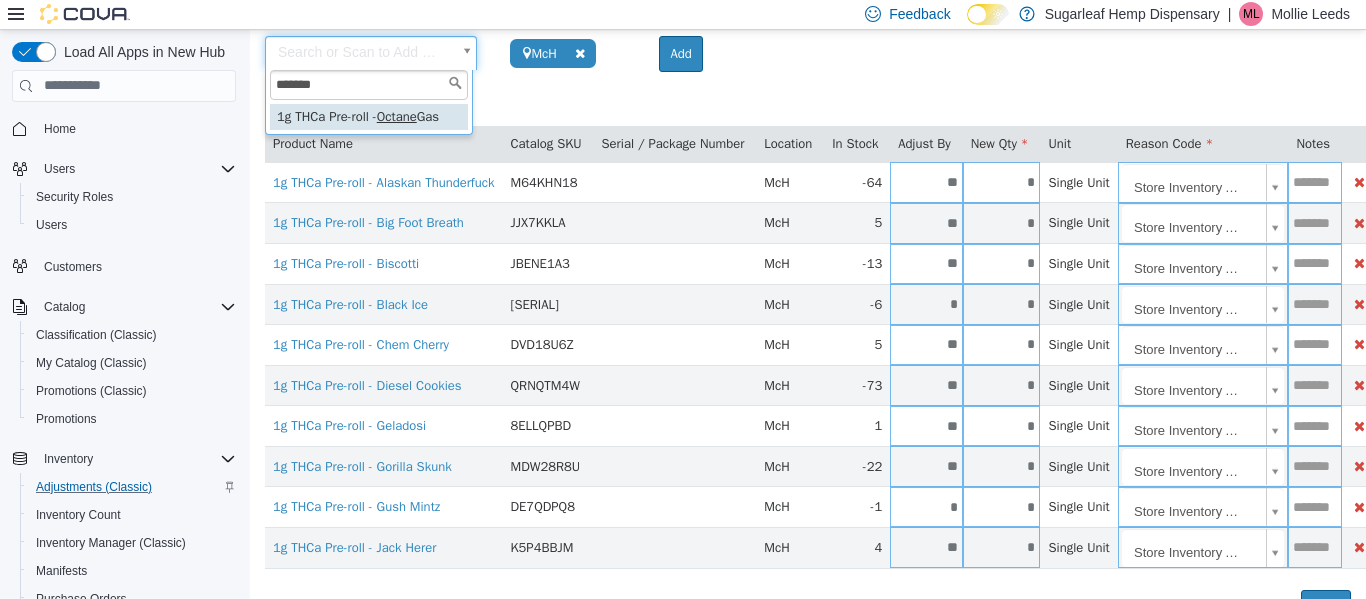 type on "**********" 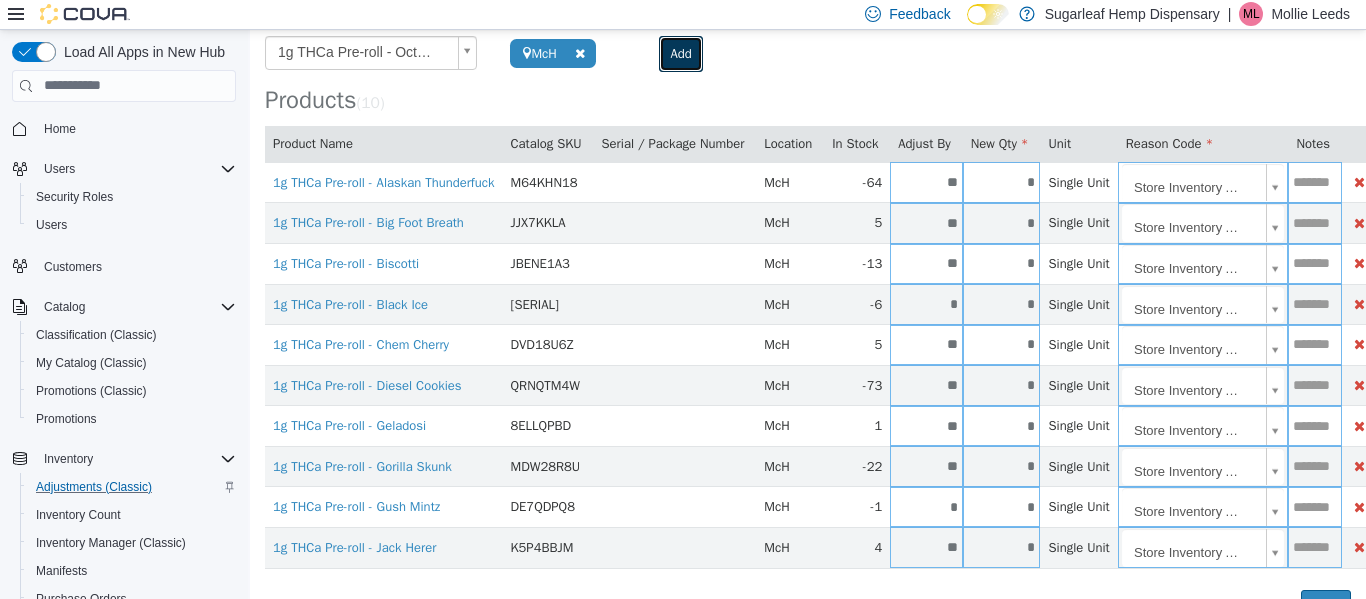 click on "Add" at bounding box center (680, 53) 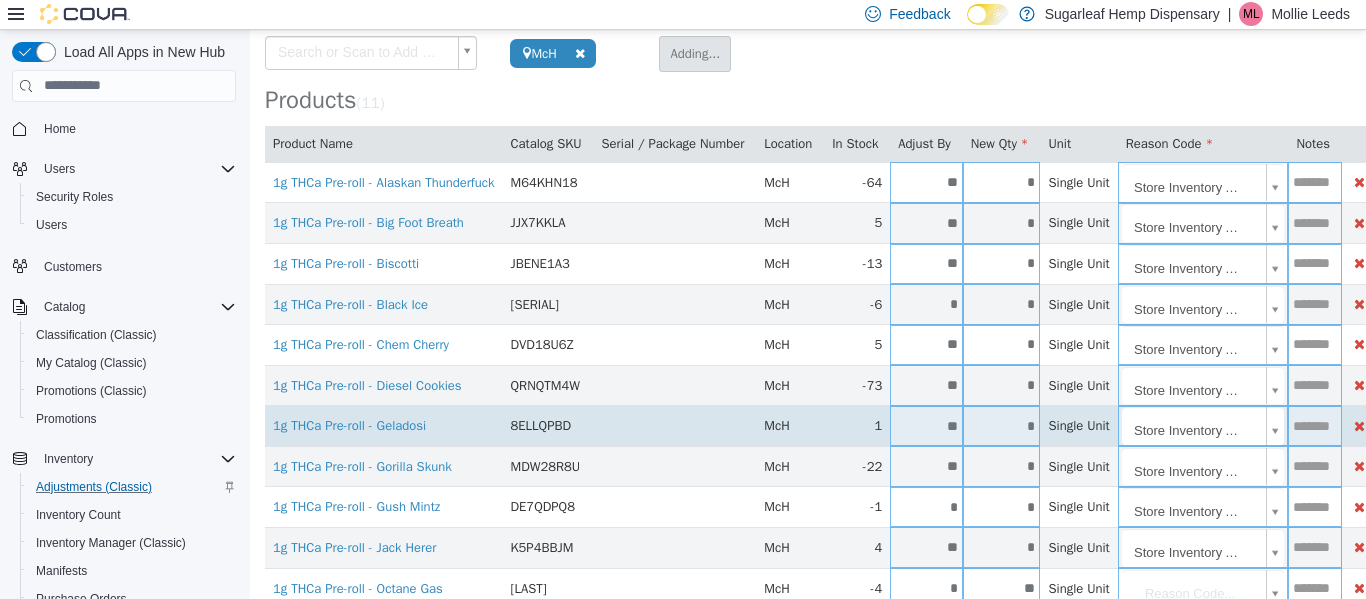 type 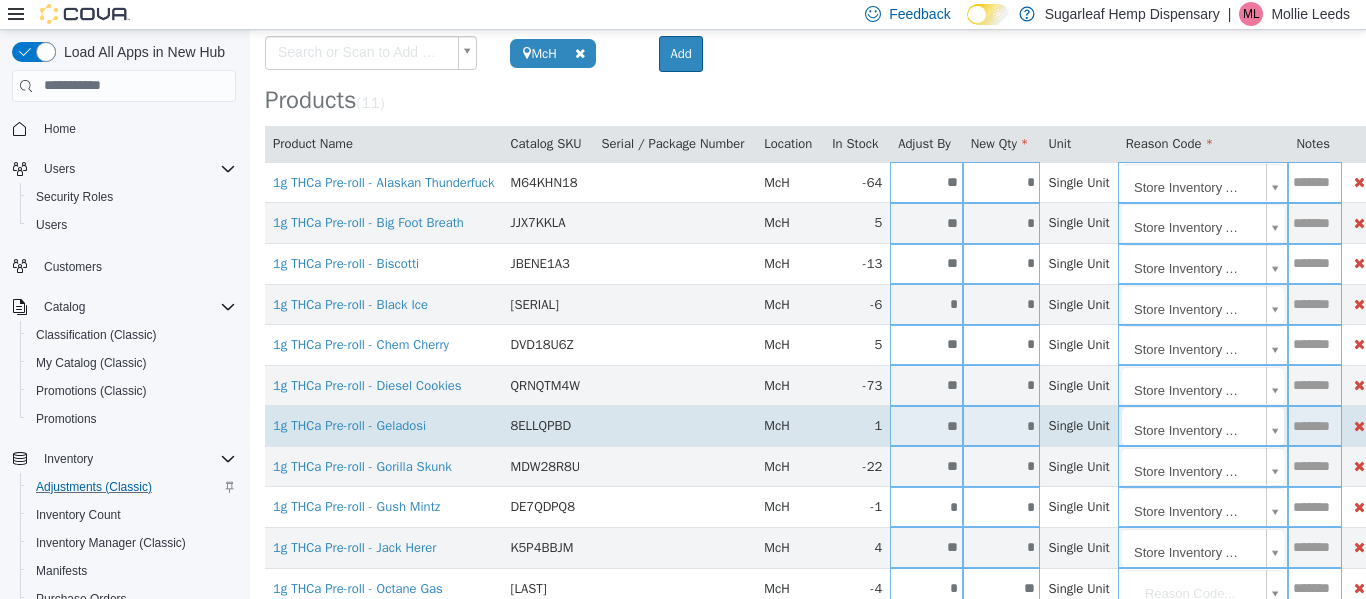 scroll, scrollTop: 208, scrollLeft: 0, axis: vertical 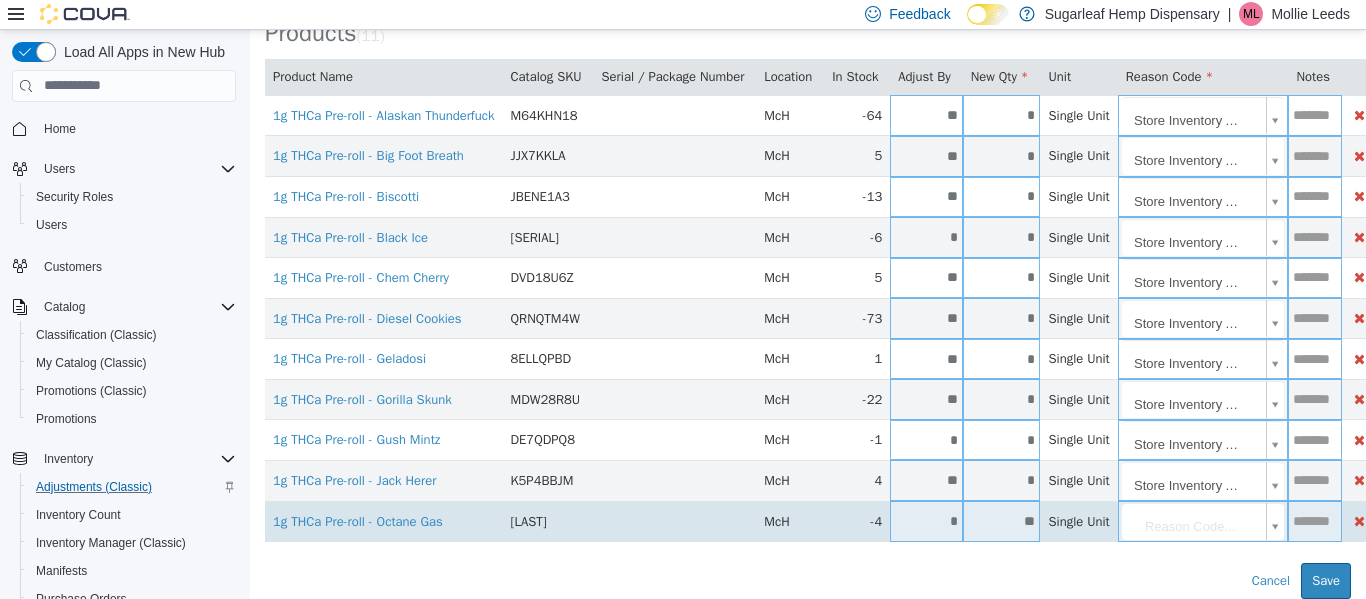 click on "**" at bounding box center (1002, 520) 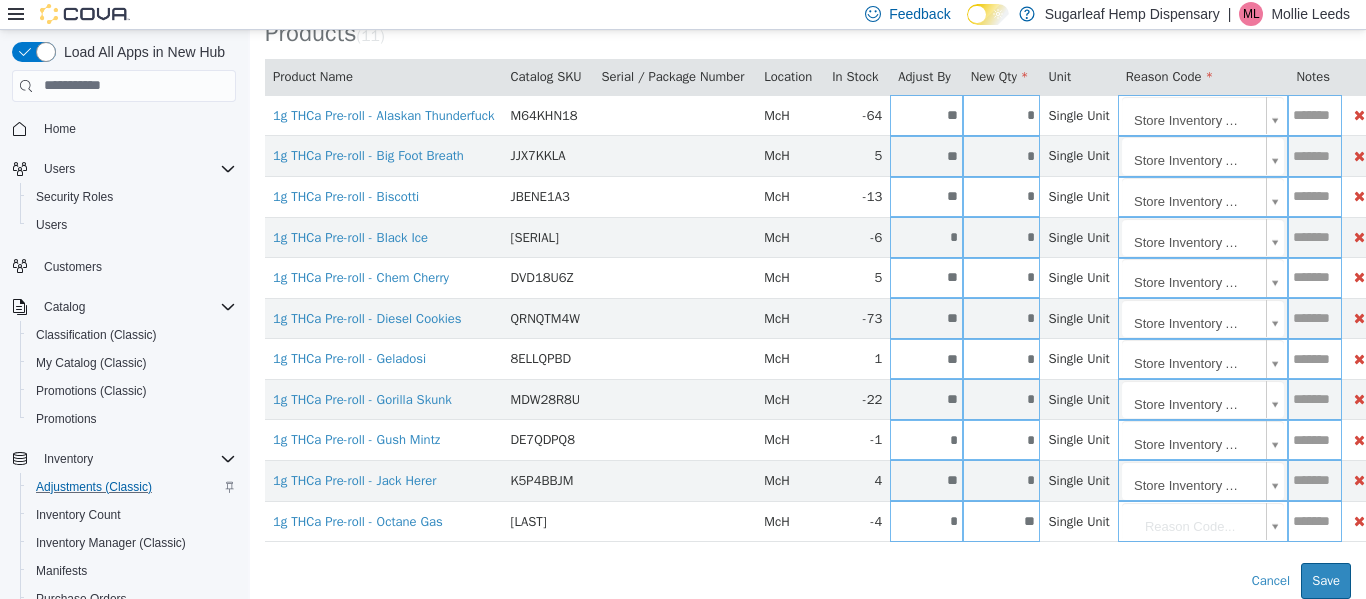 type on "**" 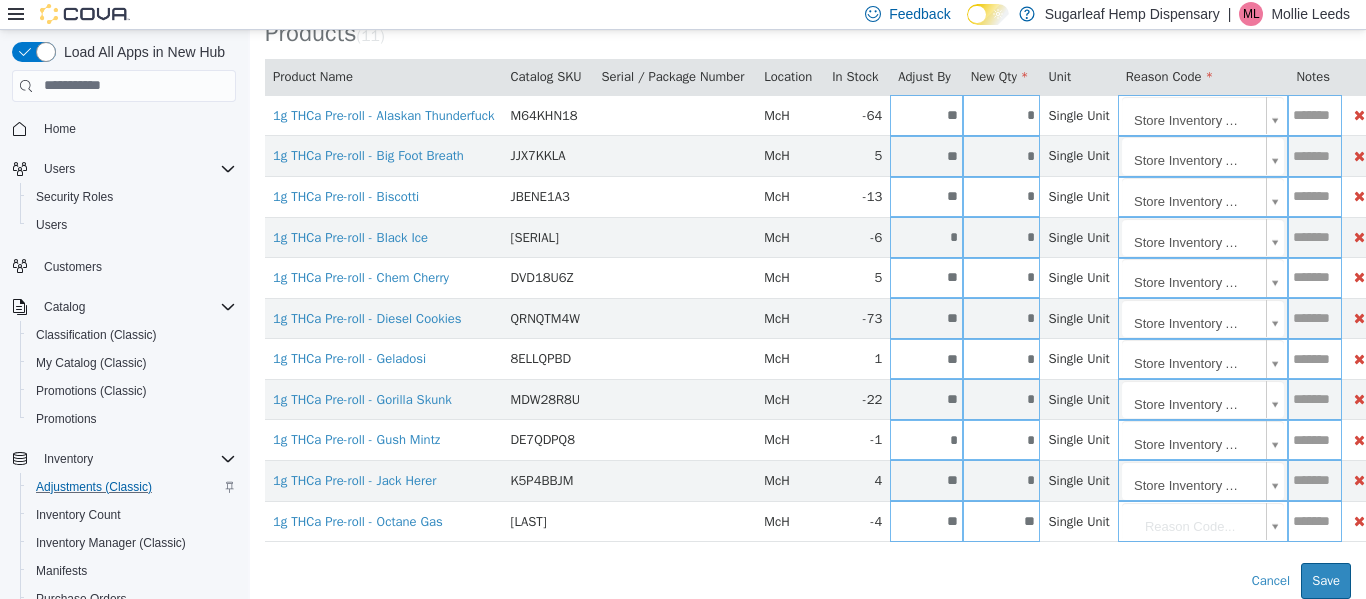 click on "**********" at bounding box center (808, 217) 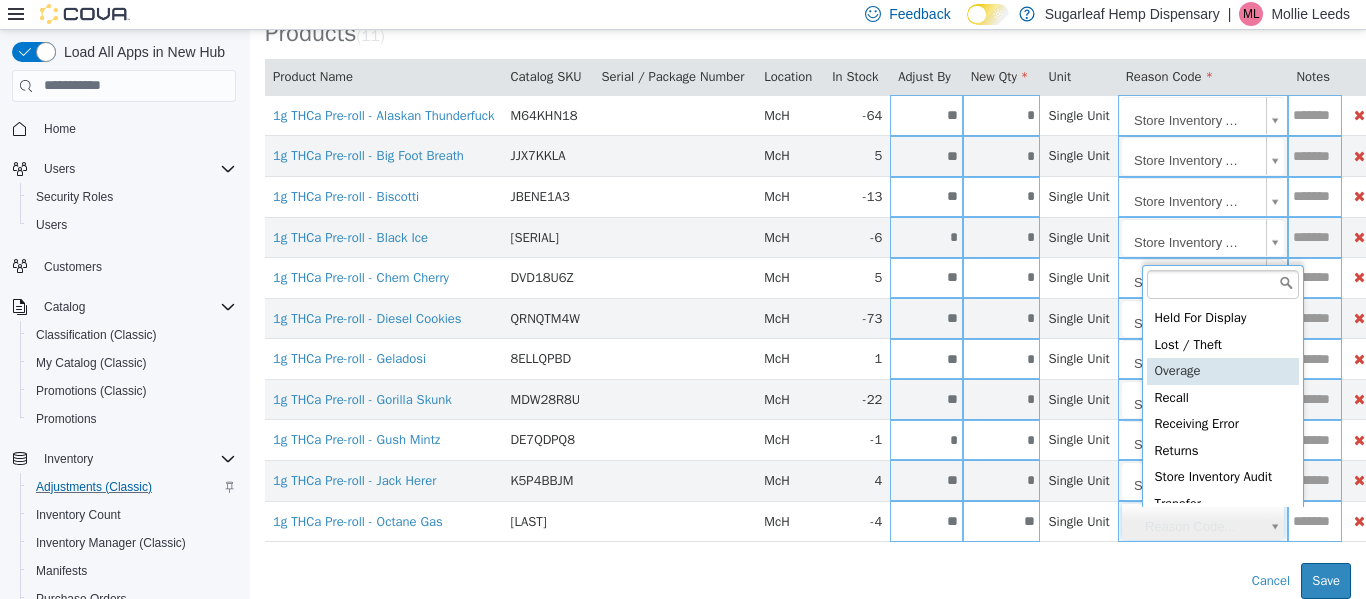 scroll, scrollTop: 92, scrollLeft: 0, axis: vertical 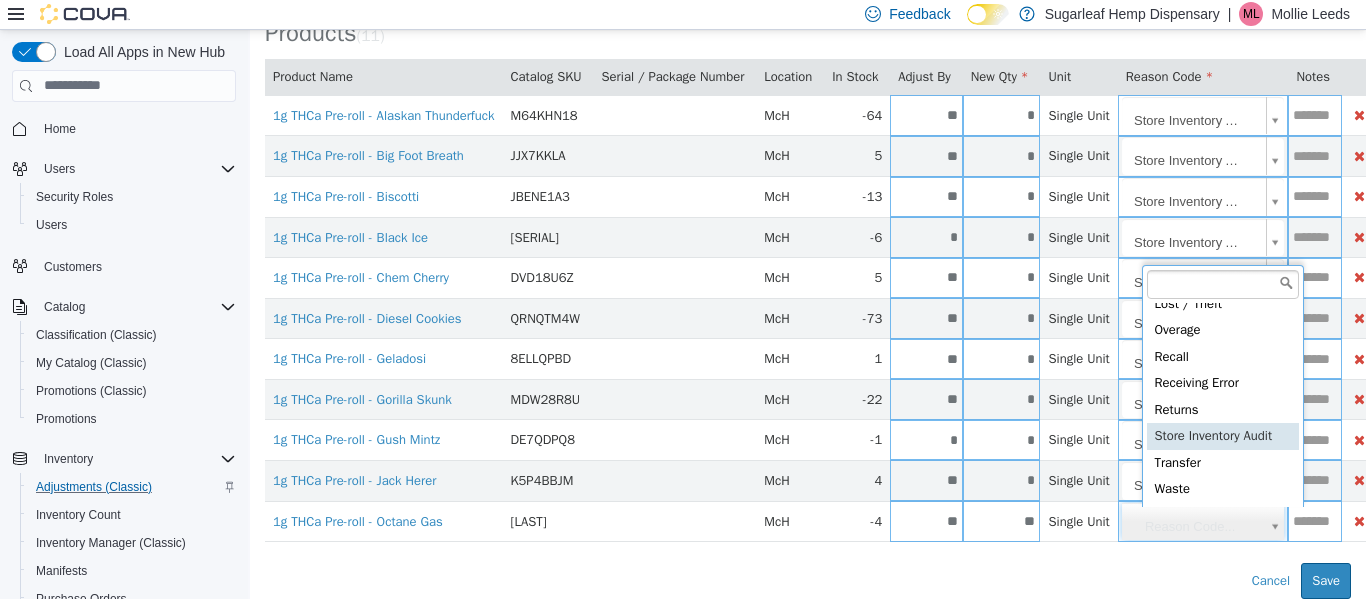 type on "**********" 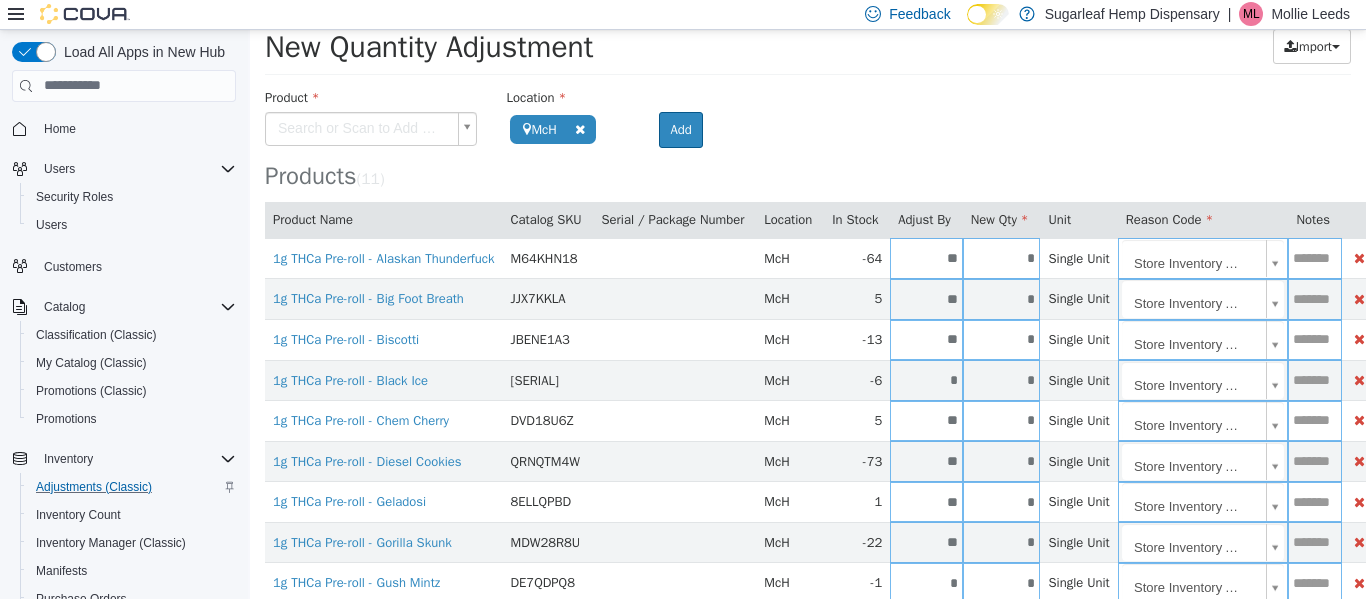 scroll, scrollTop: 0, scrollLeft: 0, axis: both 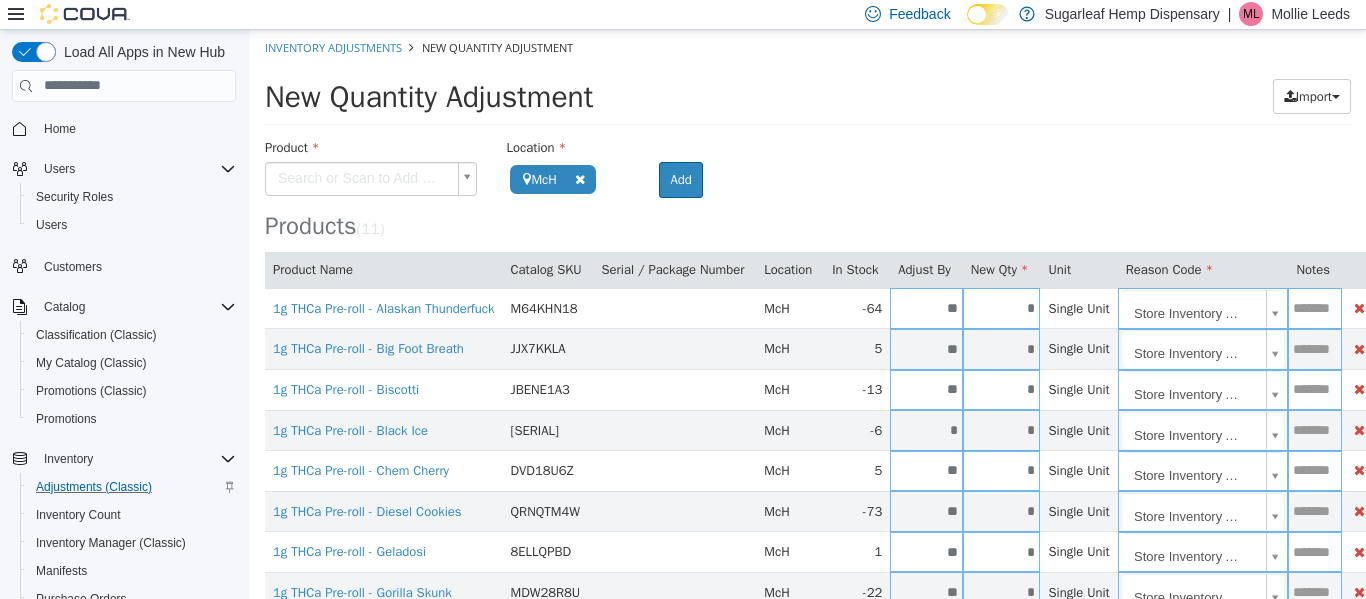 click on "**********" at bounding box center [808, 410] 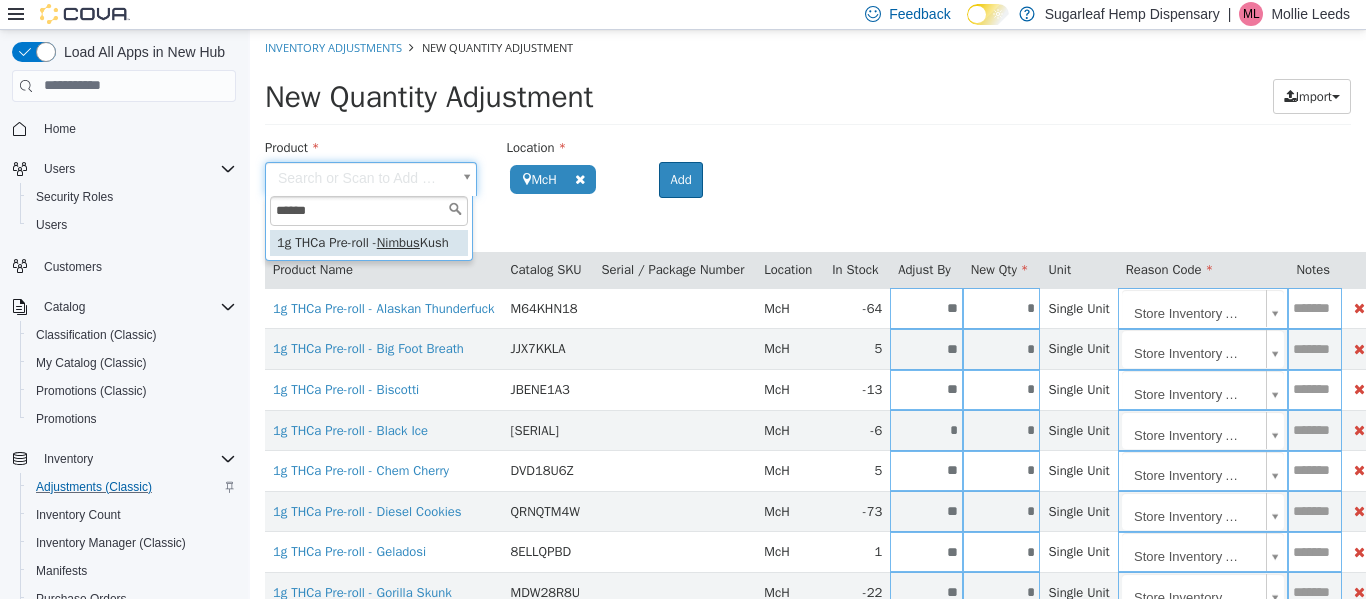 type on "******" 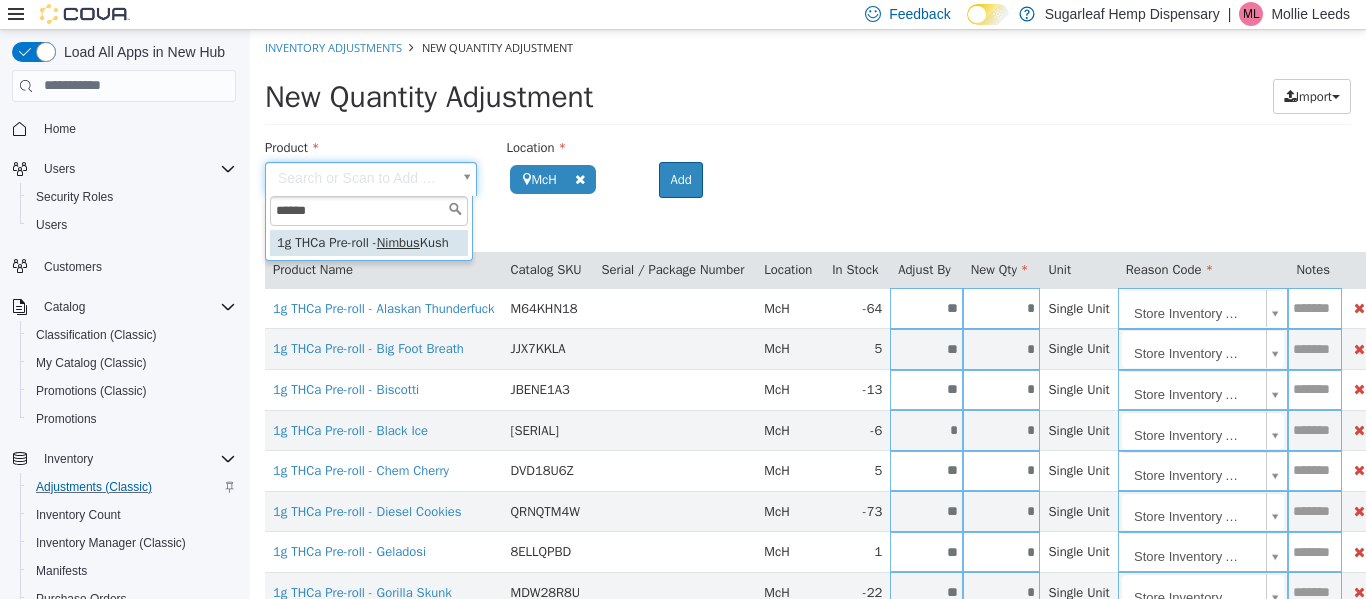type on "**********" 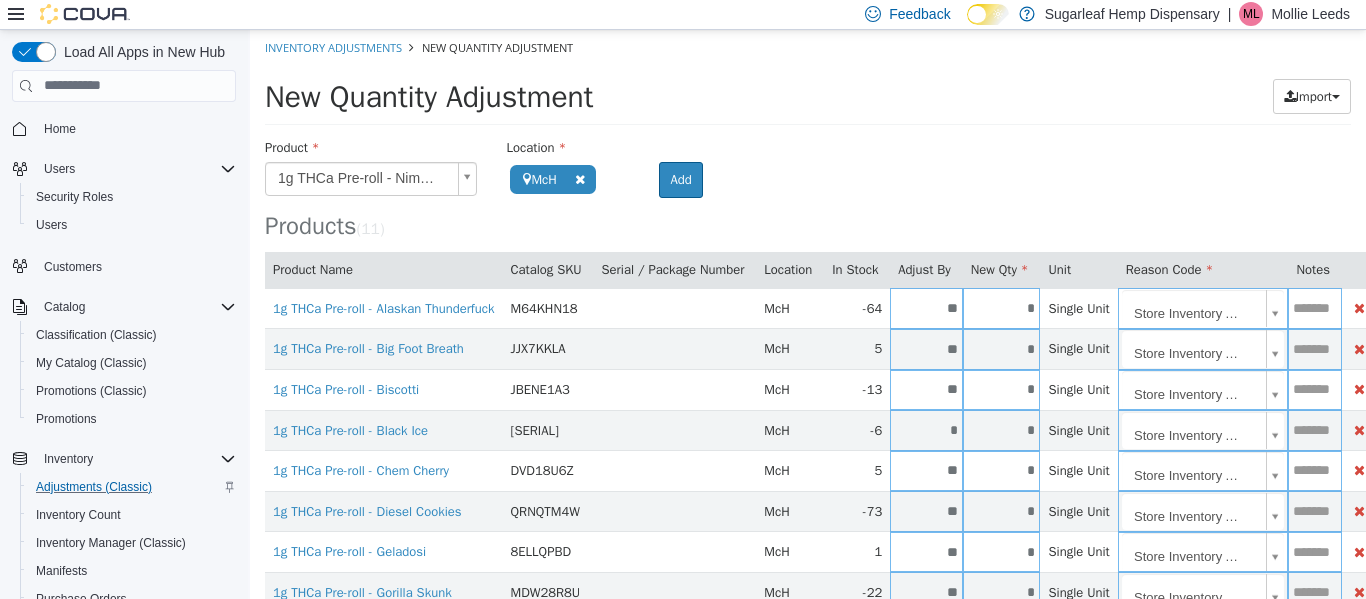 click on "New Quantity Adjustment
Import  Inventory Export (.CSV) Package List (.TXT)" at bounding box center (808, 101) 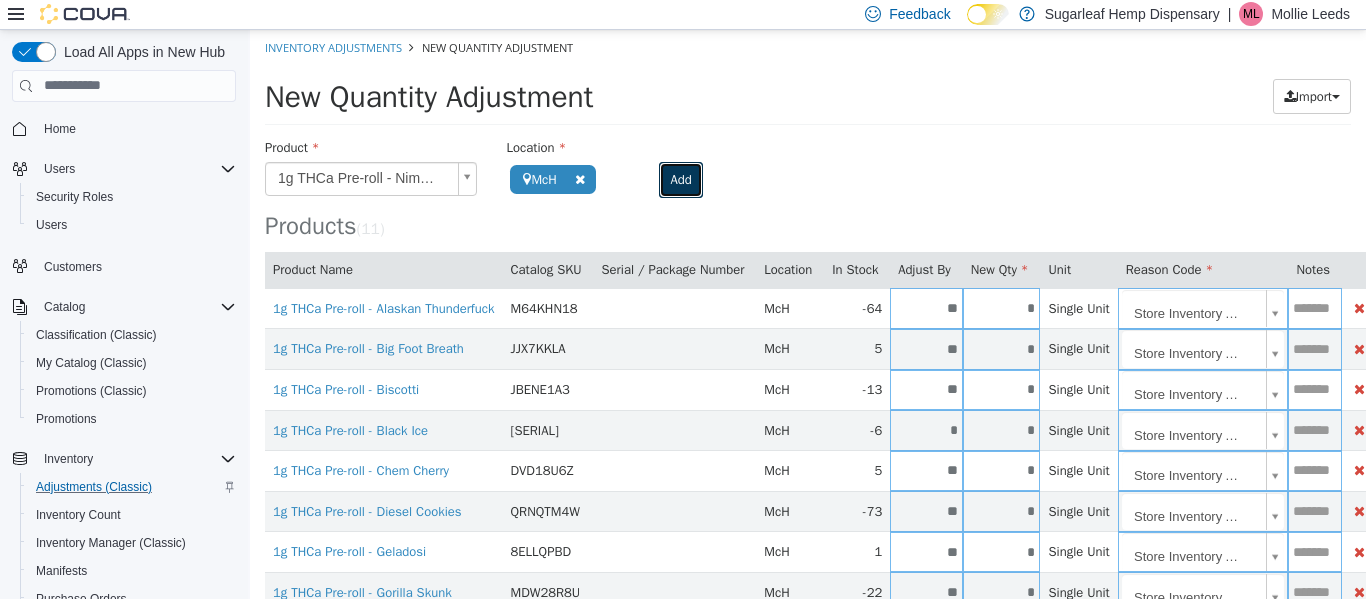 click on "Add" at bounding box center (680, 179) 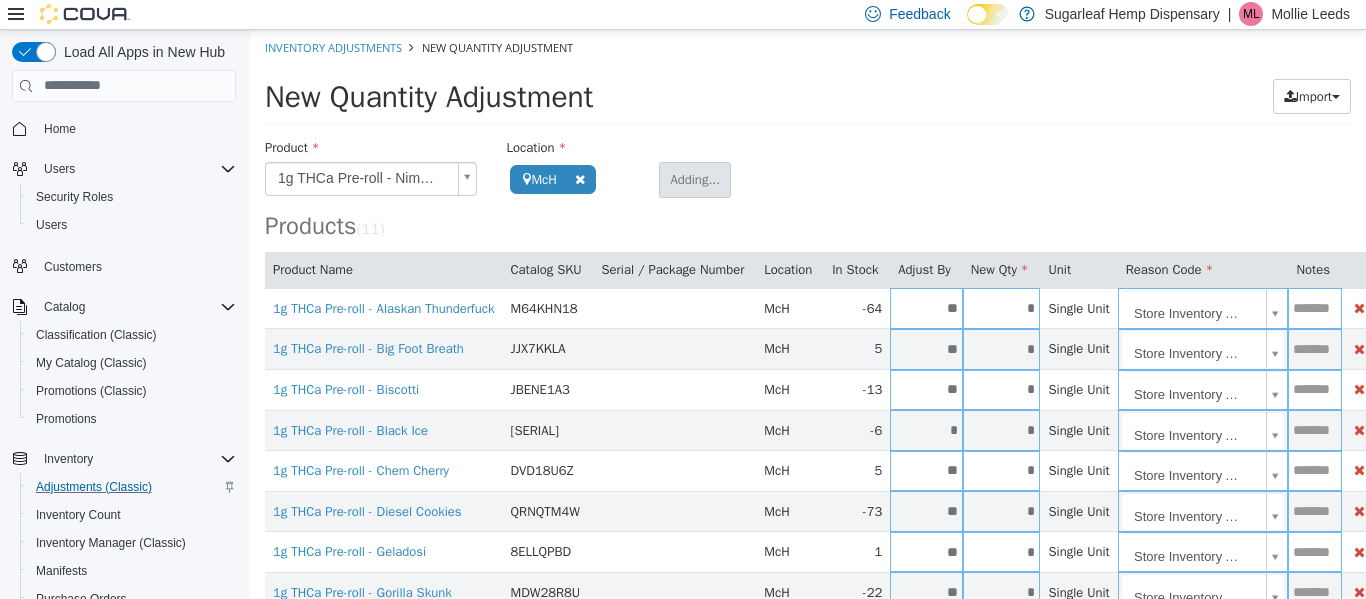 type 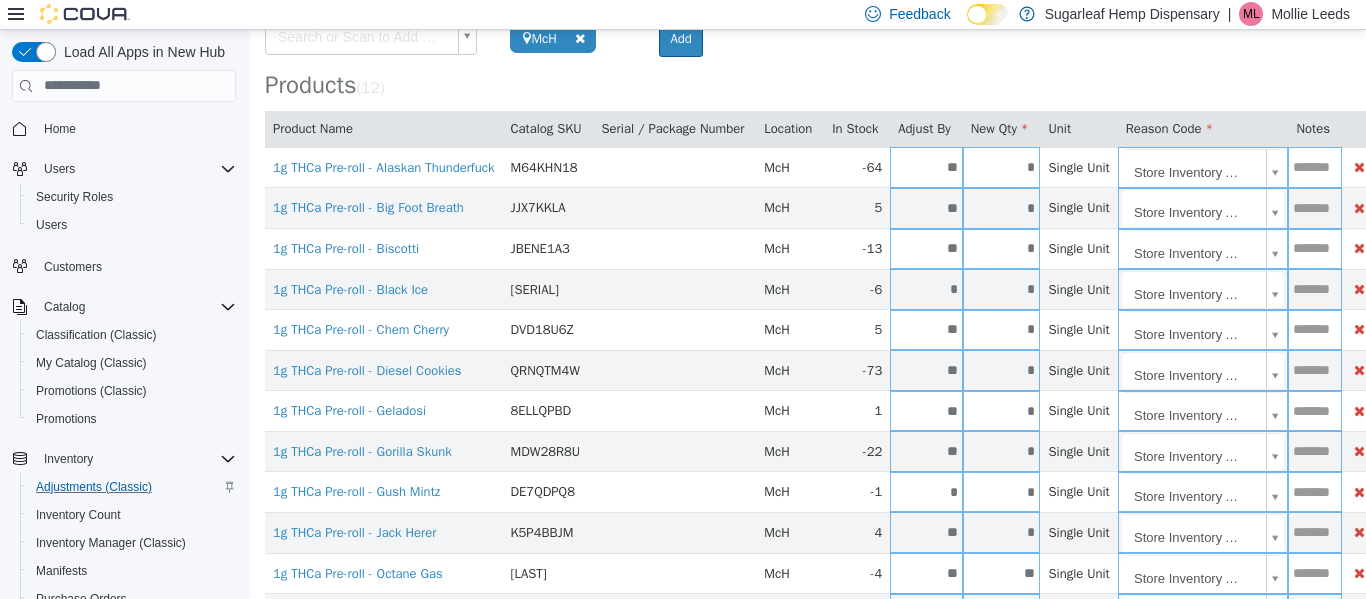 scroll, scrollTop: 248, scrollLeft: 0, axis: vertical 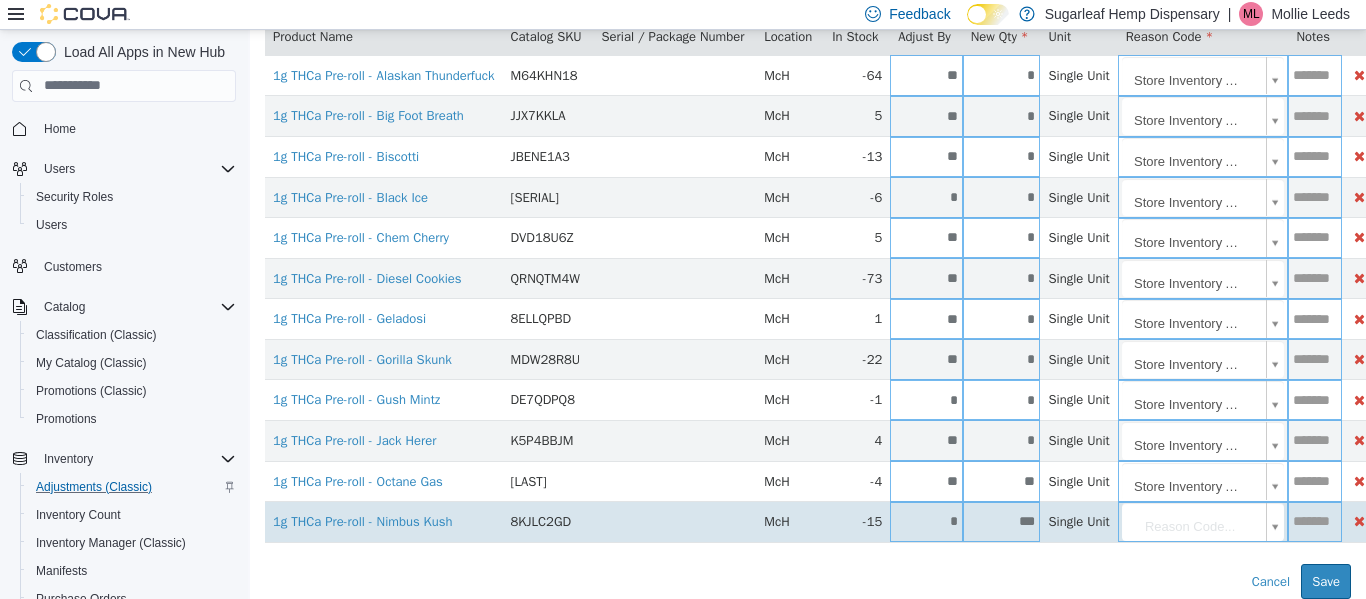 click on "***" at bounding box center (1002, 520) 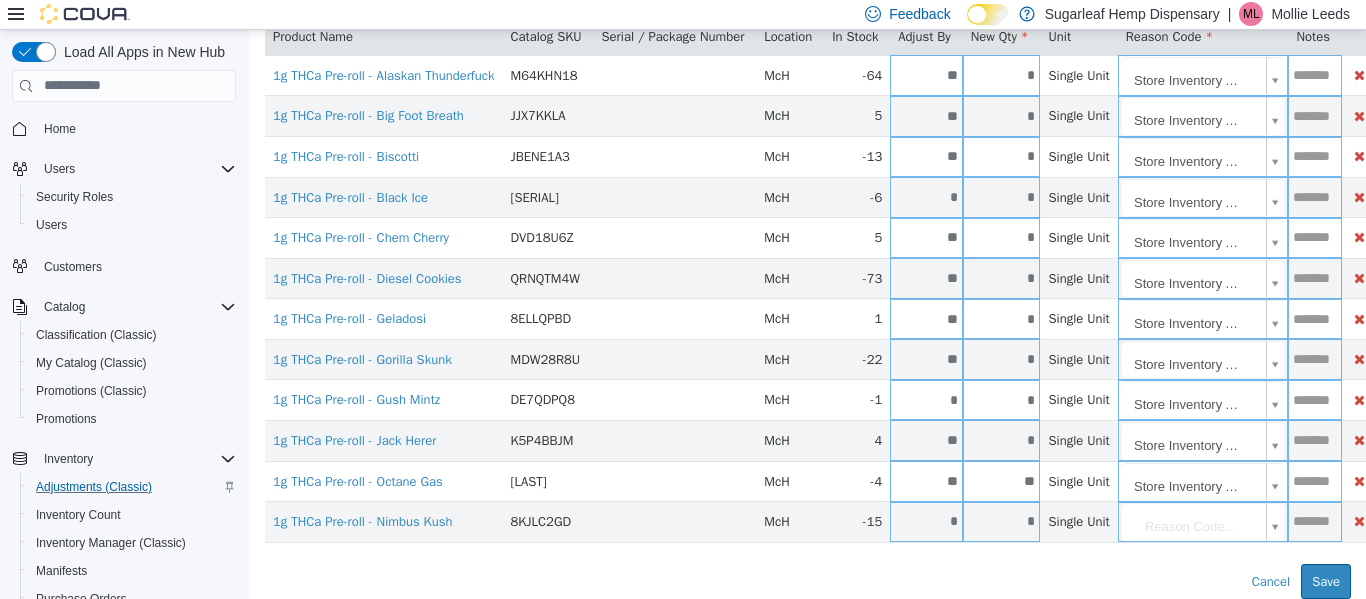 type on "*" 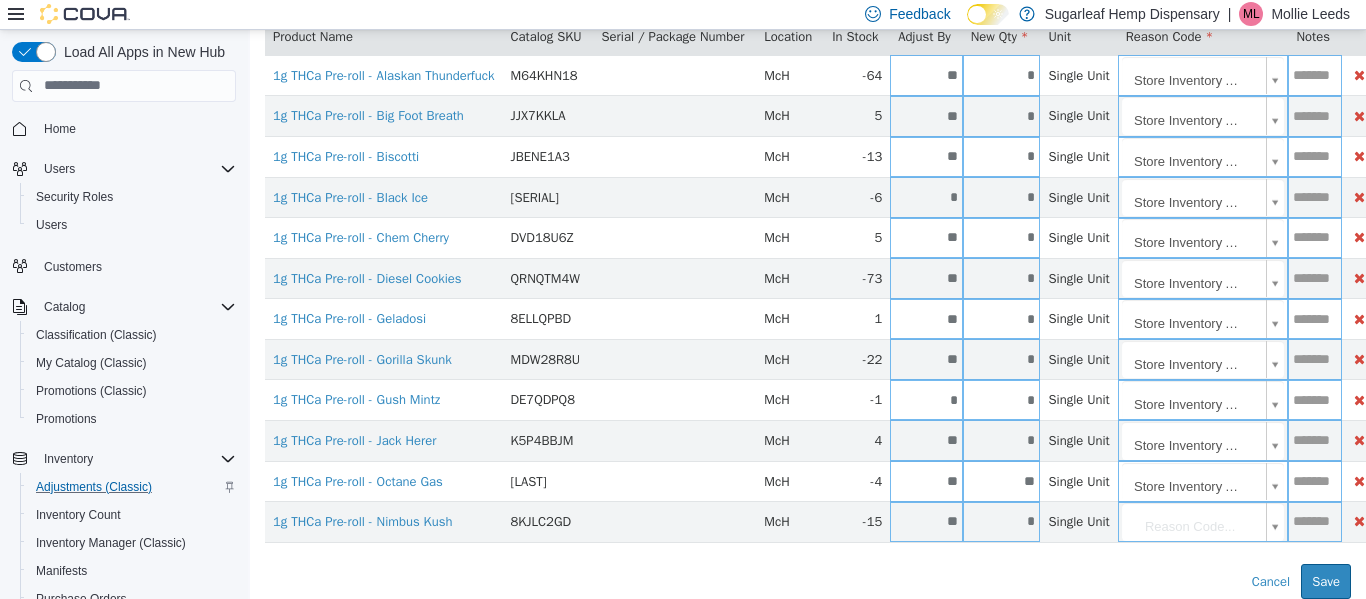 click on "Error saving adjustment please resolve the errors above. Cancel Save" at bounding box center [808, 581] 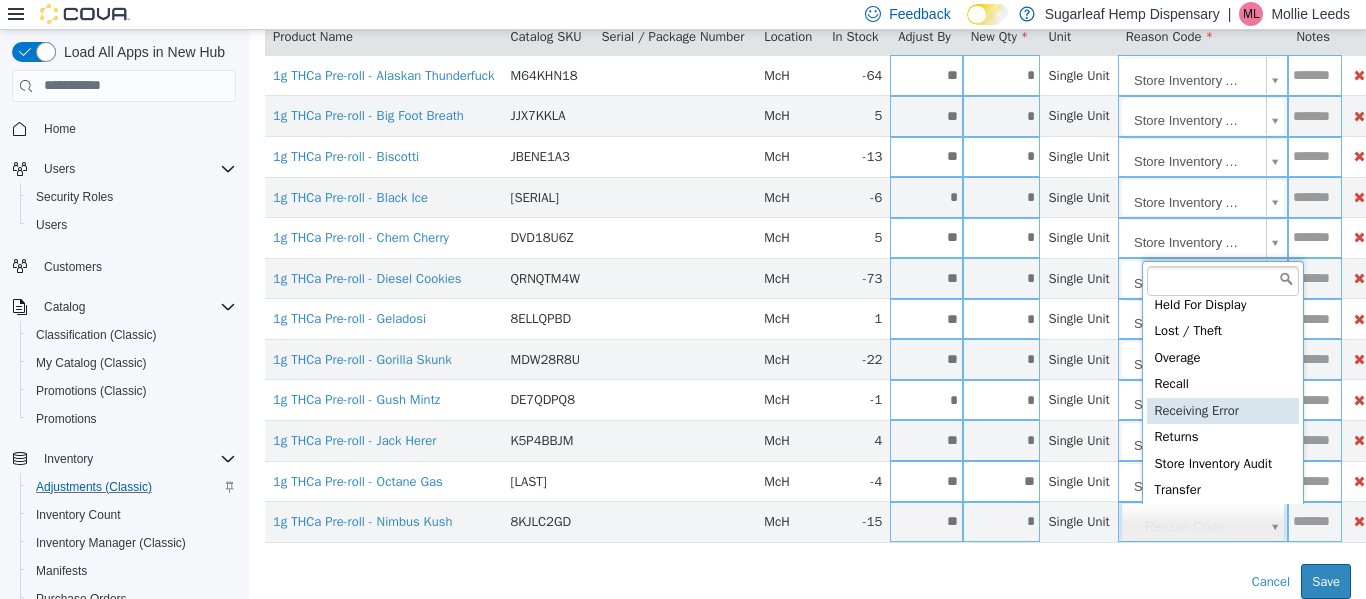 scroll, scrollTop: 91, scrollLeft: 0, axis: vertical 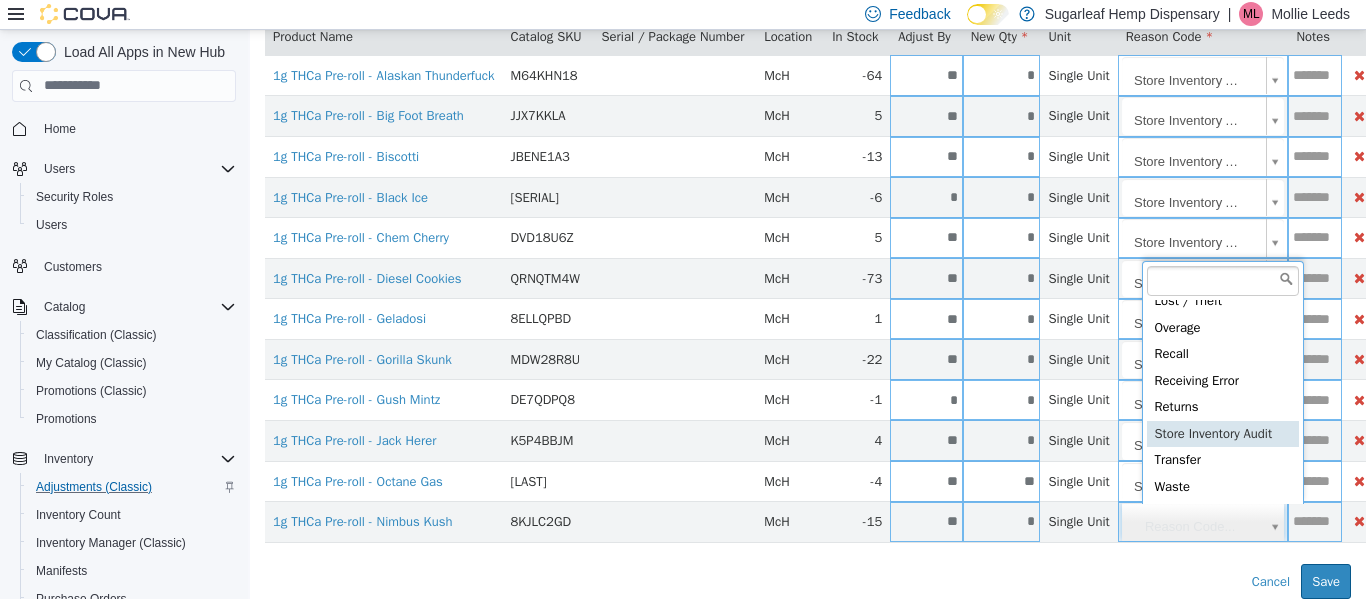 type on "**********" 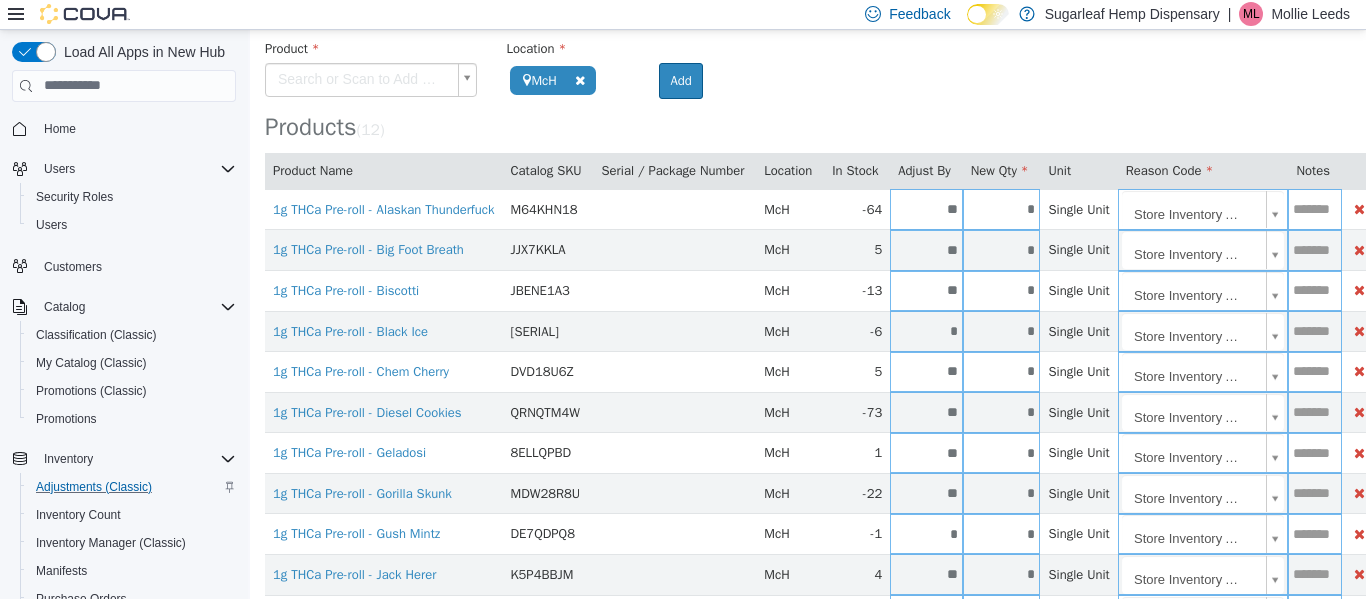 scroll, scrollTop: 0, scrollLeft: 0, axis: both 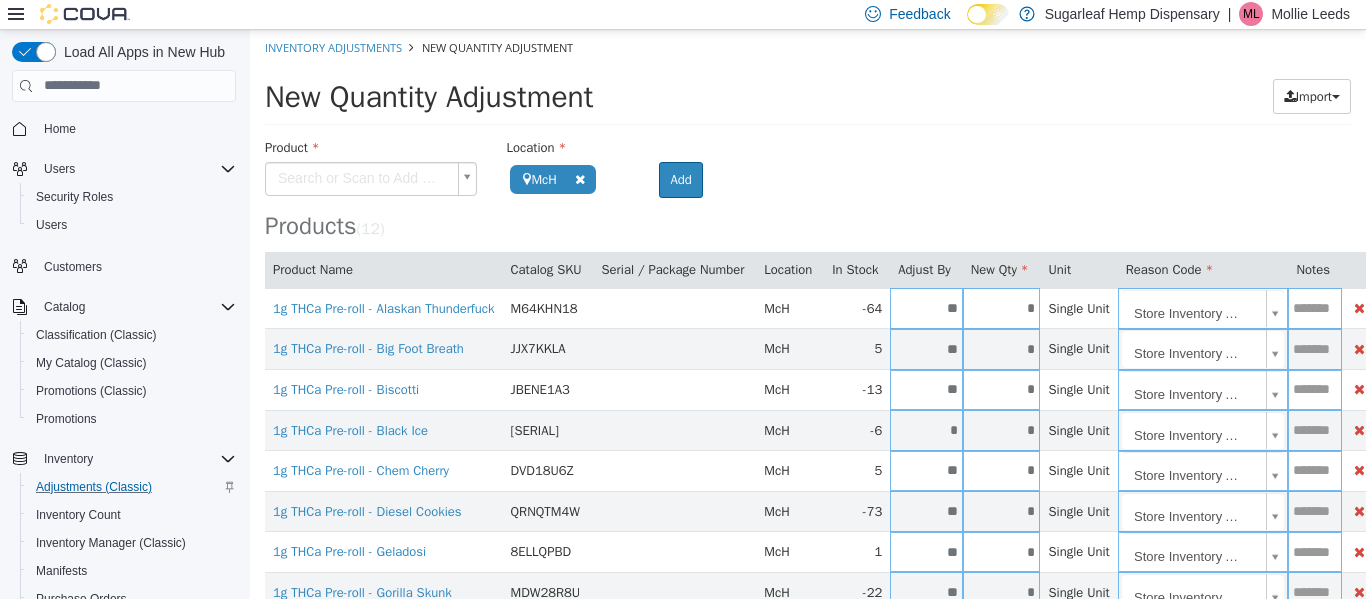 click on "**********" at bounding box center (808, 430) 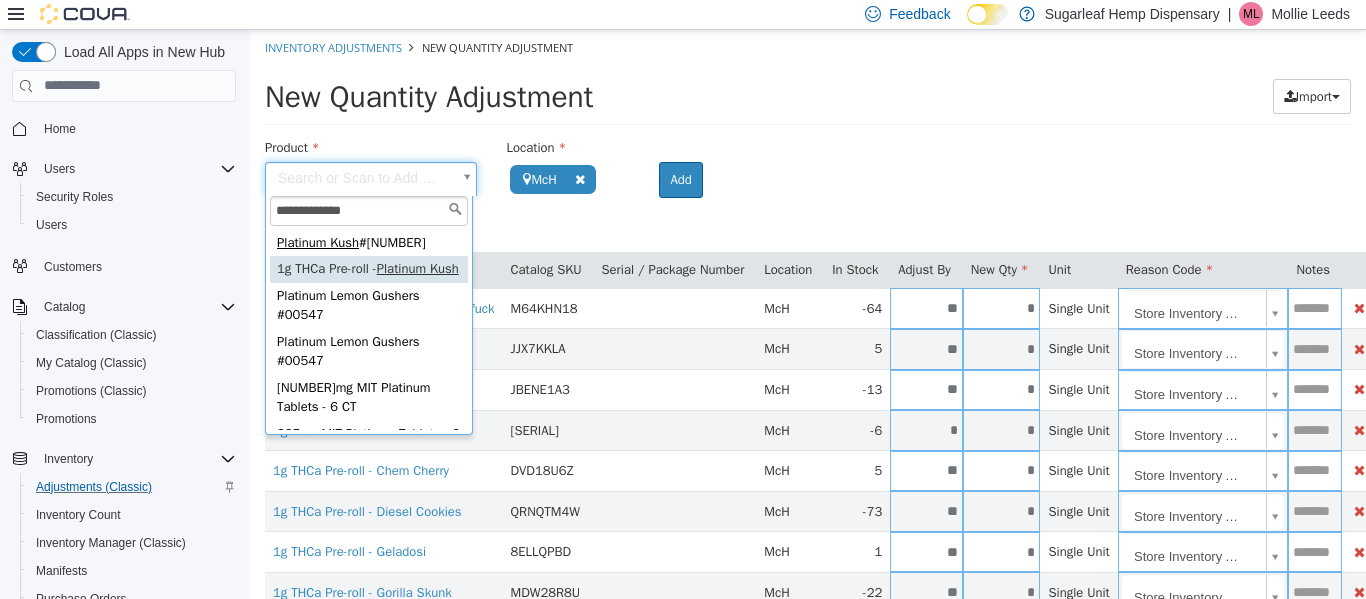 type on "**********" 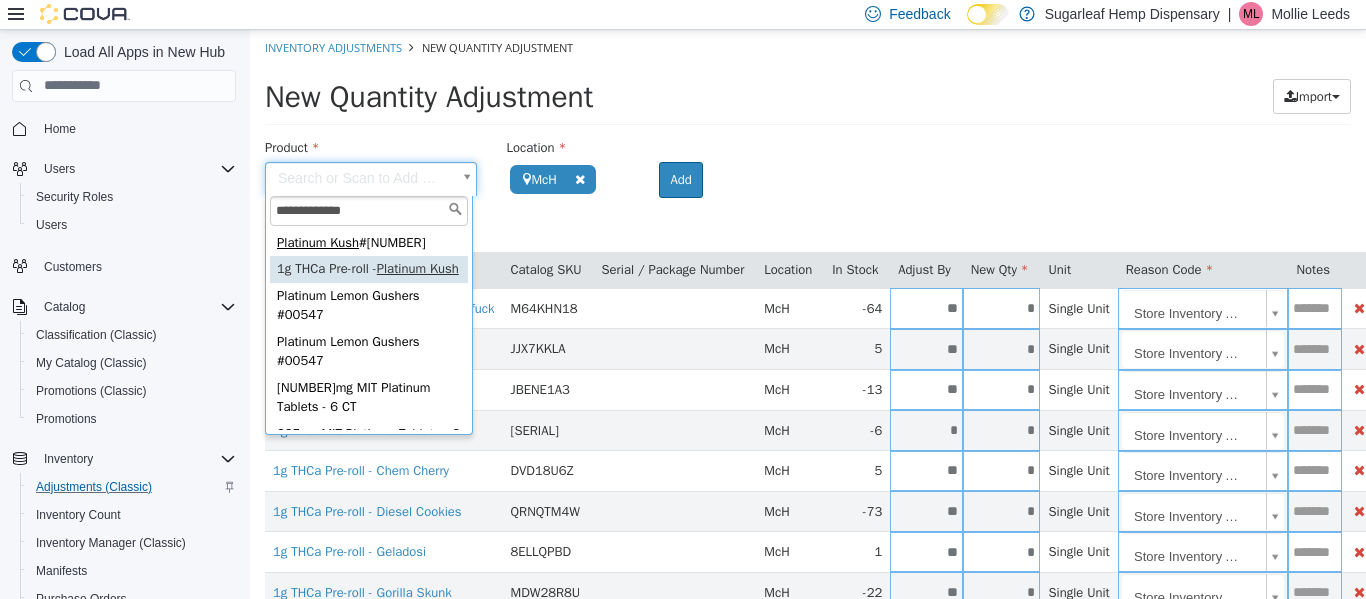 type on "**********" 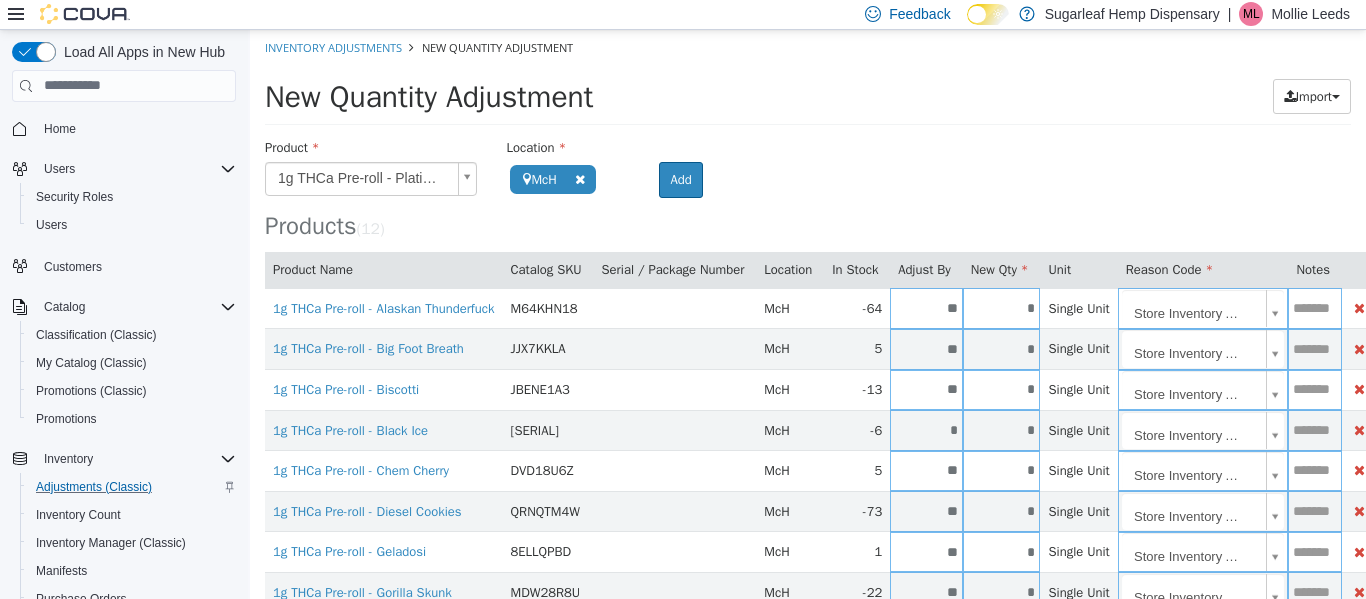click on "New Quantity Adjustment
Import  Inventory Export (.CSV) Package List (.TXT)" at bounding box center [808, 101] 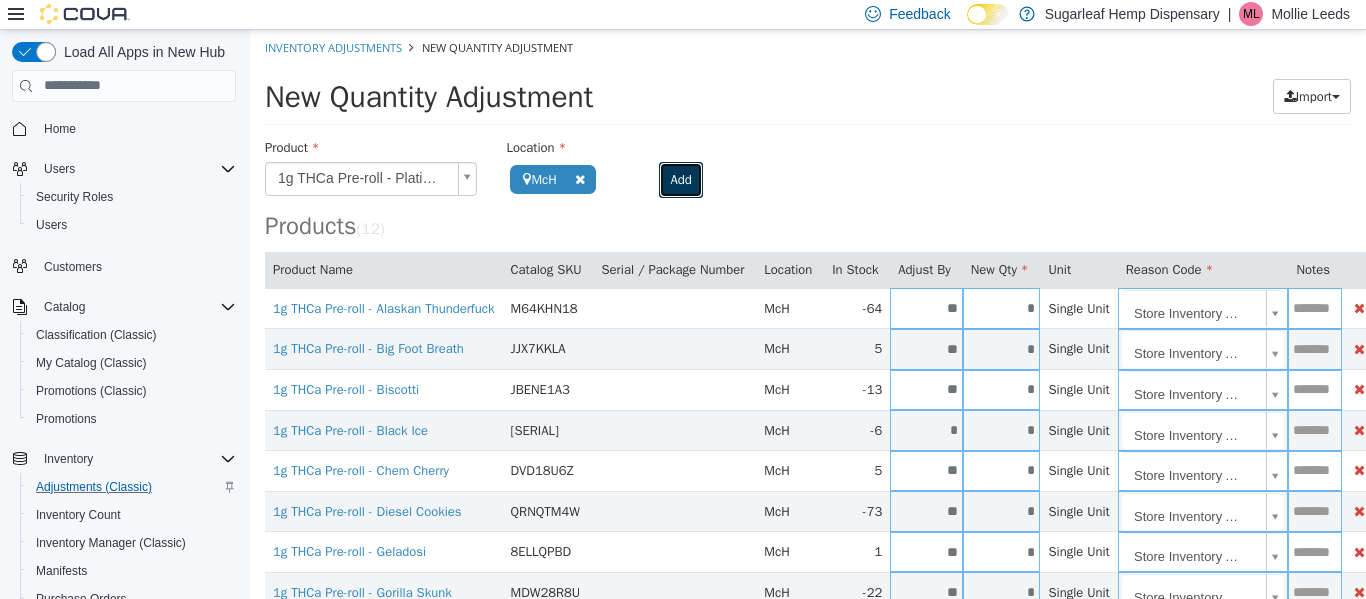 click on "Add" at bounding box center (680, 179) 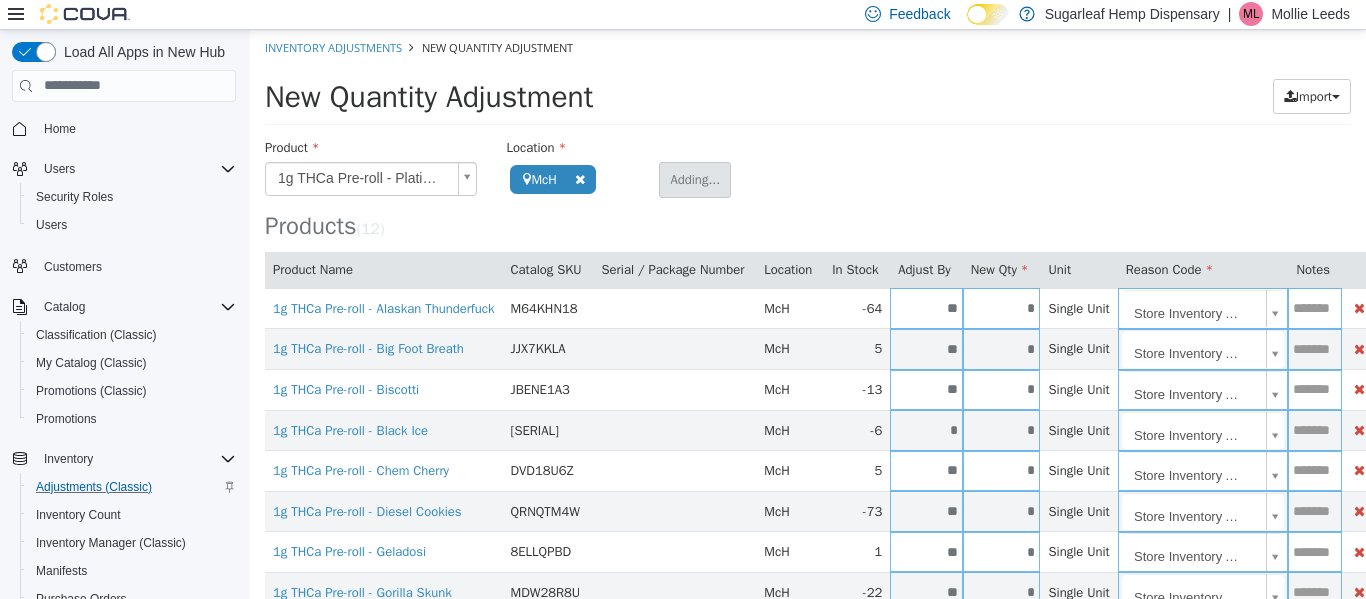 type 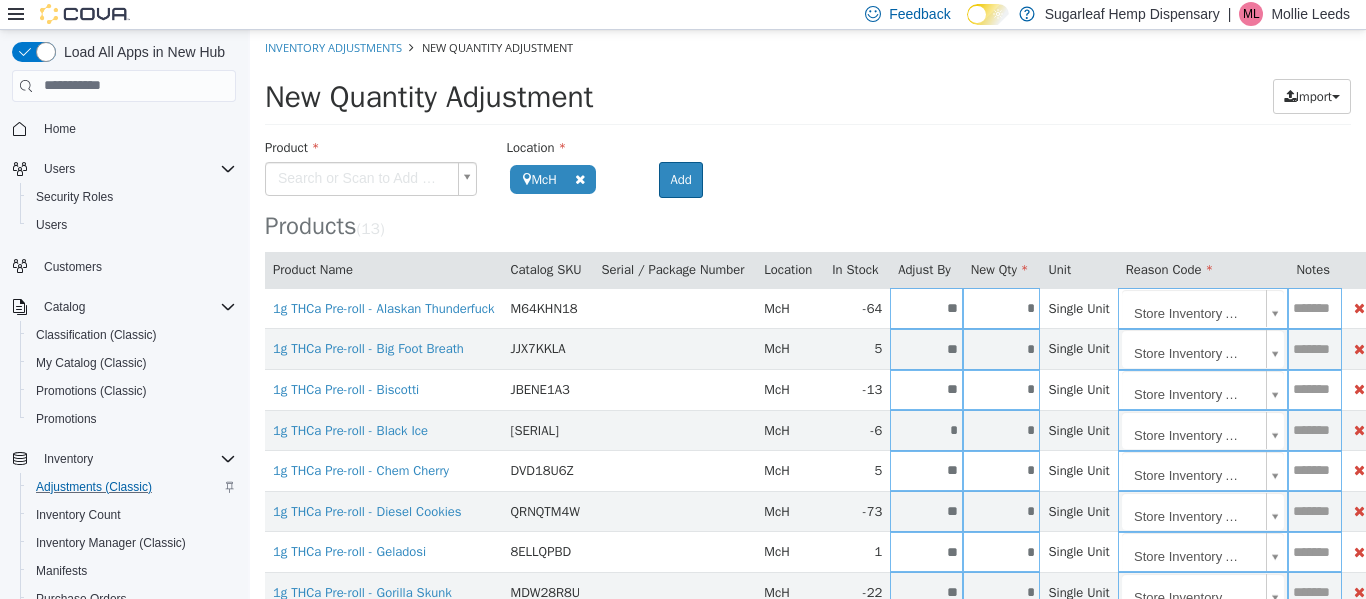 click on "**********" at bounding box center (808, 450) 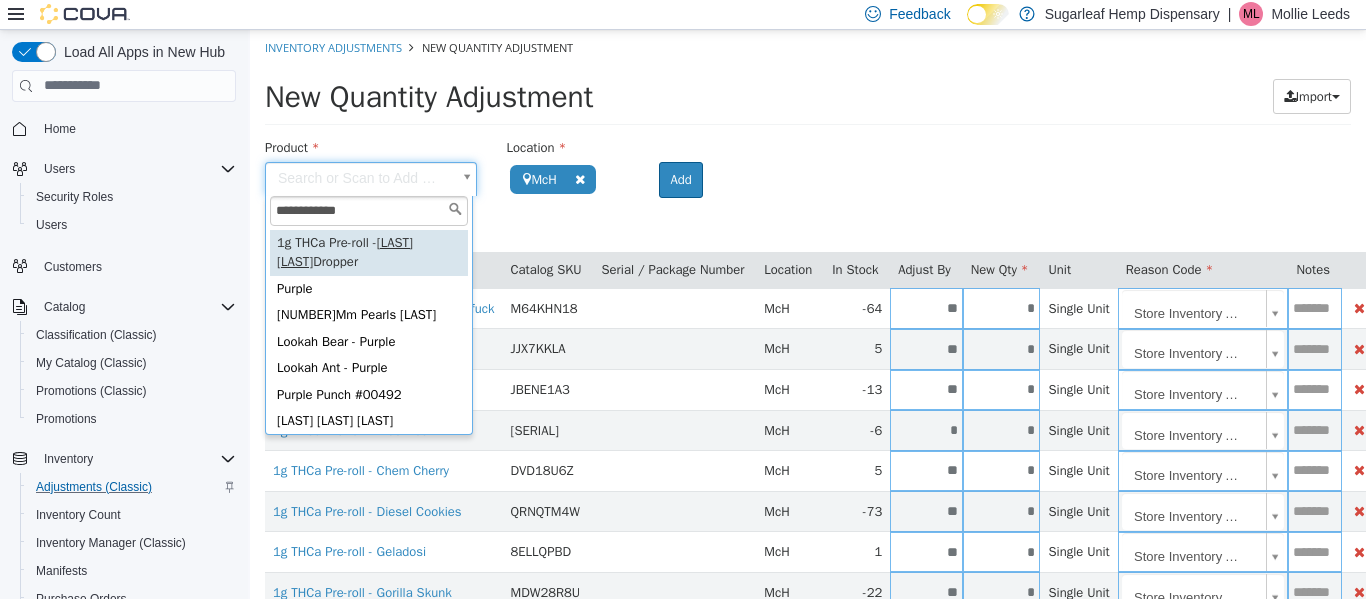 type on "**********" 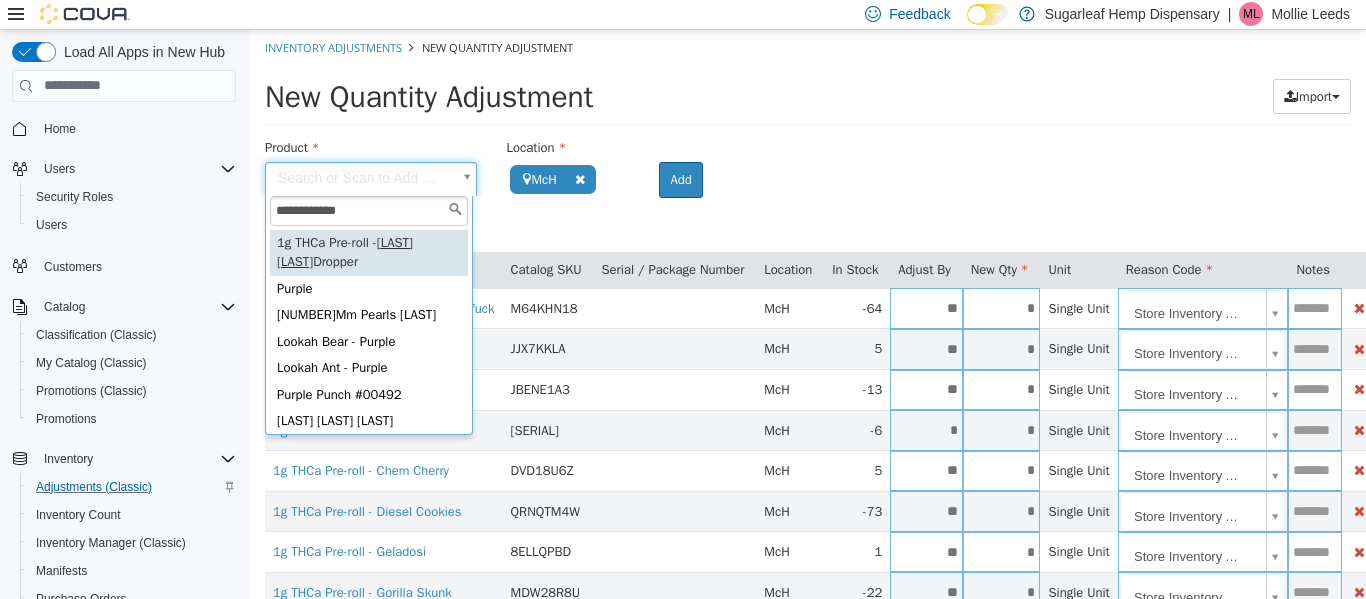 type on "**********" 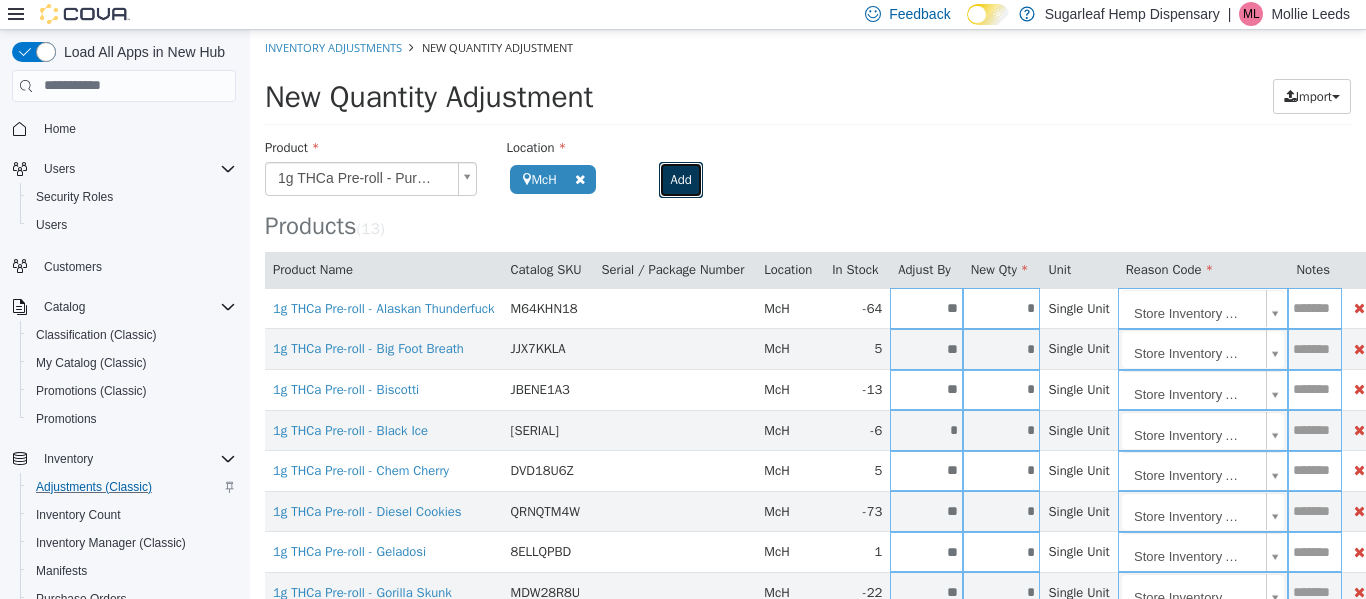 click on "Add" at bounding box center (680, 179) 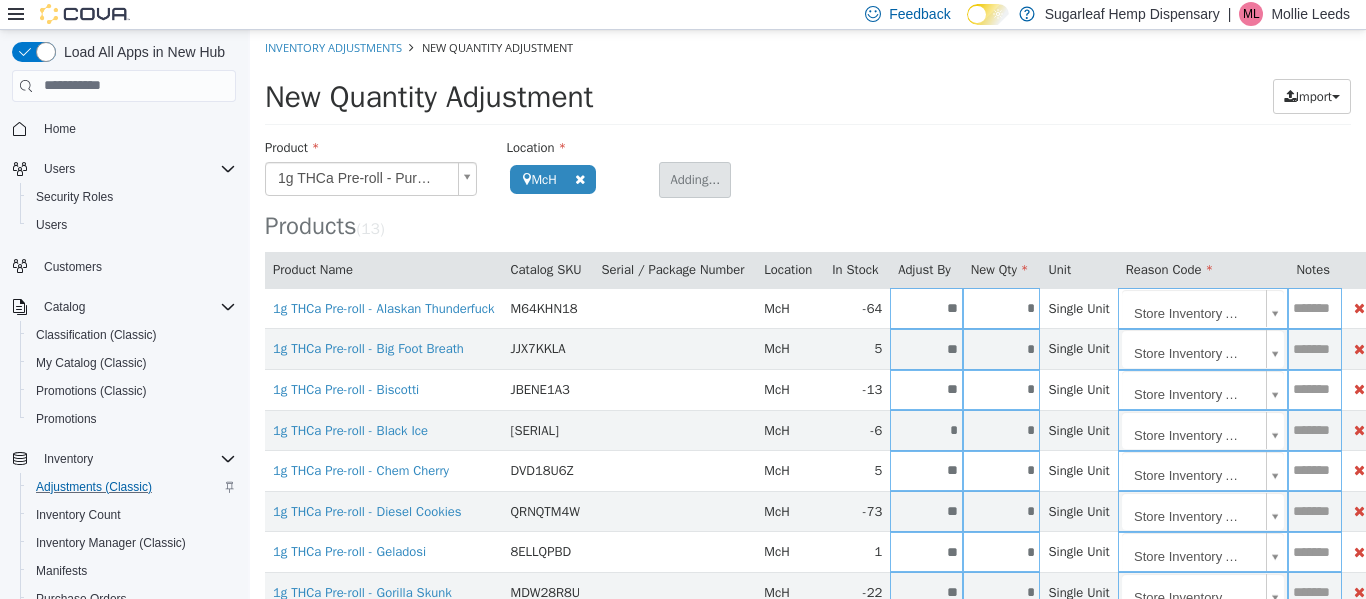 type 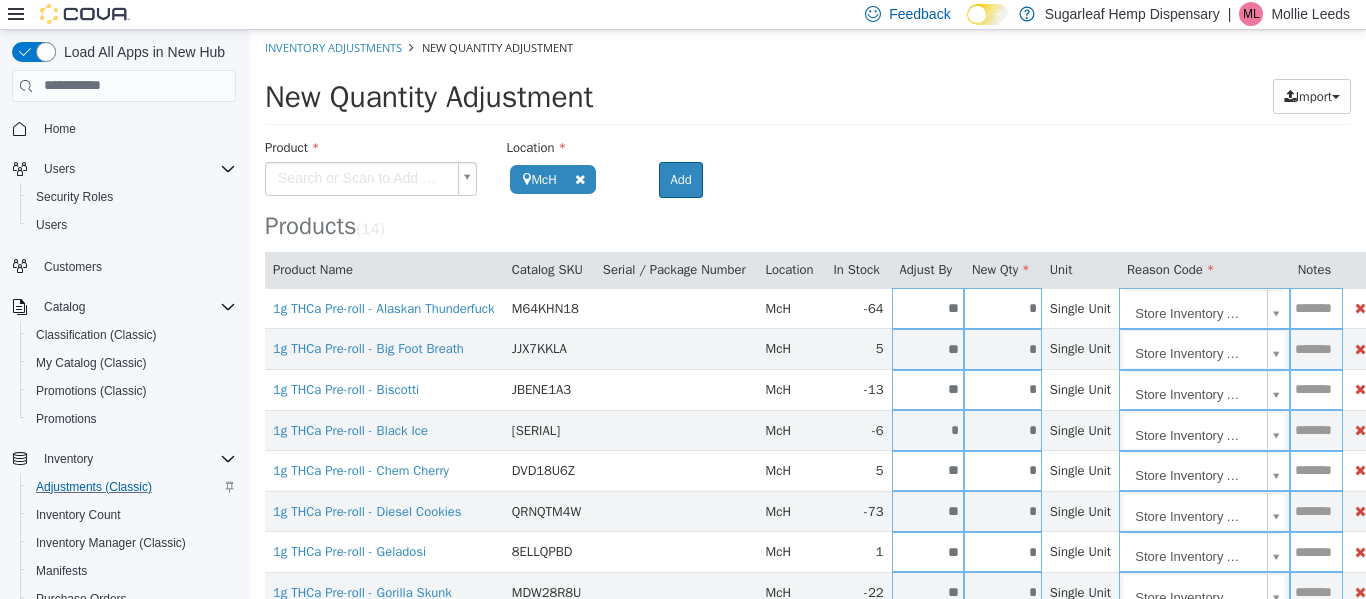 click on "**********" at bounding box center (808, 470) 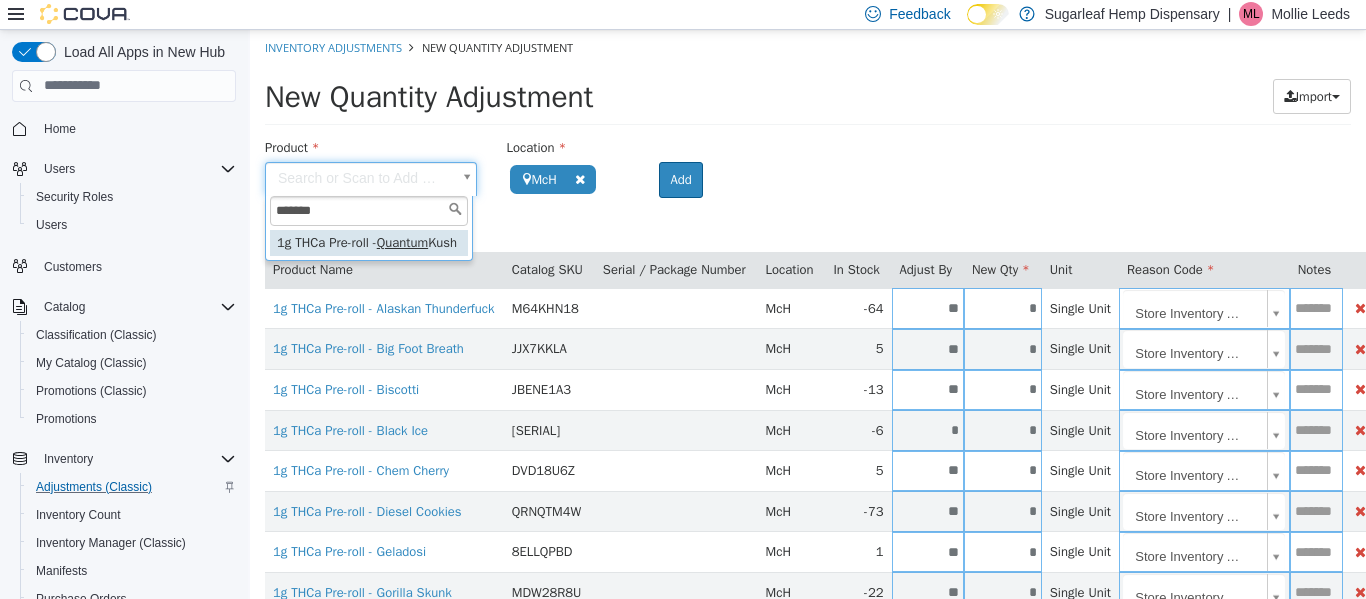 type on "*******" 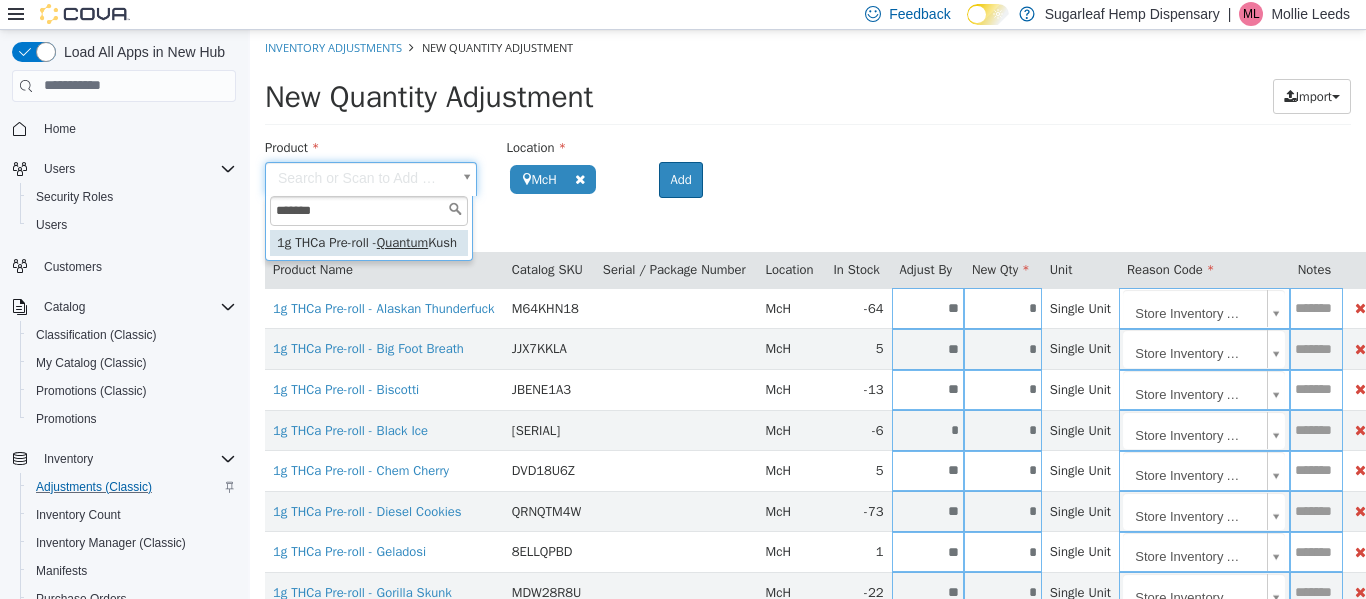 type on "**********" 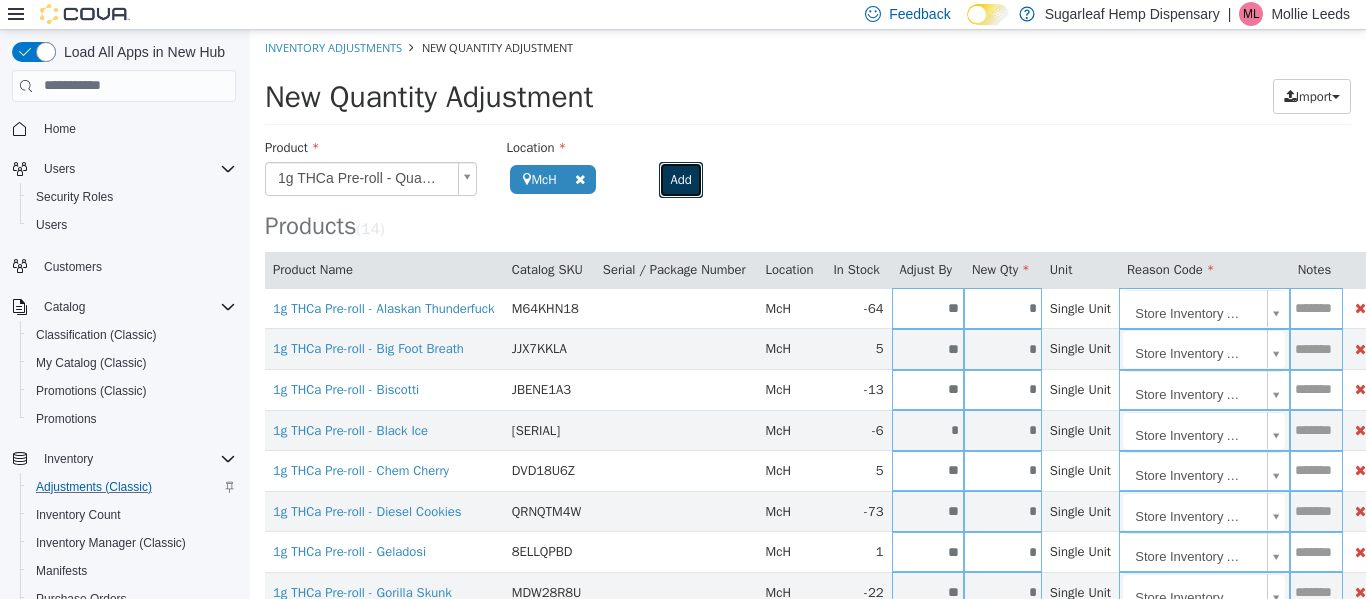 click on "Add" at bounding box center (680, 179) 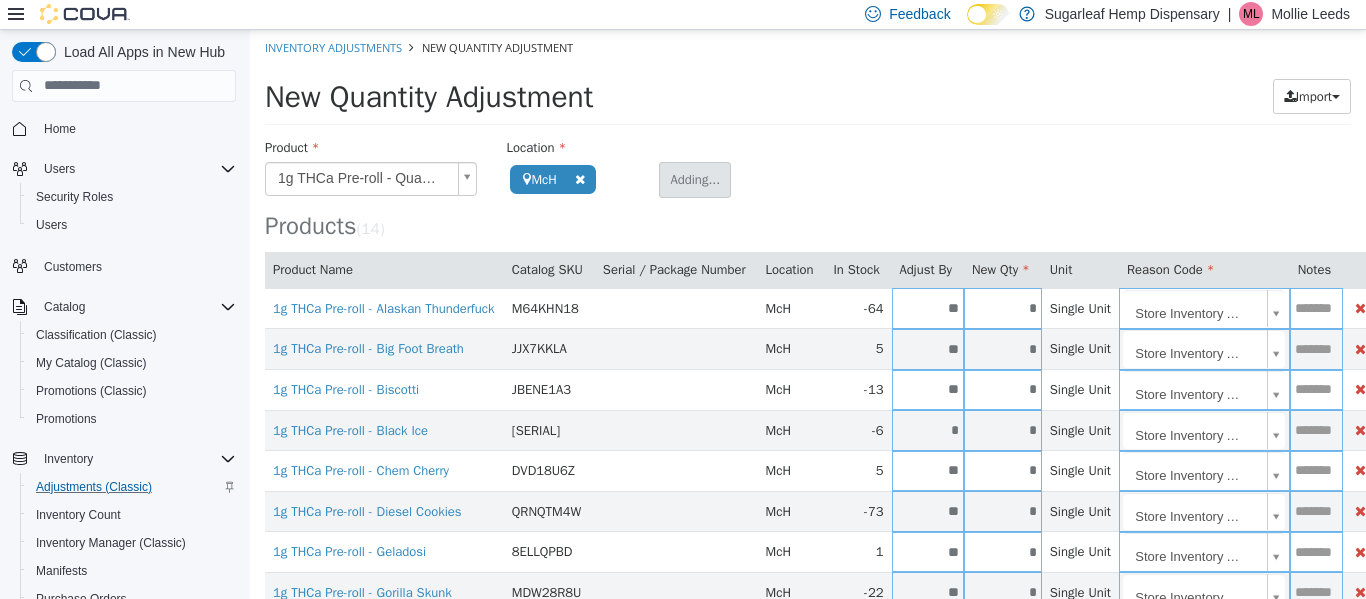 type 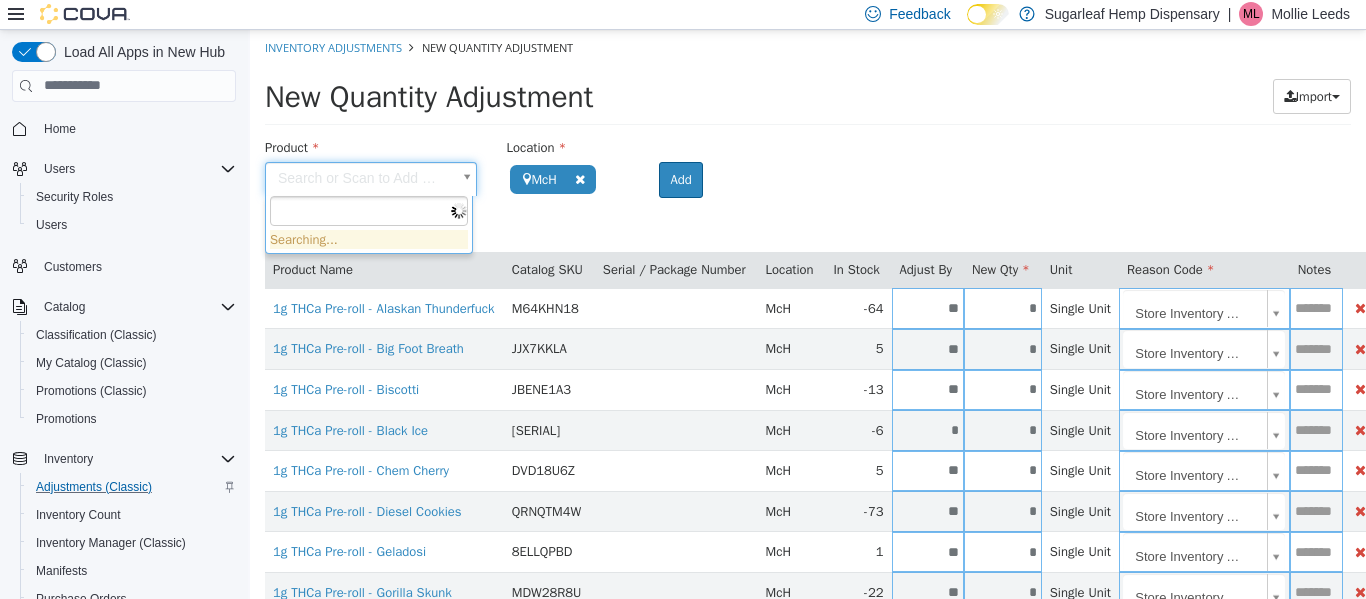 click on "**********" at bounding box center [808, 491] 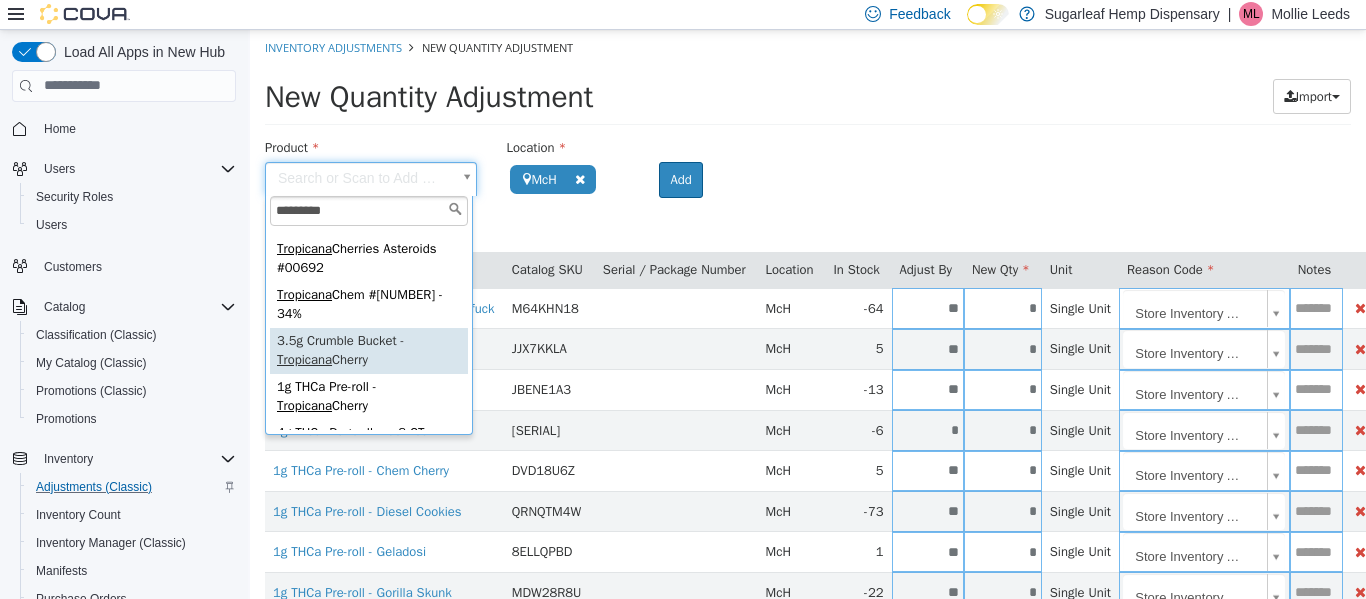 scroll, scrollTop: 200, scrollLeft: 0, axis: vertical 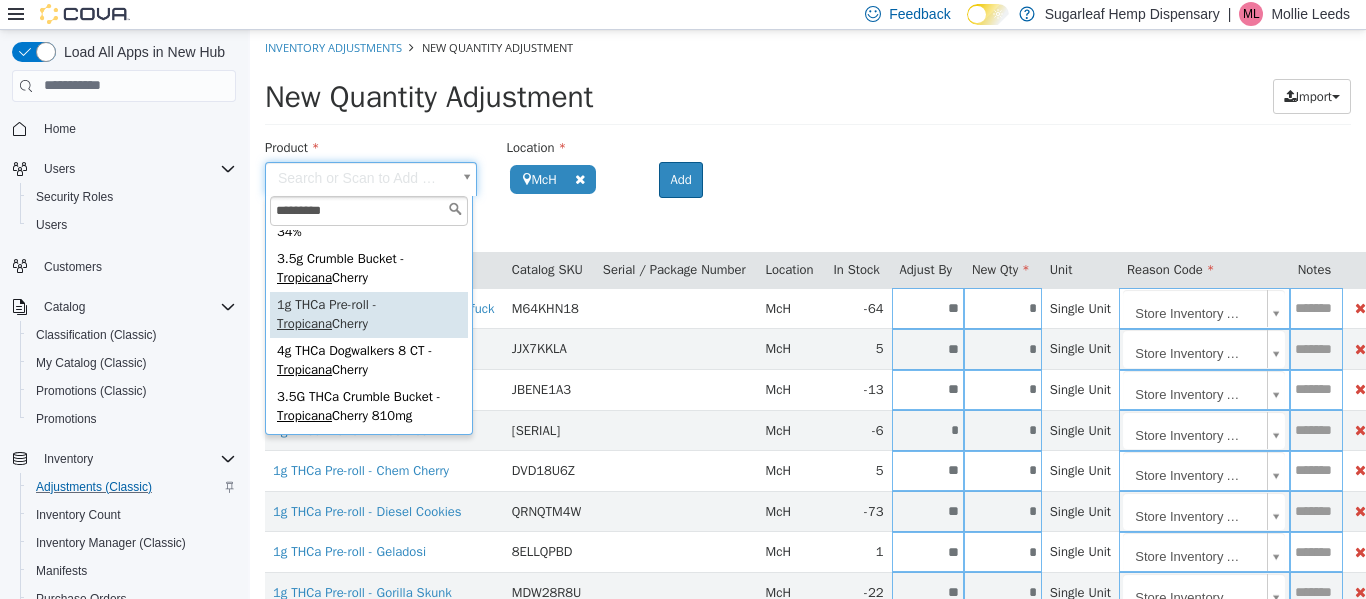 type on "*********" 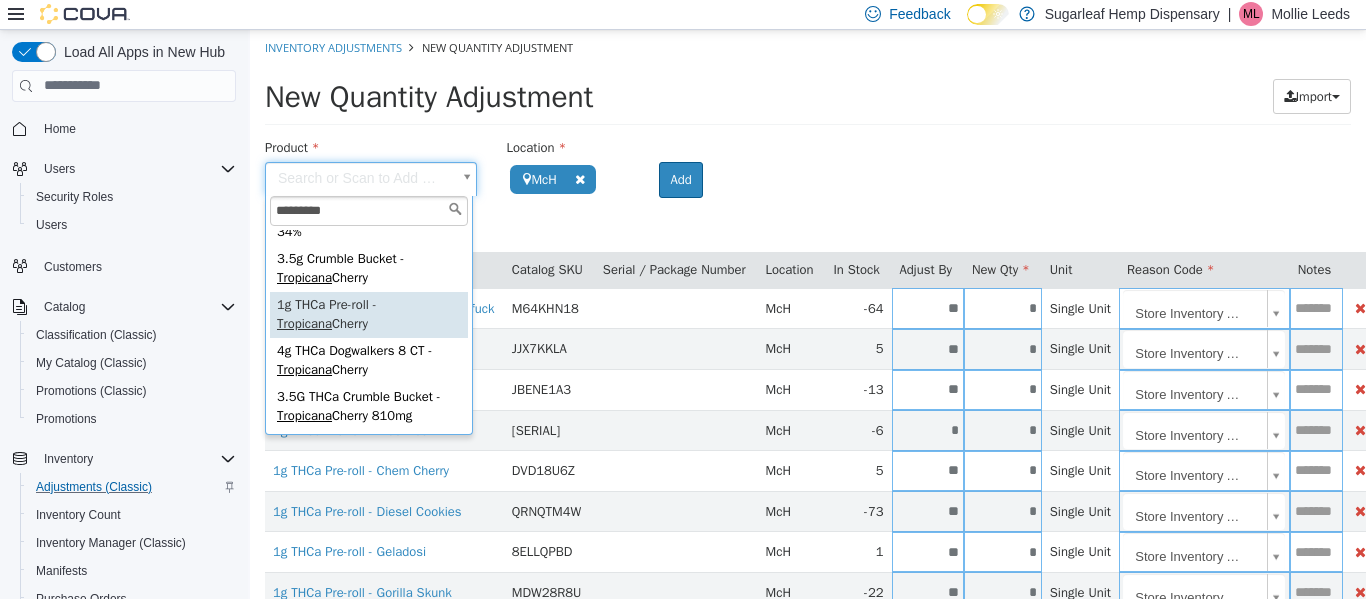 type on "**********" 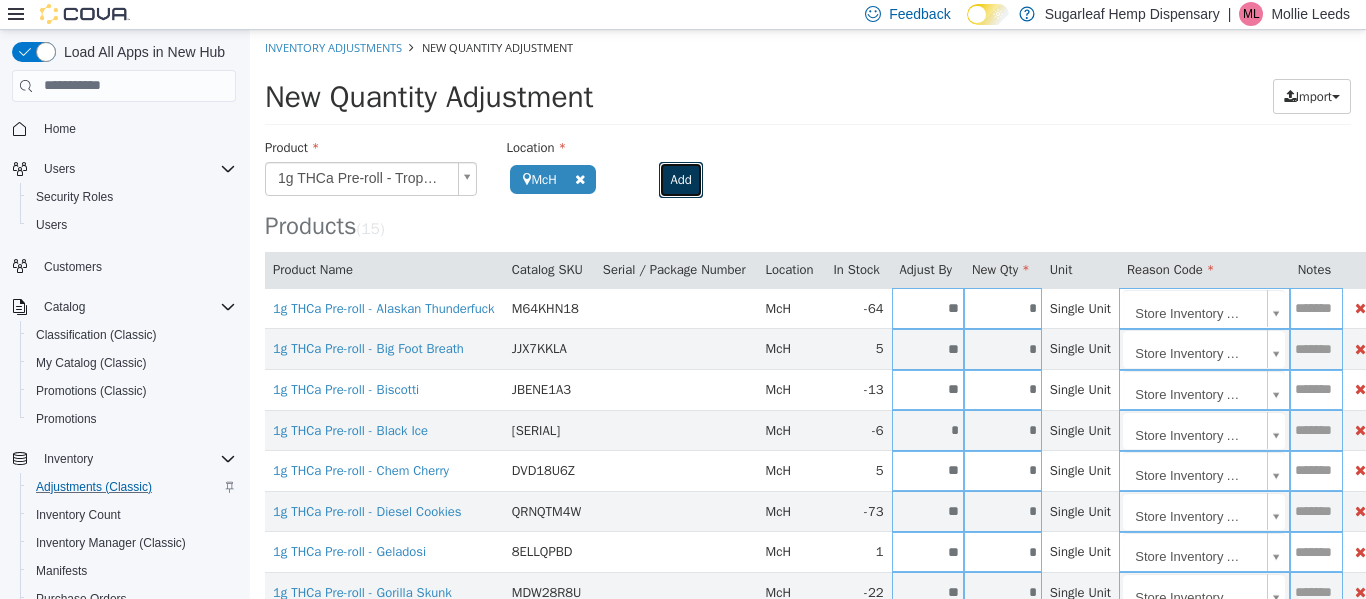 click on "Add" at bounding box center [680, 179] 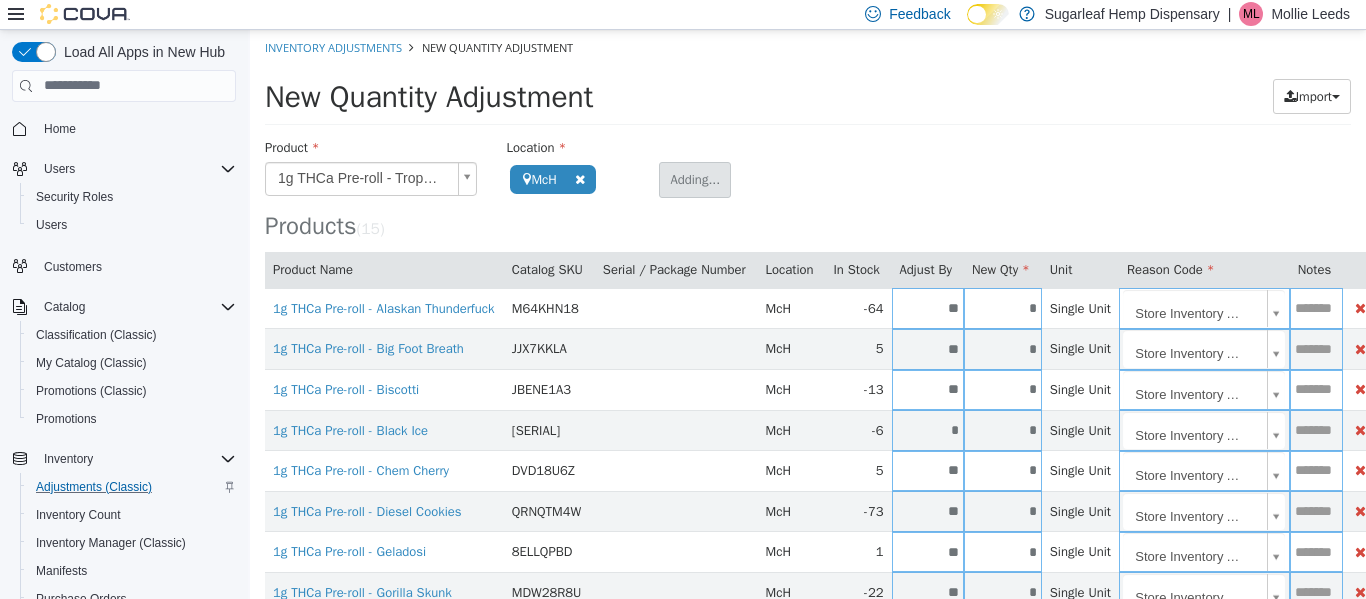 type 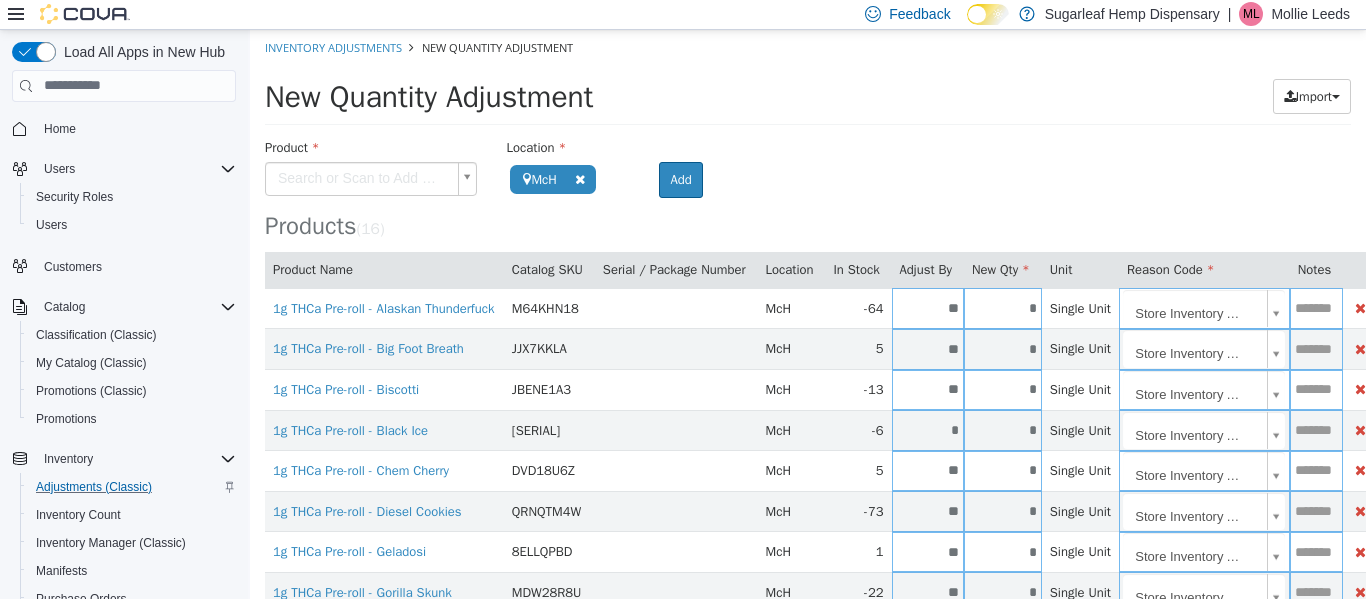 scroll, scrollTop: 0, scrollLeft: 0, axis: both 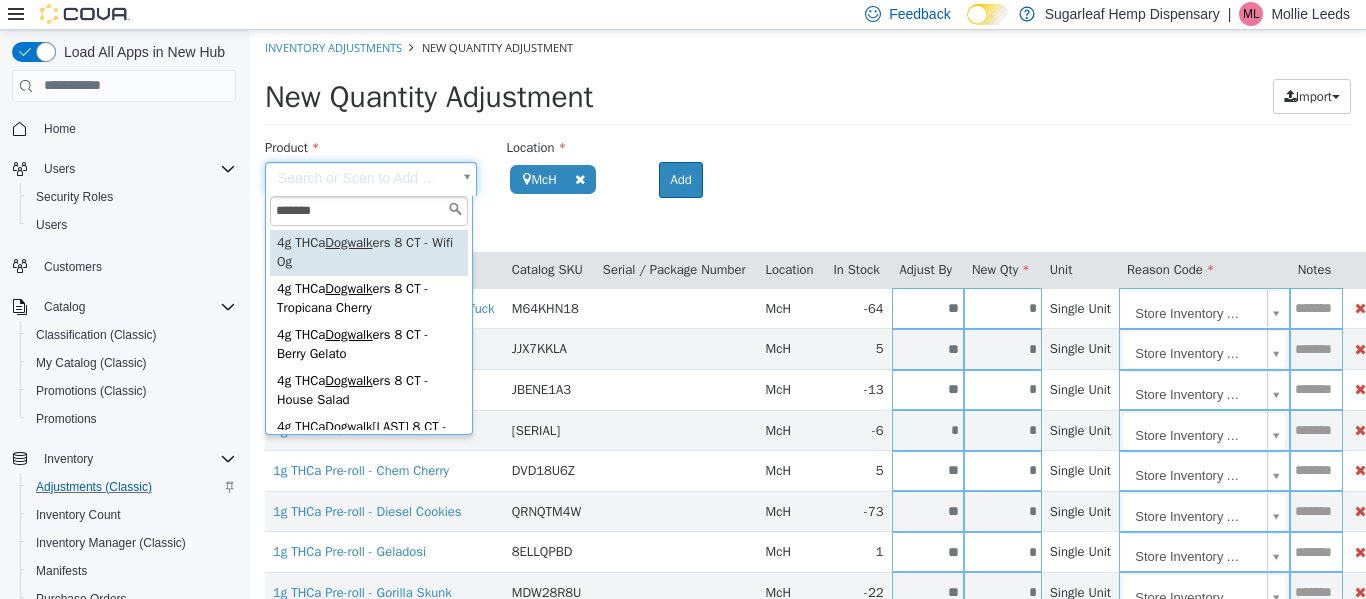type on "*******" 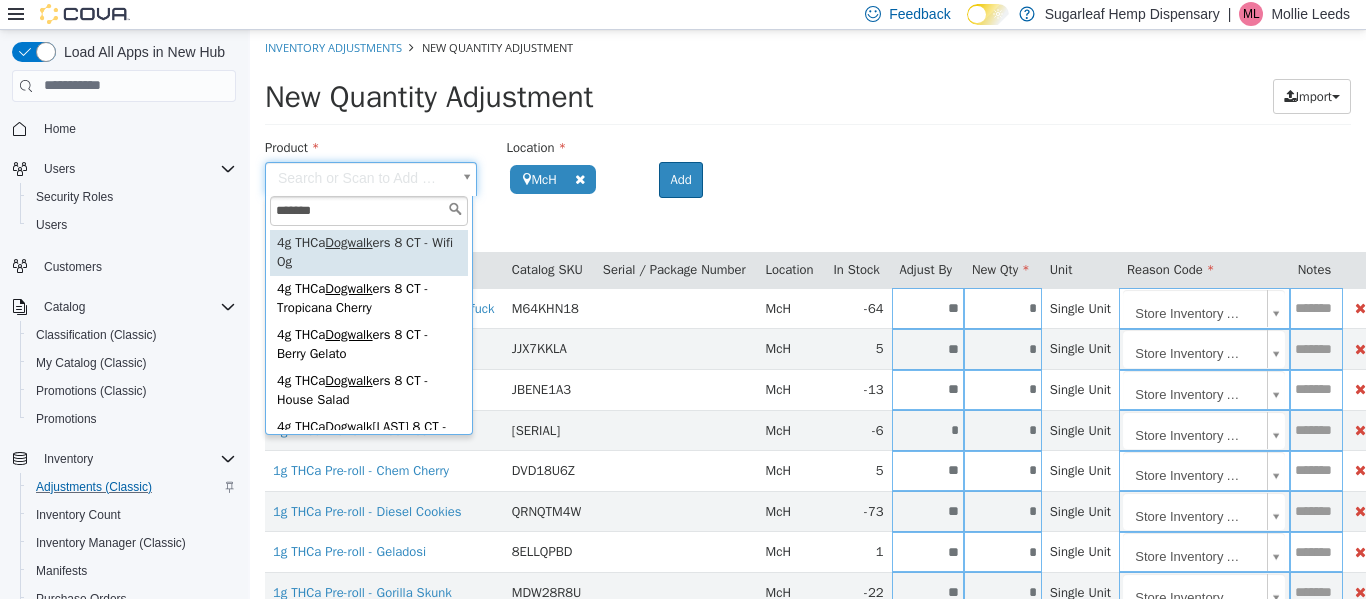 type on "**********" 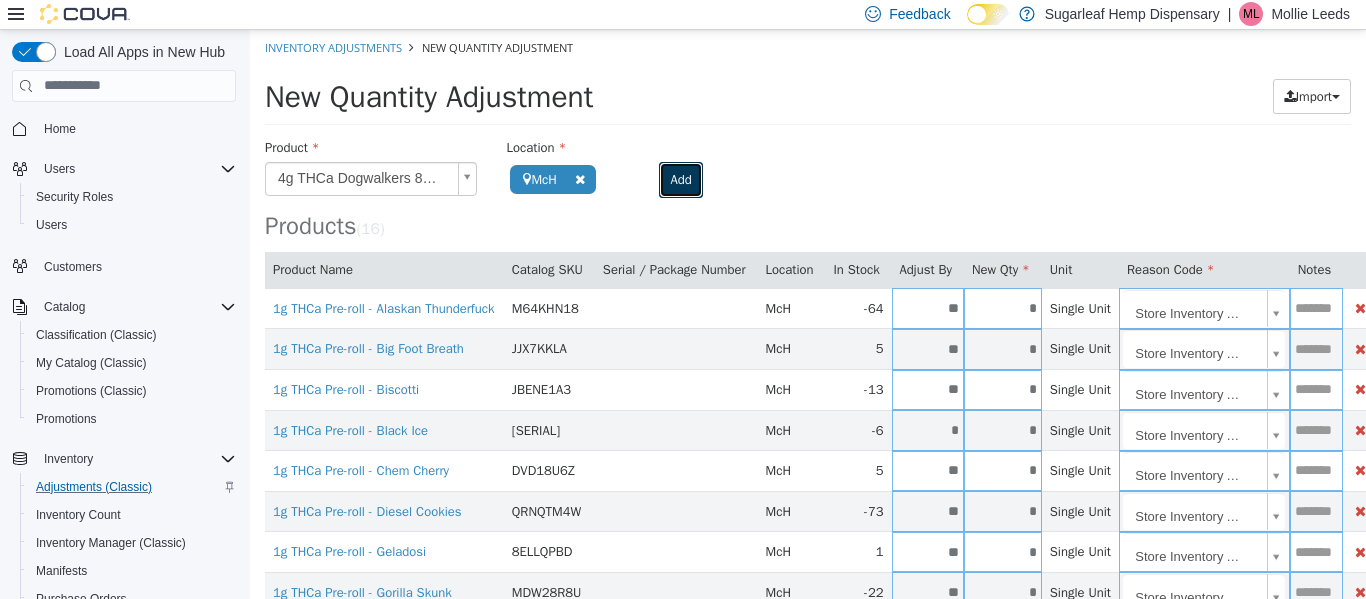 click on "Add" at bounding box center (680, 179) 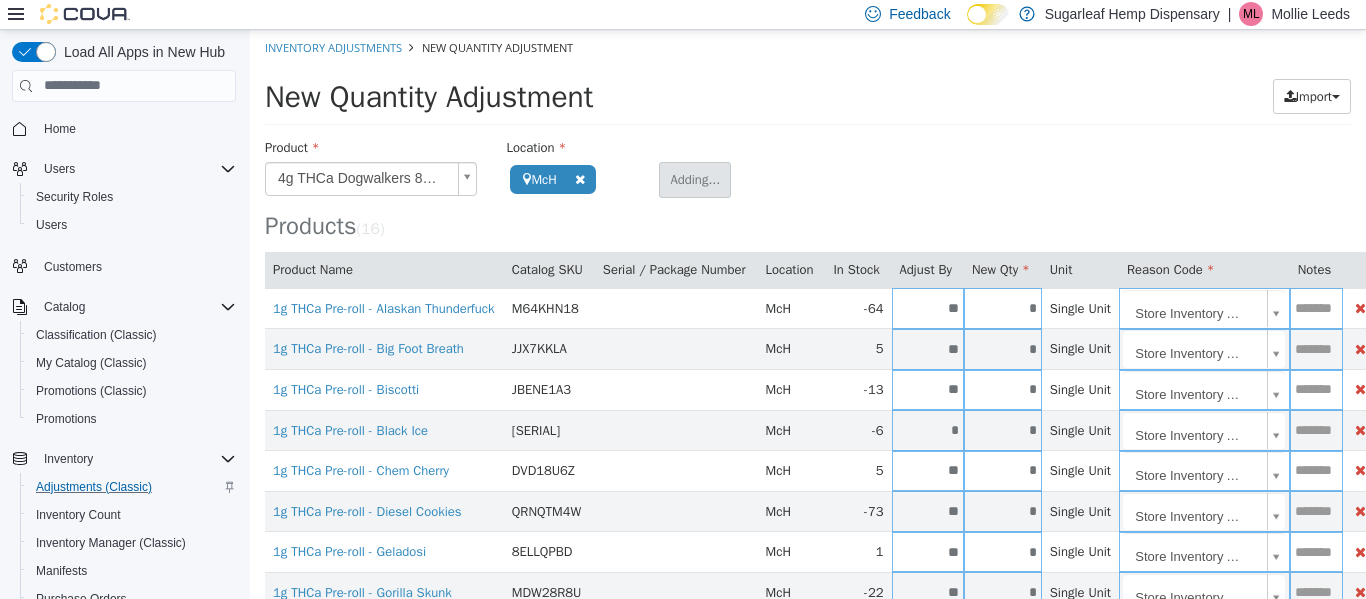 type 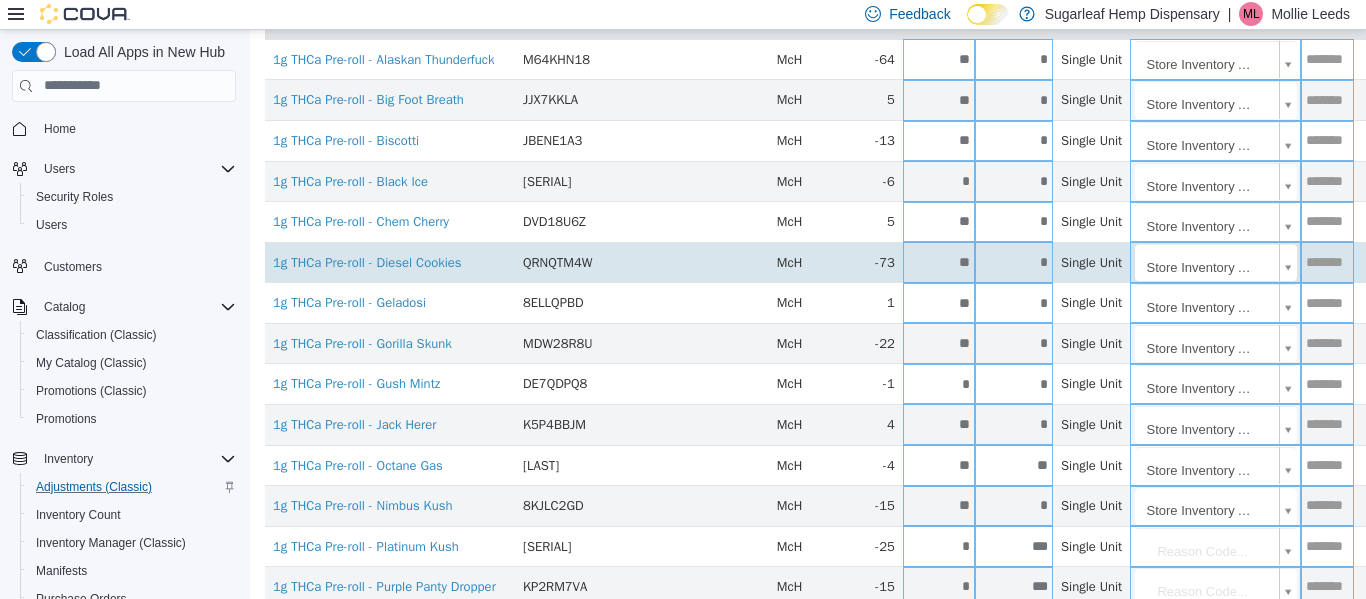 scroll, scrollTop: 451, scrollLeft: 0, axis: vertical 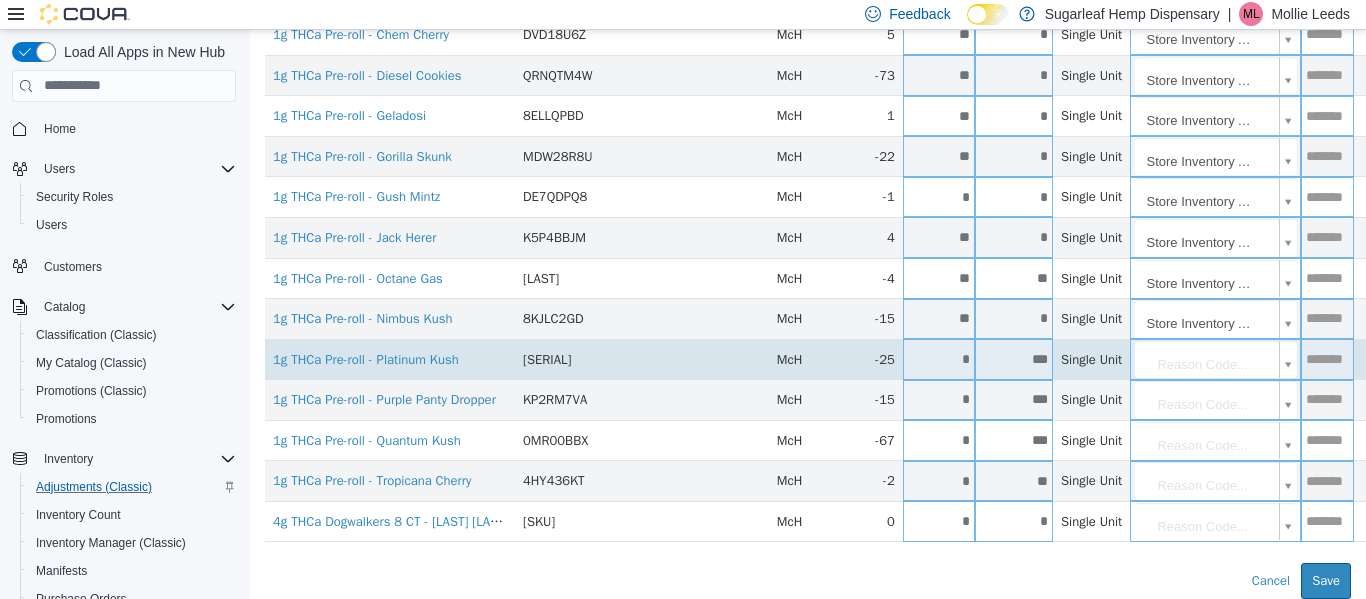 click on "***" at bounding box center [1014, 358] 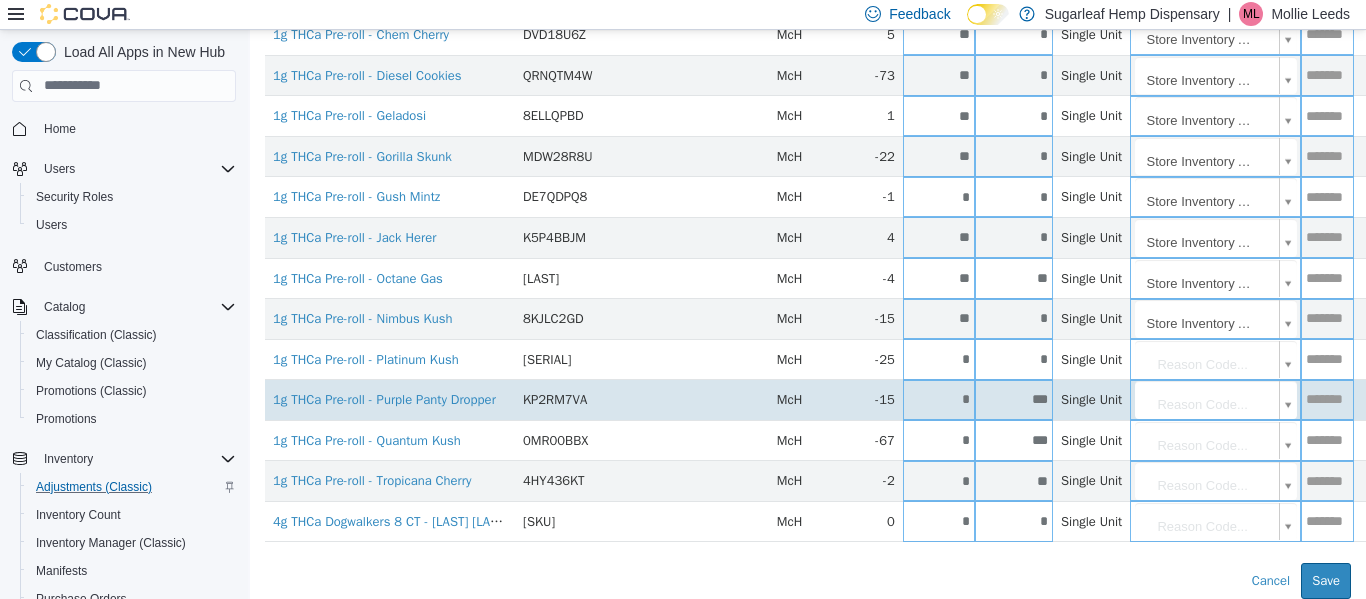 type on "*" 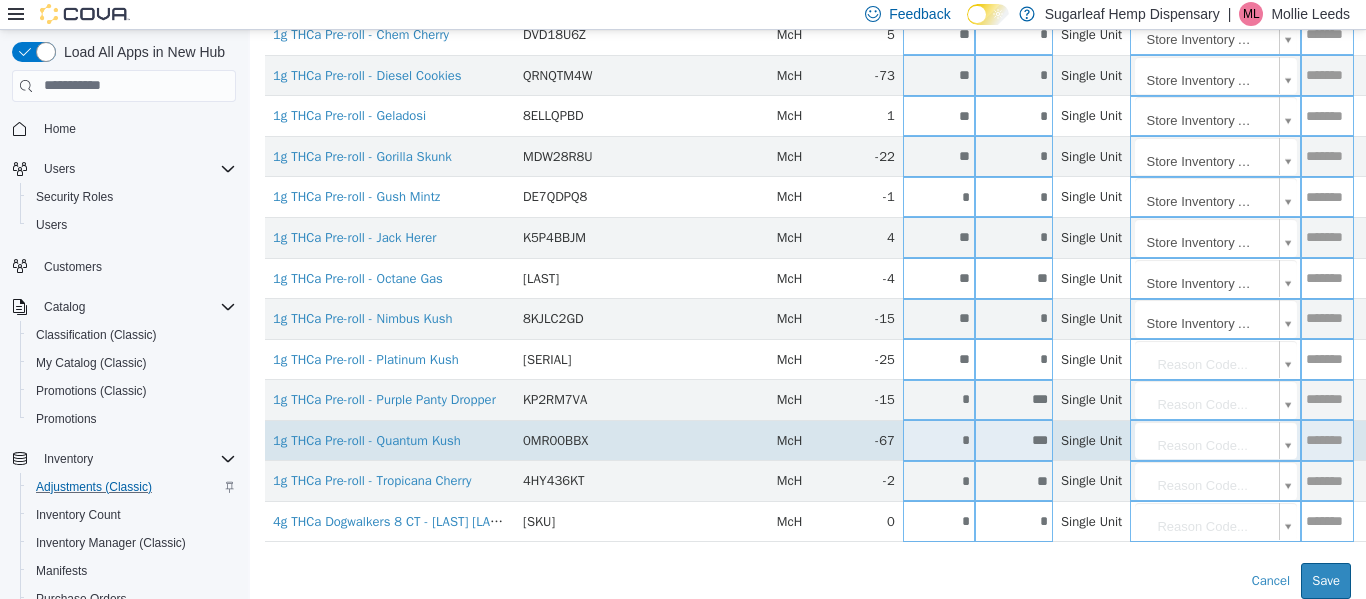 drag, startPoint x: 1031, startPoint y: 370, endPoint x: 1043, endPoint y: 414, distance: 45.607018 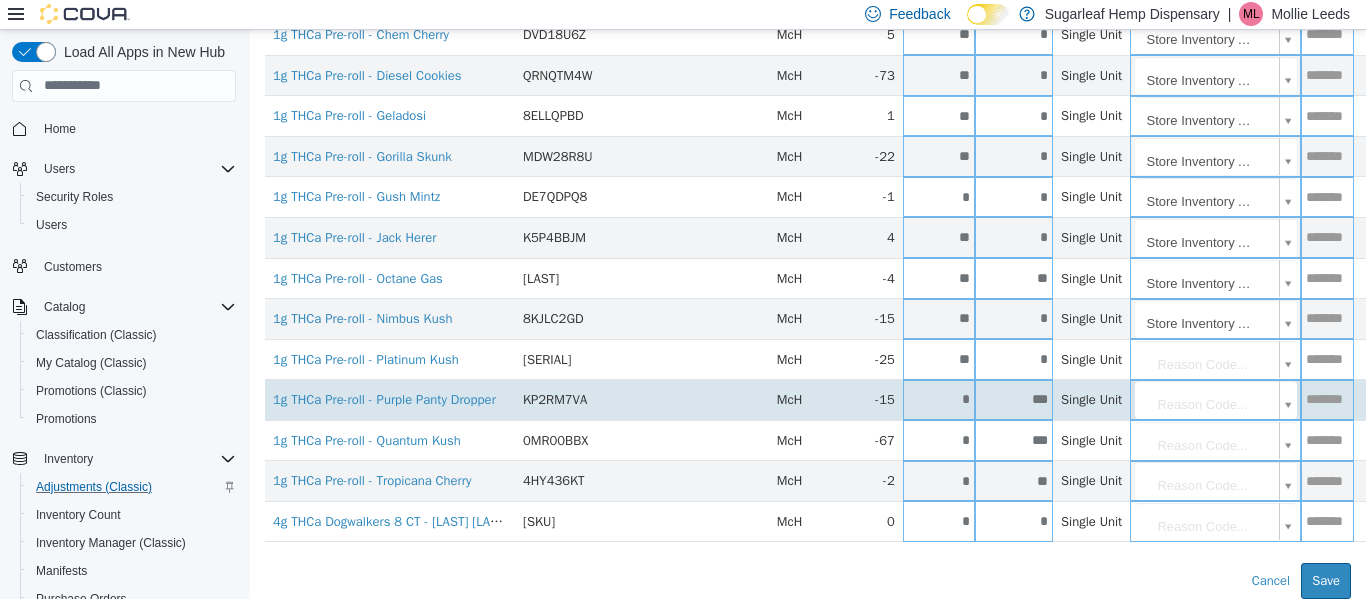 click on "***" at bounding box center (1014, 399) 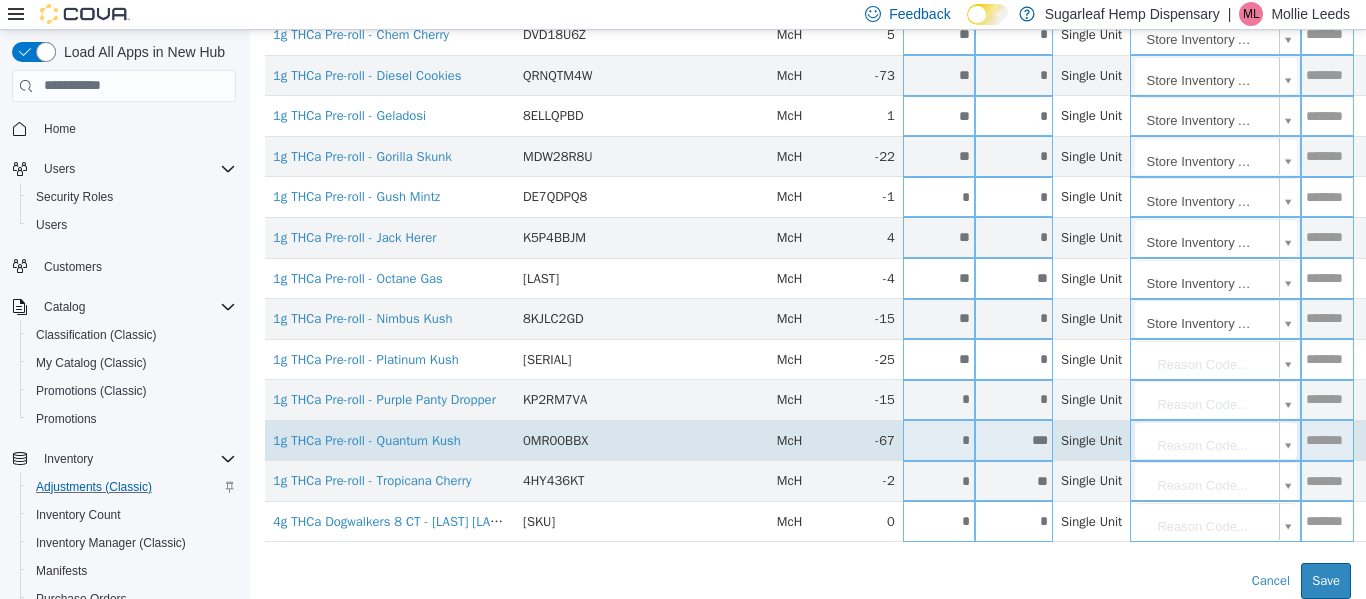 type on "*" 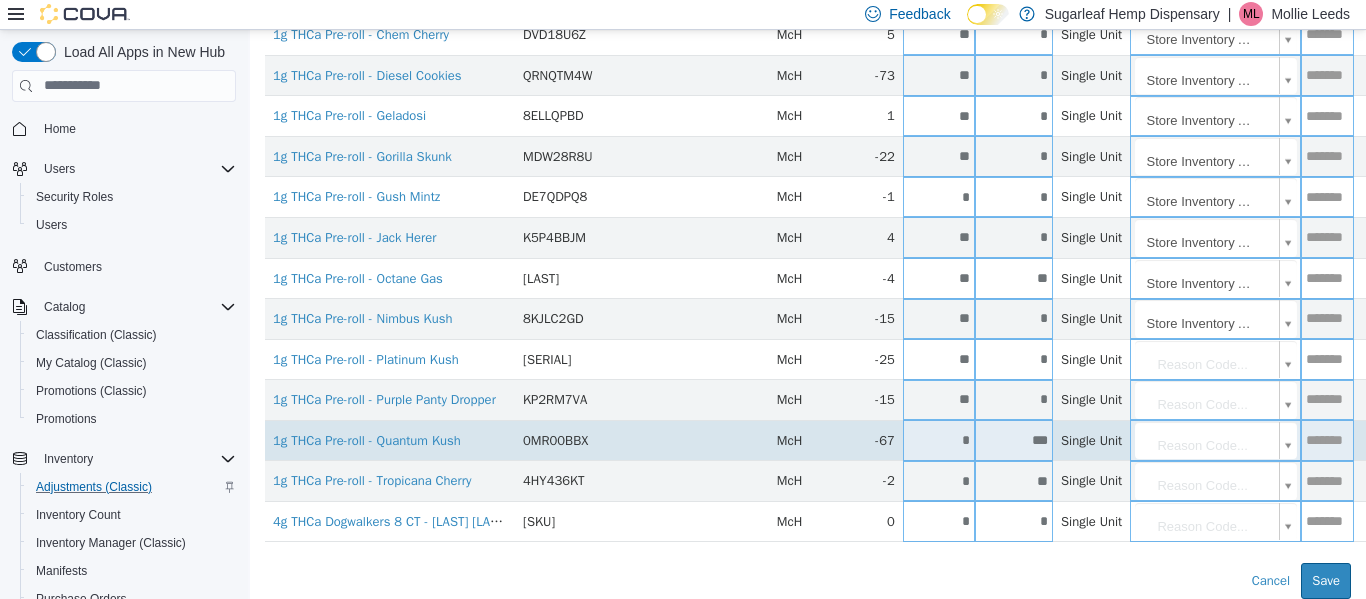 click on "***" at bounding box center (1014, 439) 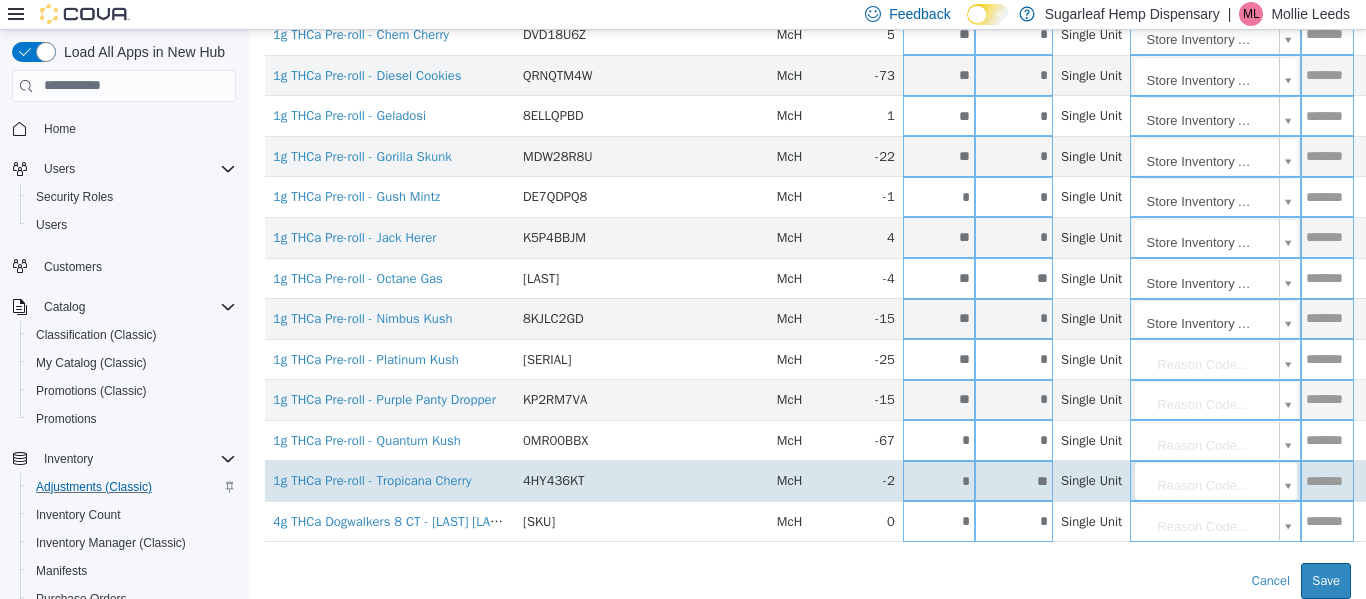 type on "*" 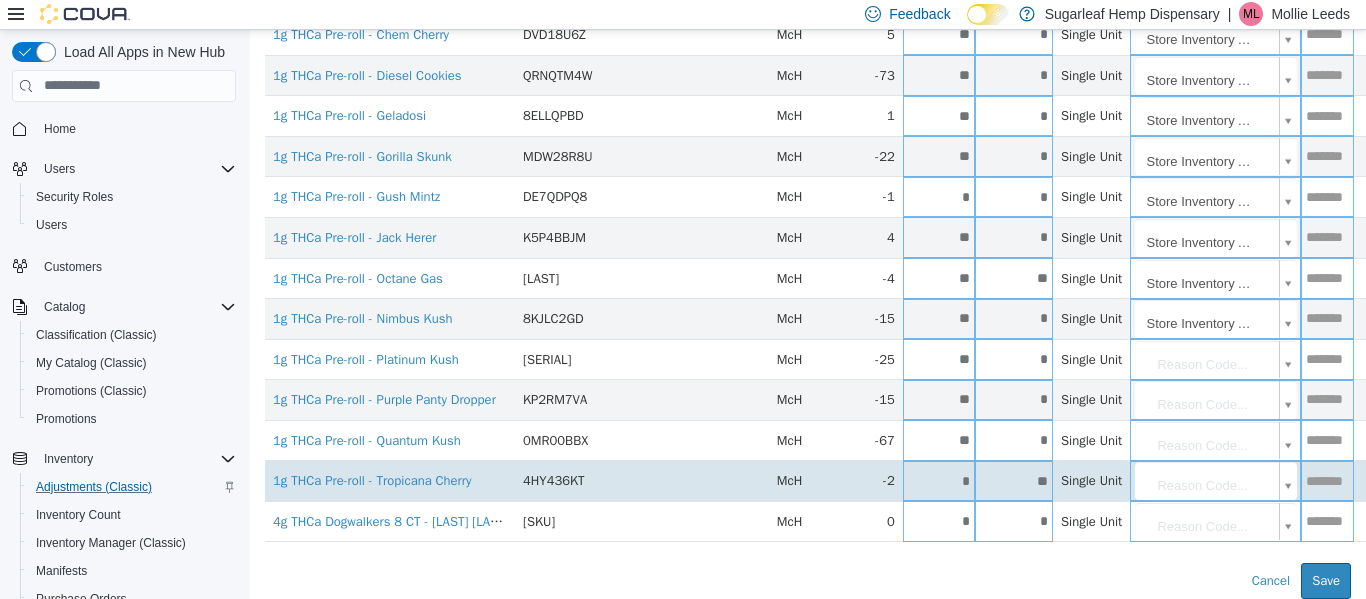 click on "**" at bounding box center (1014, 480) 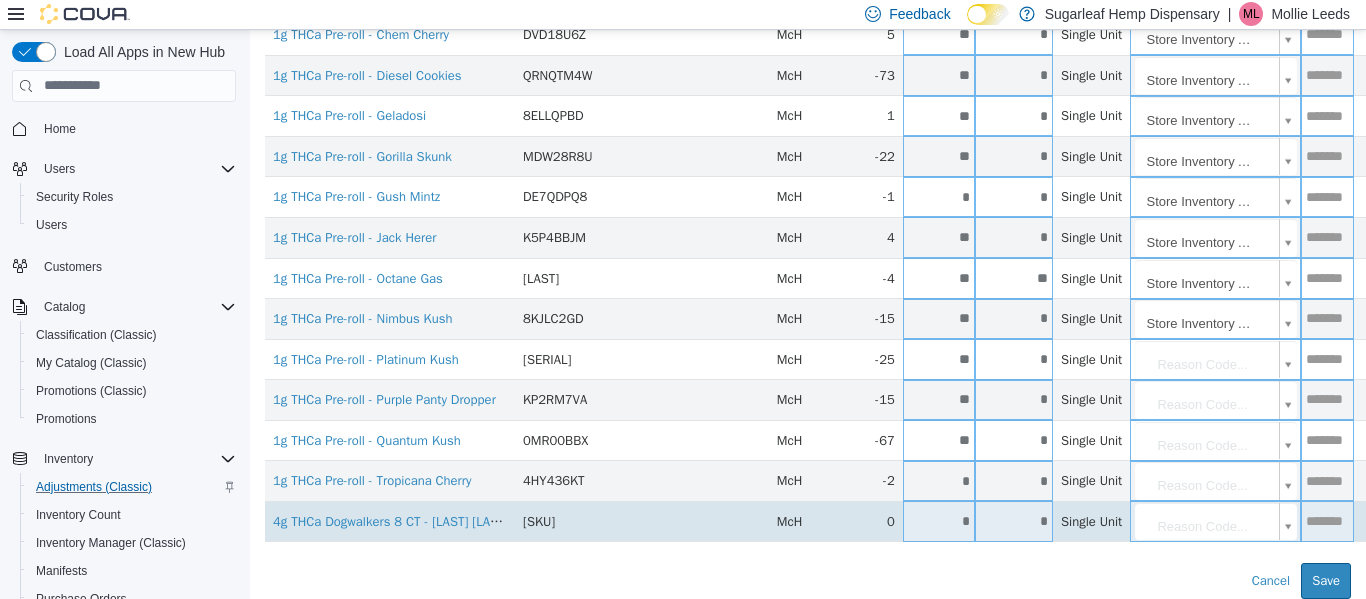 type on "*" 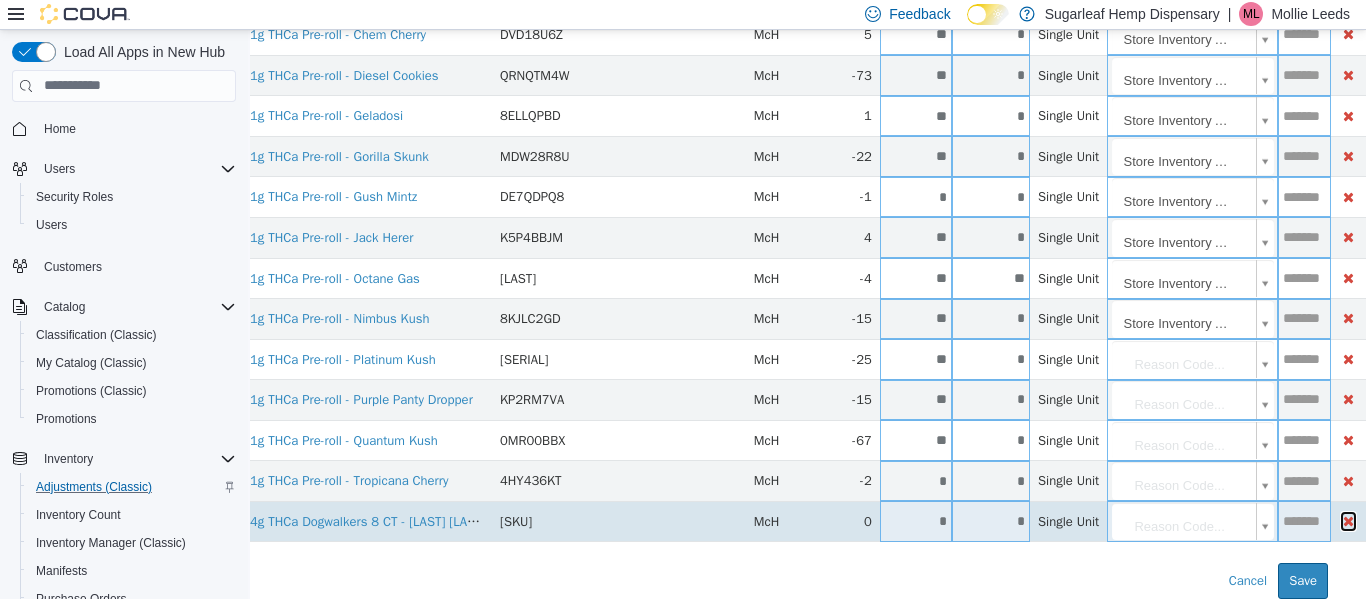 click at bounding box center [1348, 520] 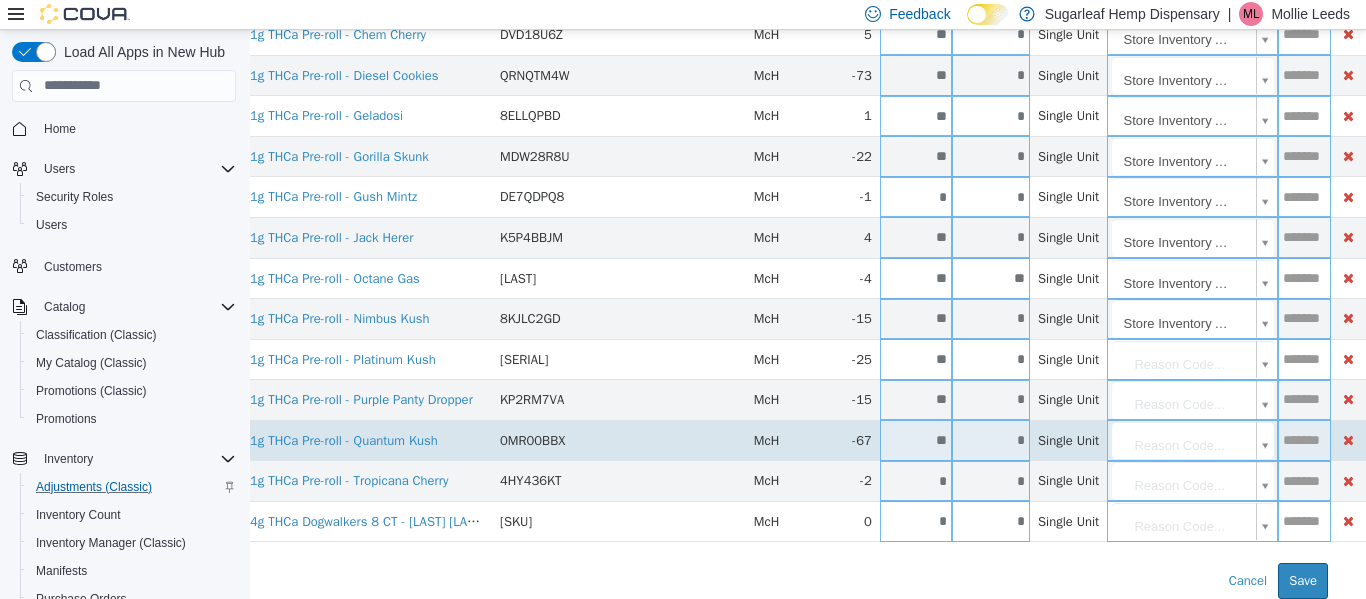 scroll, scrollTop: 410, scrollLeft: 51, axis: both 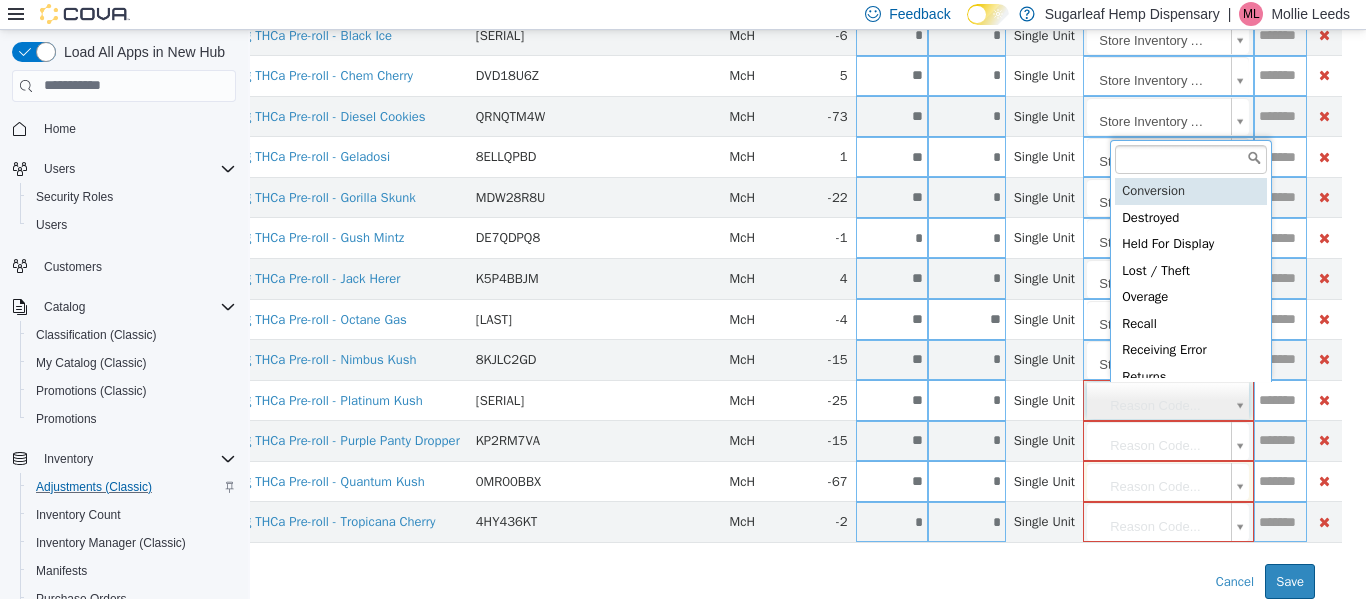click on "**********" at bounding box center (772, 116) 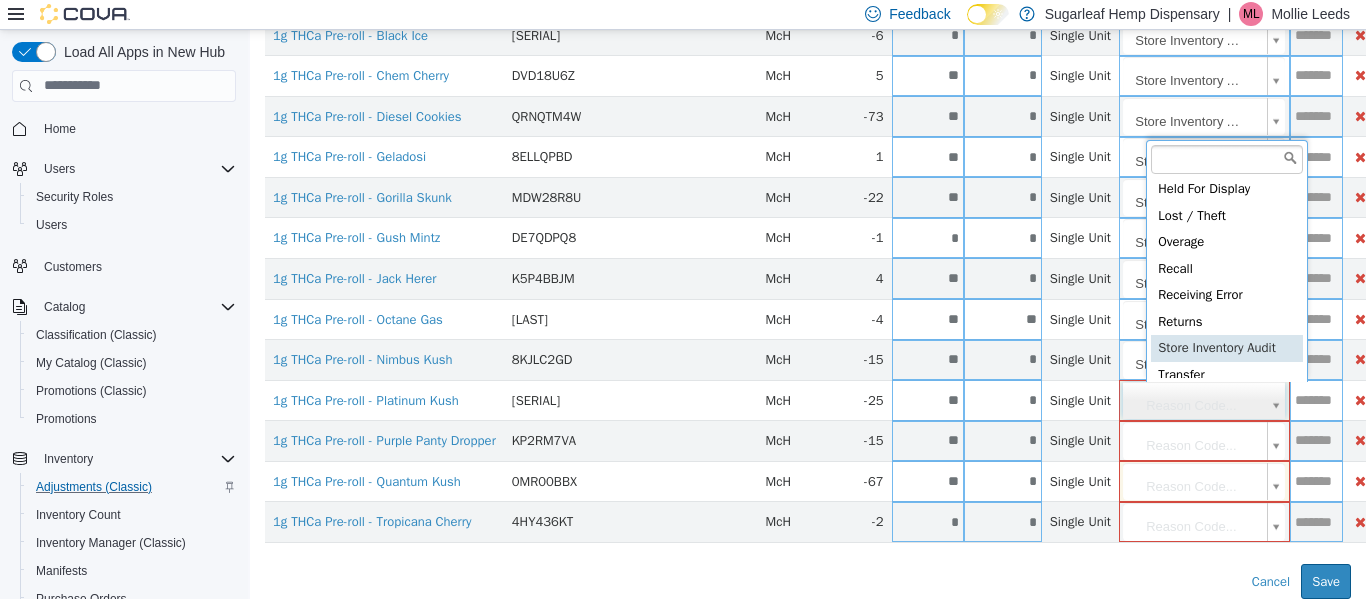 scroll, scrollTop: 92, scrollLeft: 0, axis: vertical 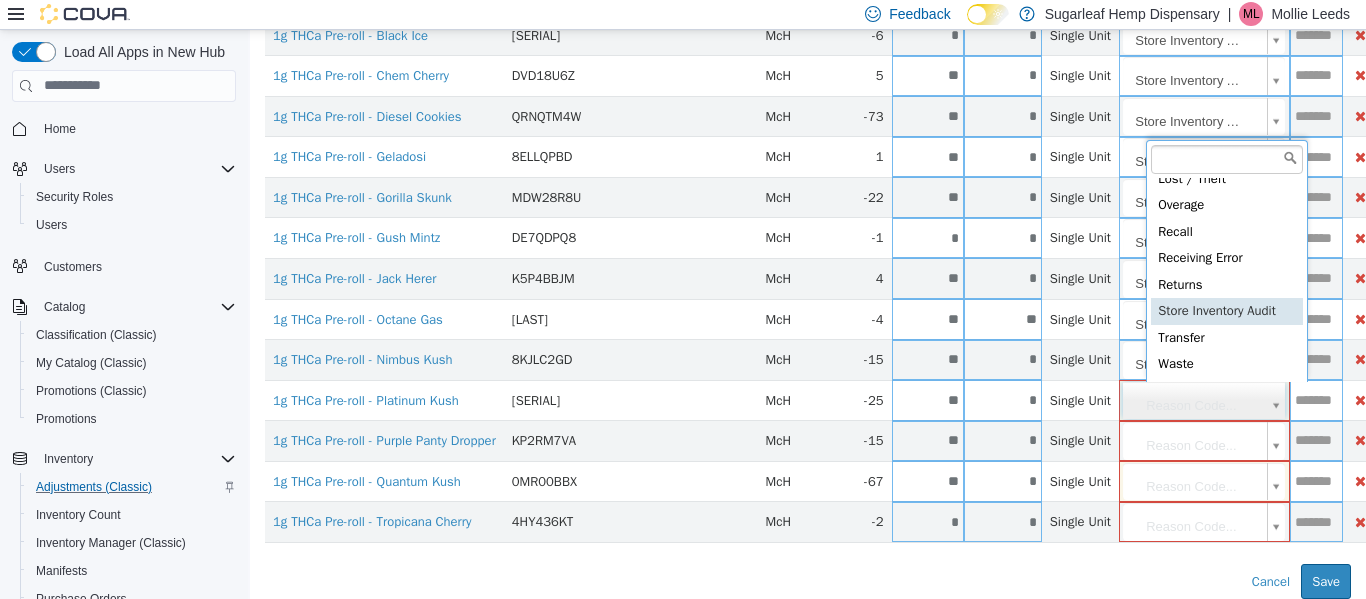 type on "**********" 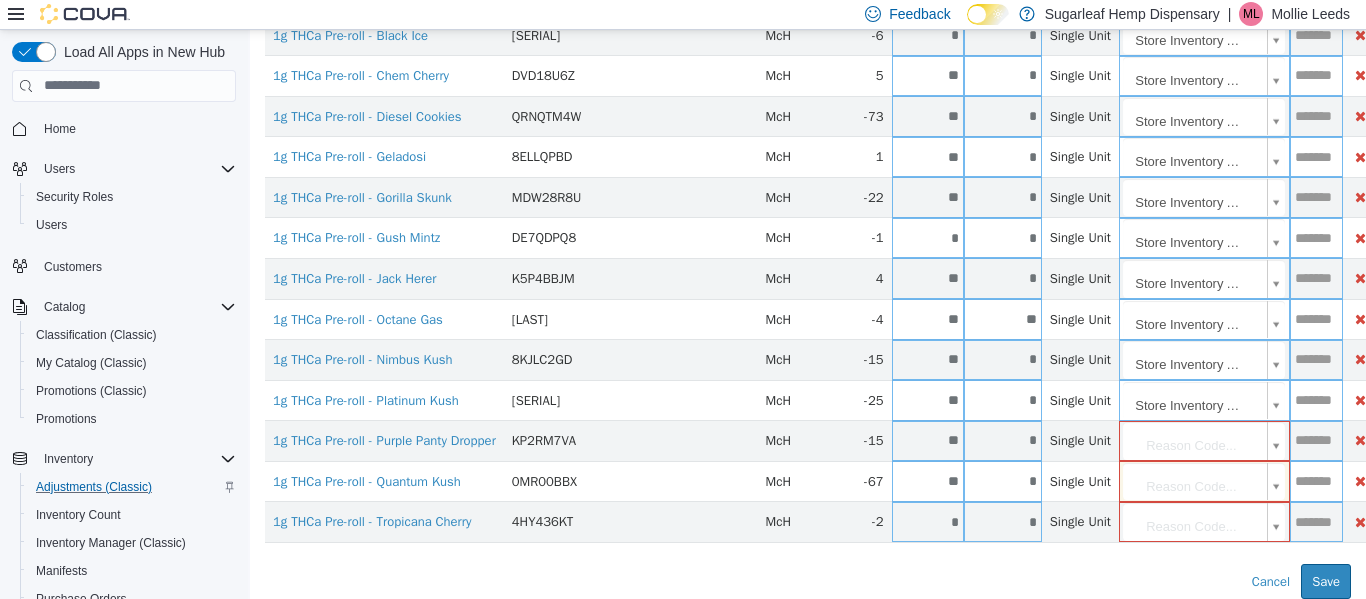 drag, startPoint x: 1222, startPoint y: 412, endPoint x: 1222, endPoint y: 426, distance: 14 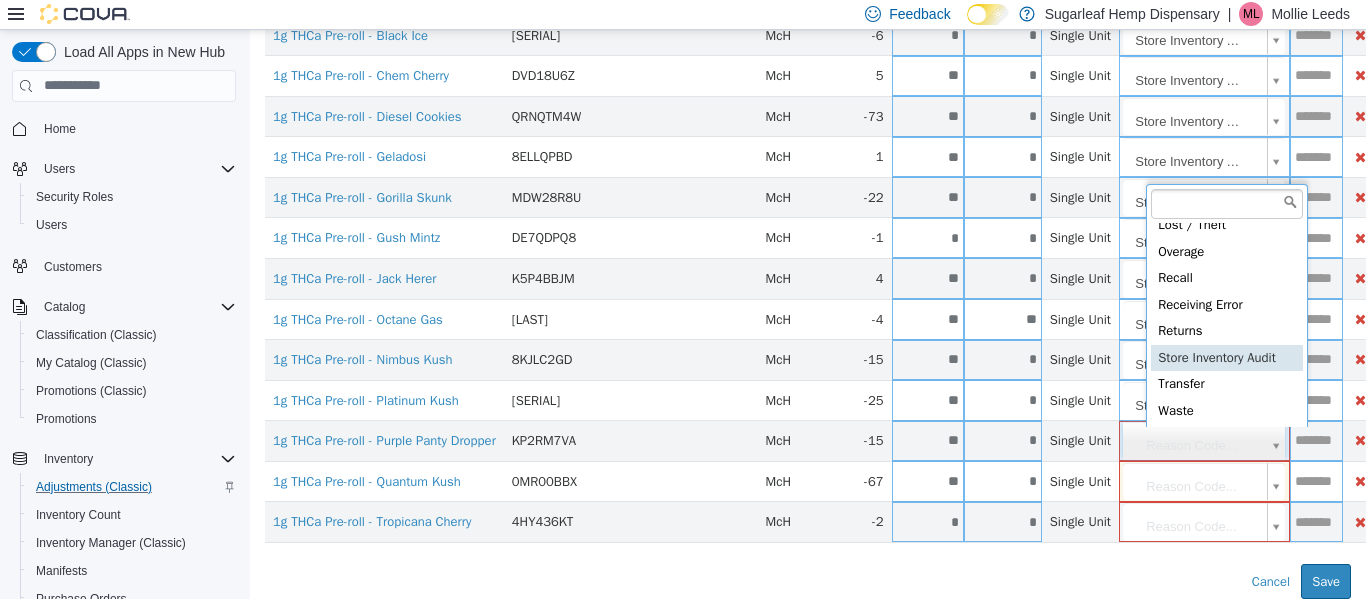 scroll, scrollTop: 91, scrollLeft: 0, axis: vertical 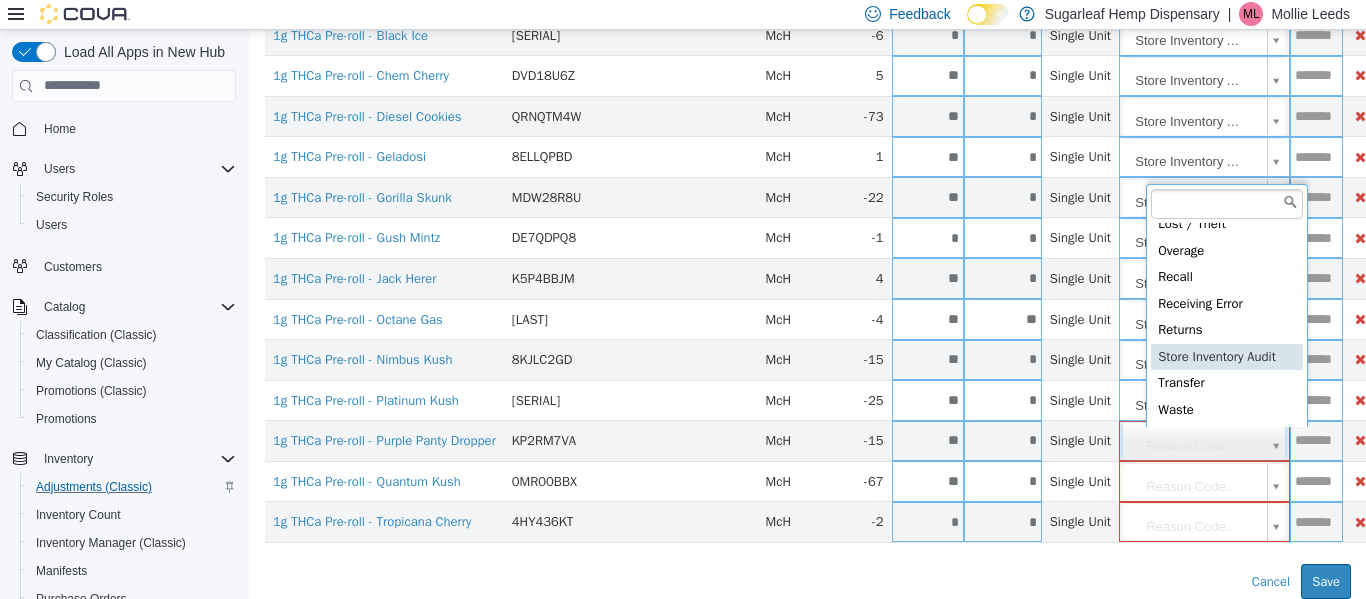 type on "**********" 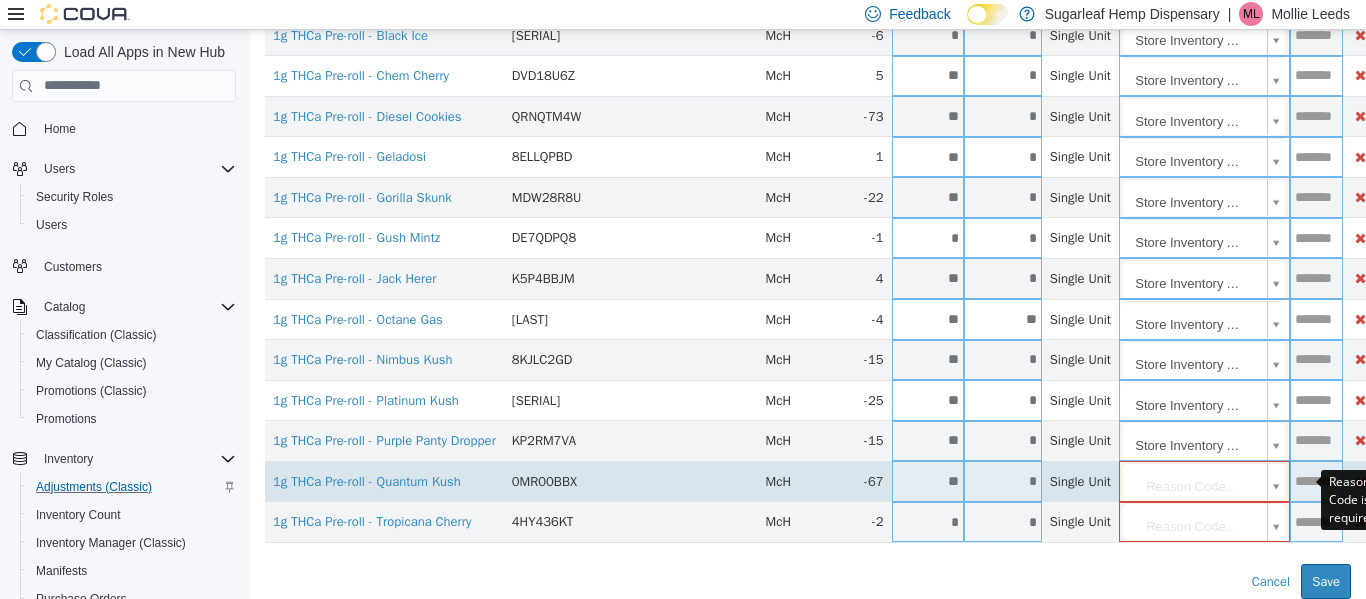 click on "**********" at bounding box center (808, 116) 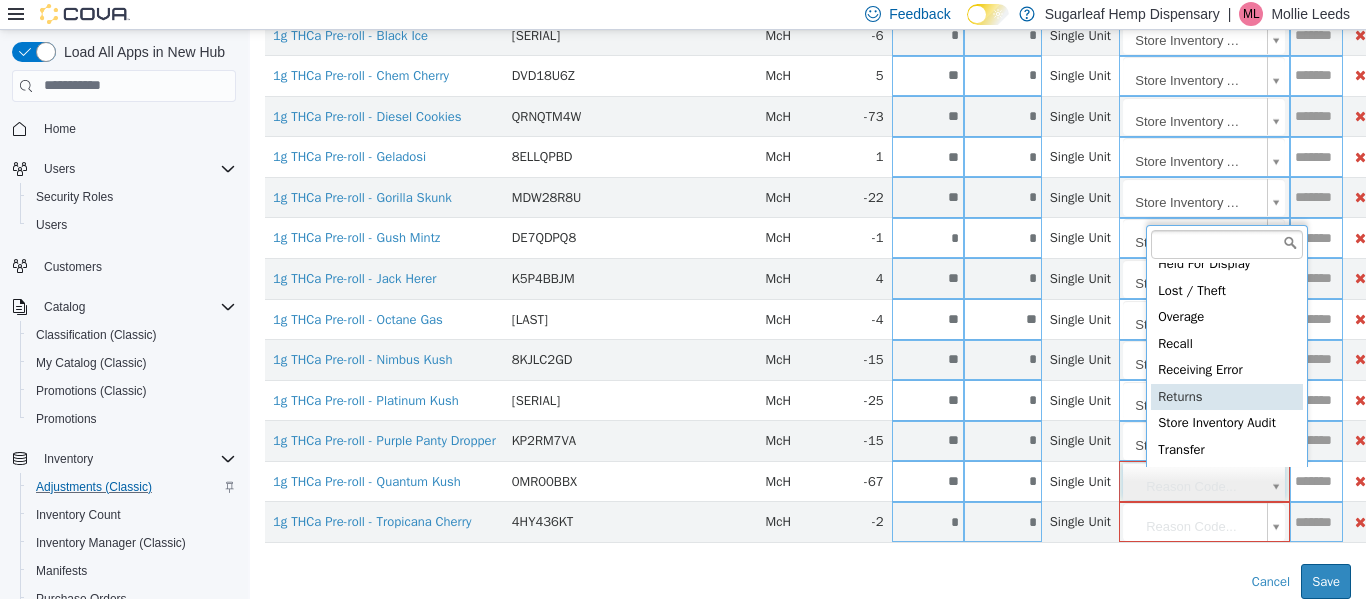 scroll, scrollTop: 92, scrollLeft: 0, axis: vertical 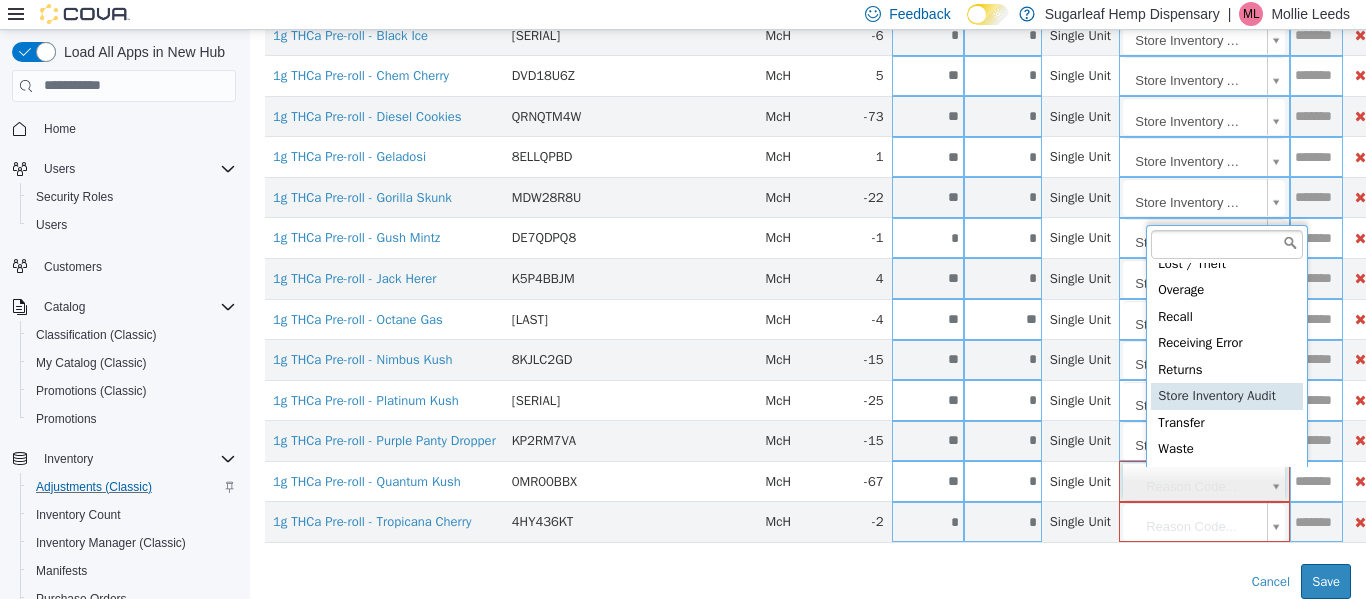 type on "**********" 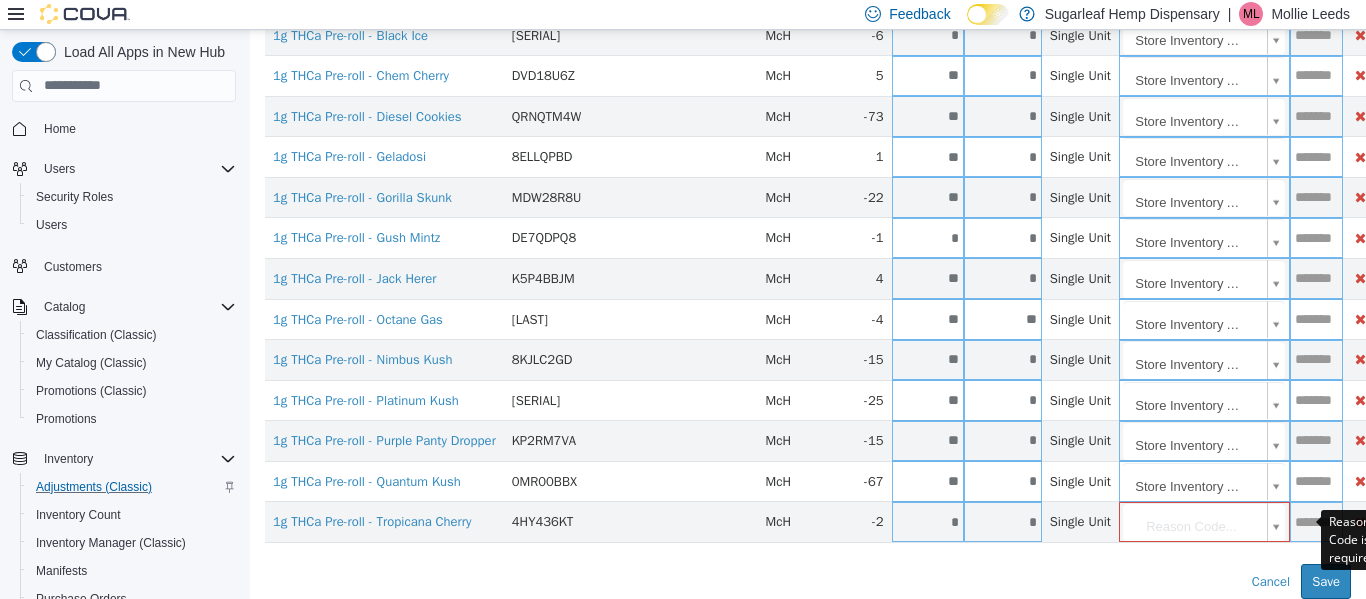 drag, startPoint x: 1205, startPoint y: 503, endPoint x: 1205, endPoint y: 491, distance: 12 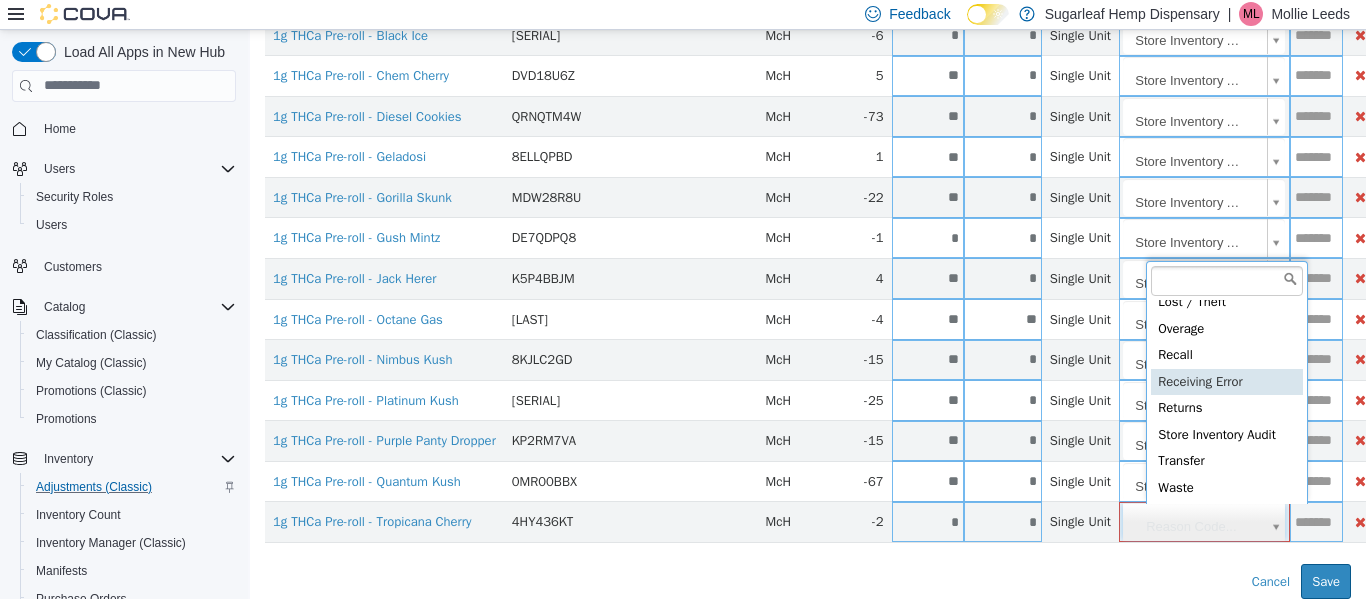 scroll, scrollTop: 91, scrollLeft: 0, axis: vertical 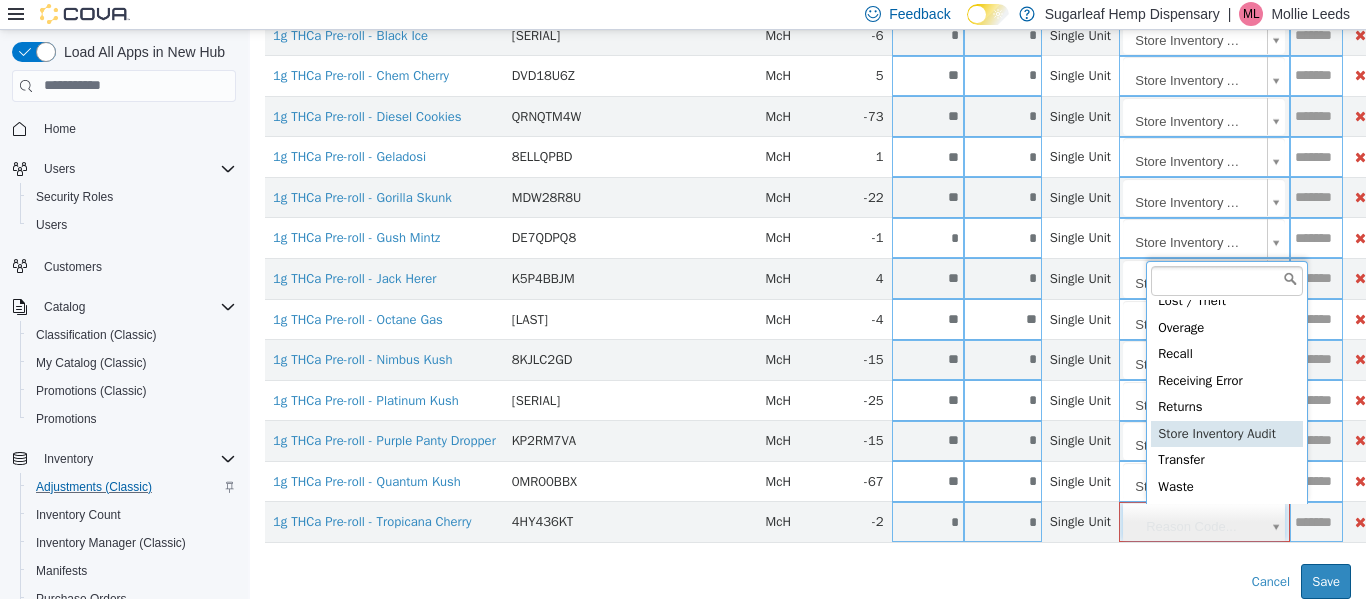type on "**********" 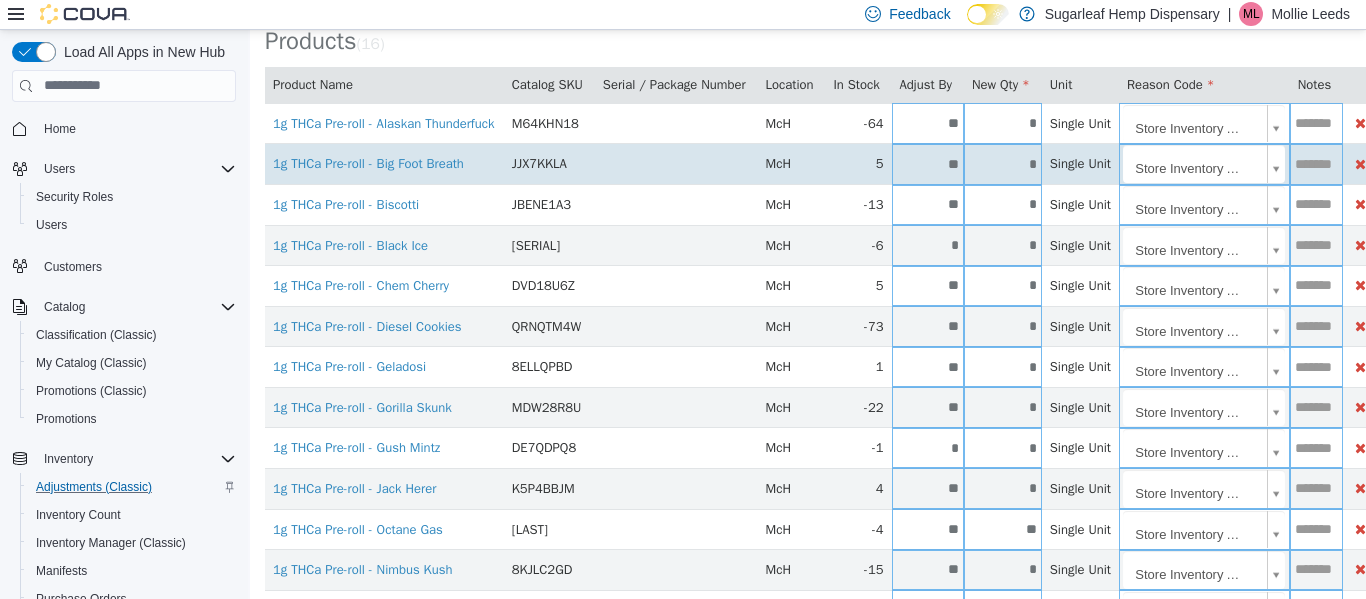 scroll, scrollTop: 0, scrollLeft: 0, axis: both 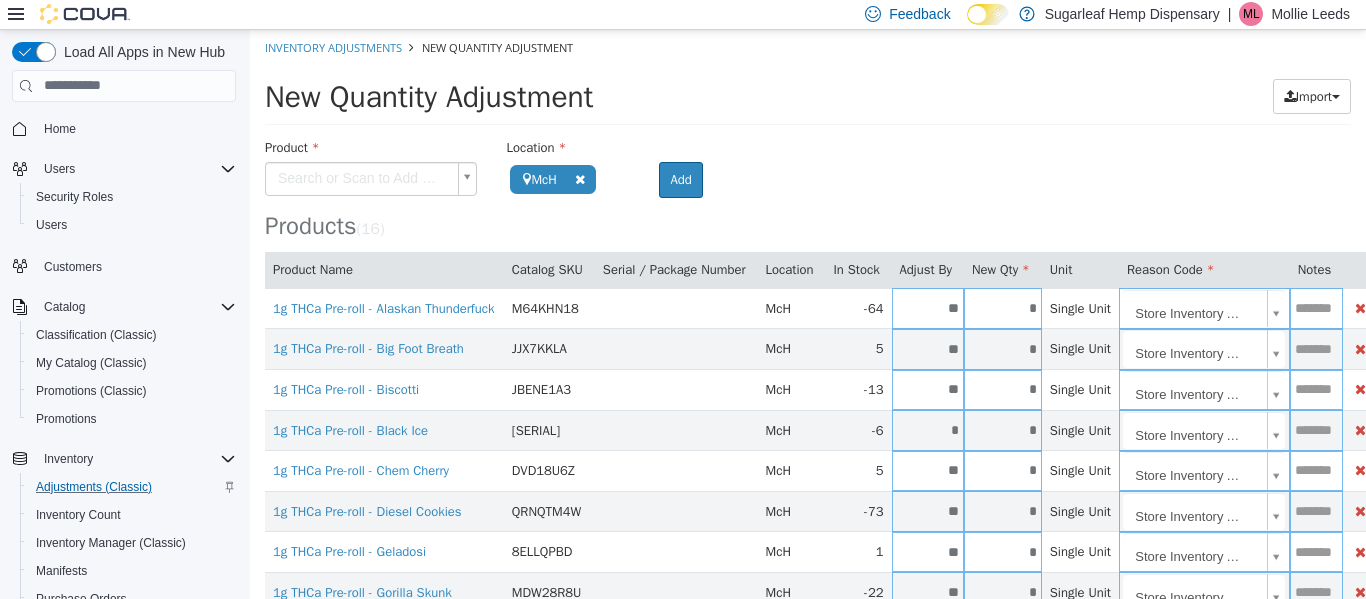 click on "**********" at bounding box center (808, 511) 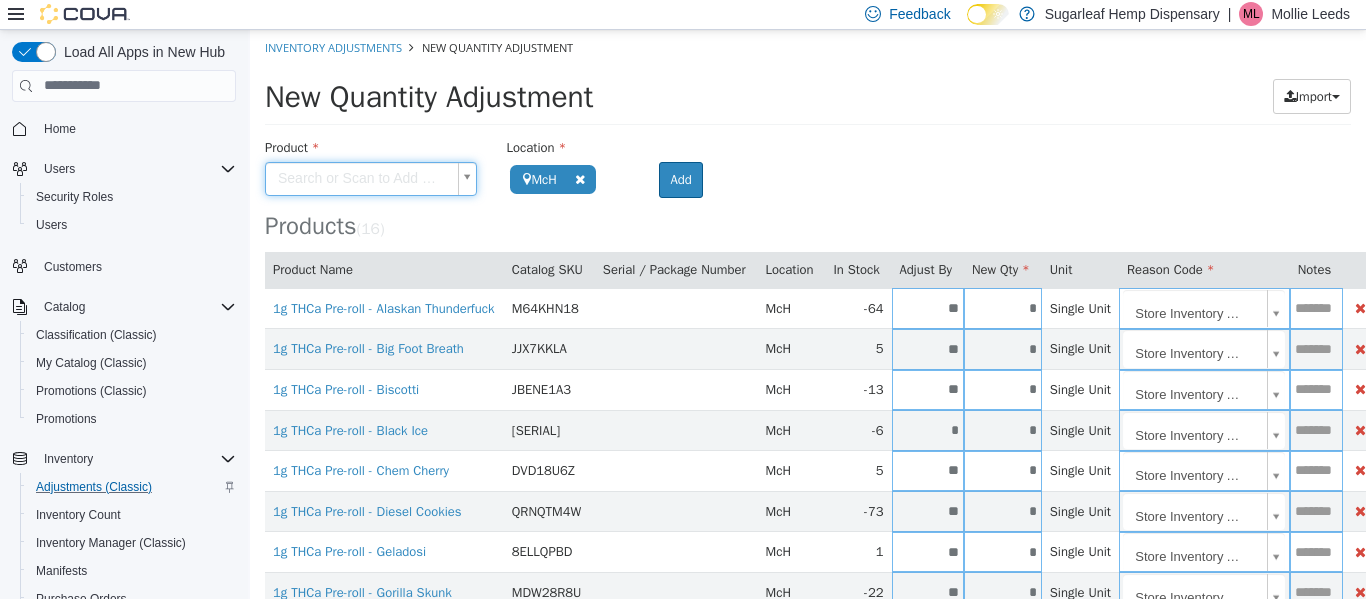 click on "**********" at bounding box center (808, 511) 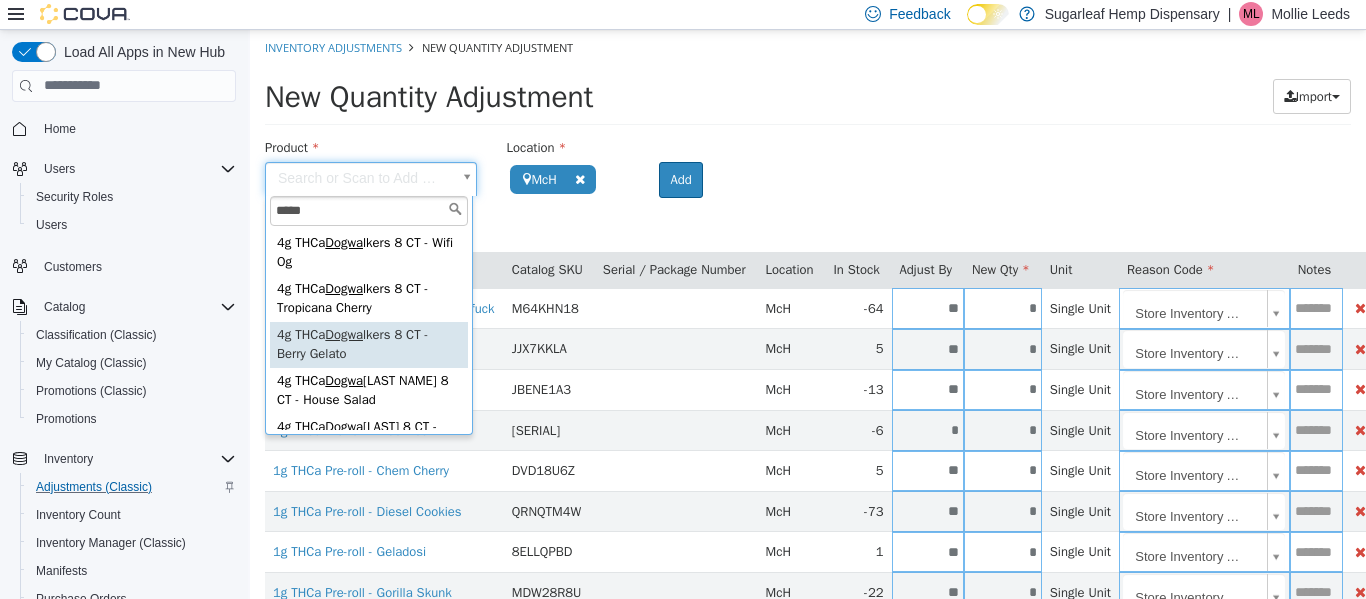 type on "*****" 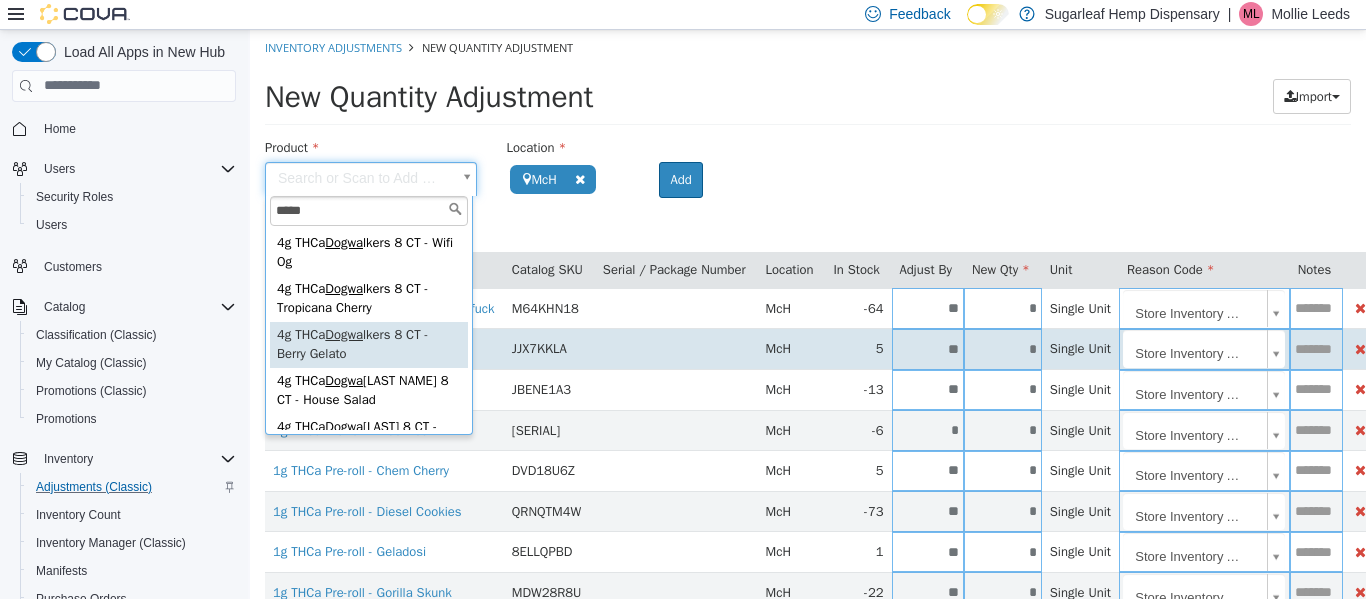 type on "**********" 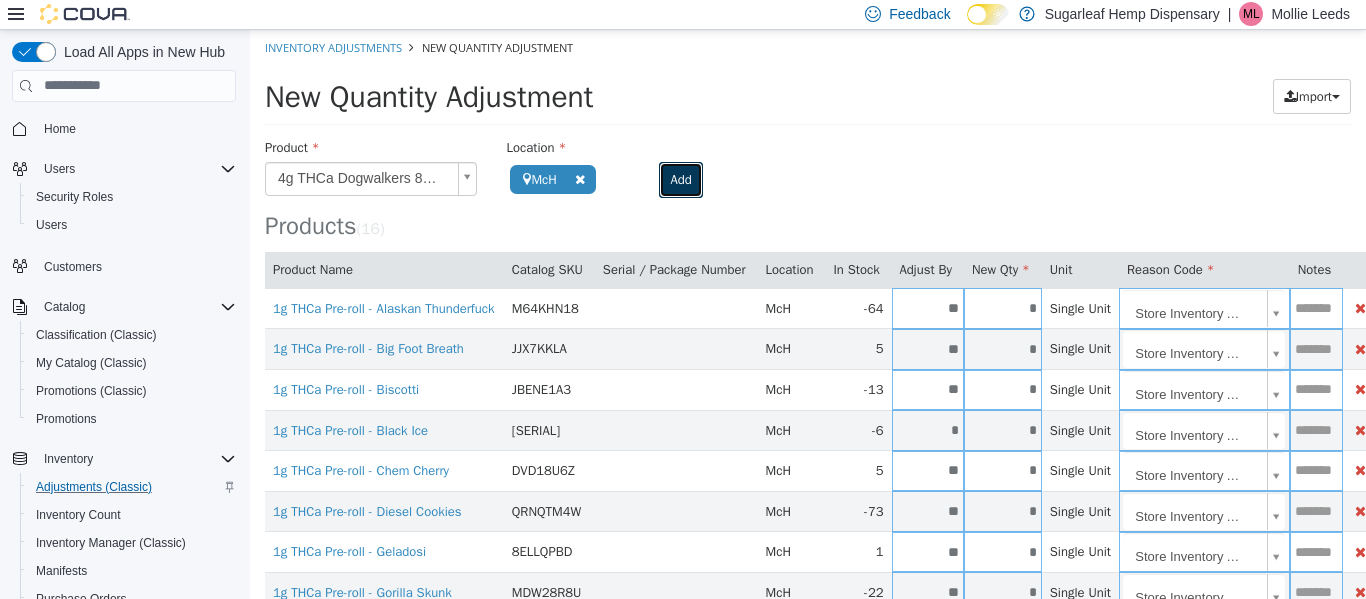 click on "Add" at bounding box center [680, 179] 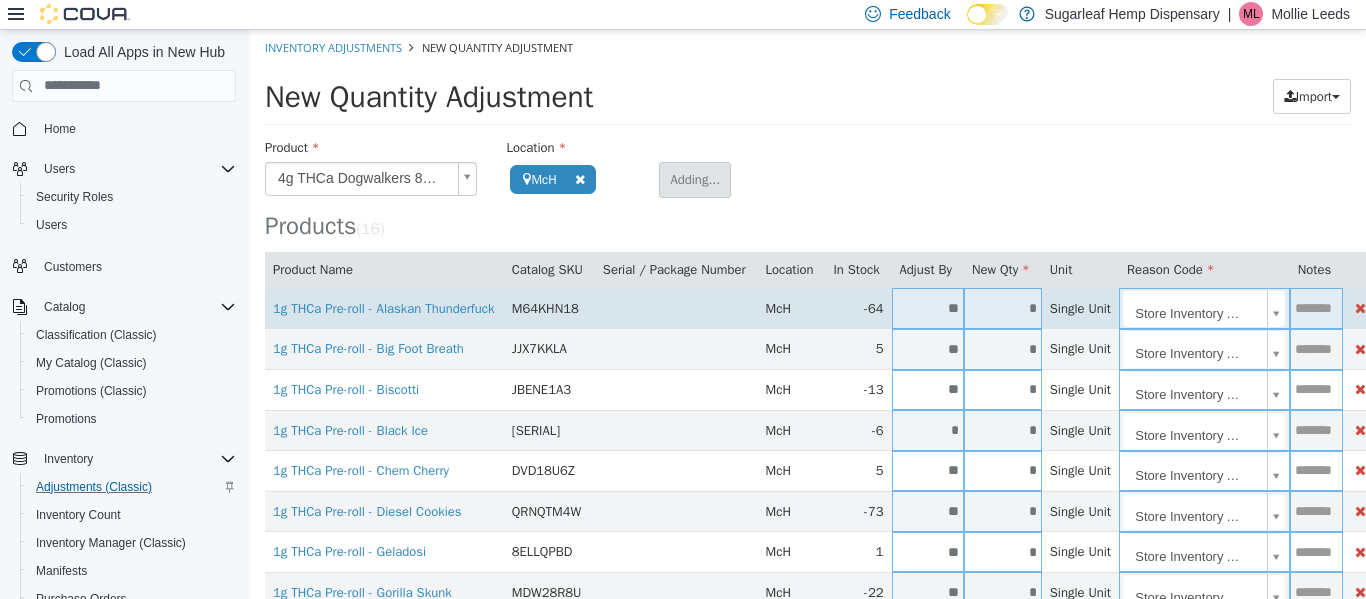 type 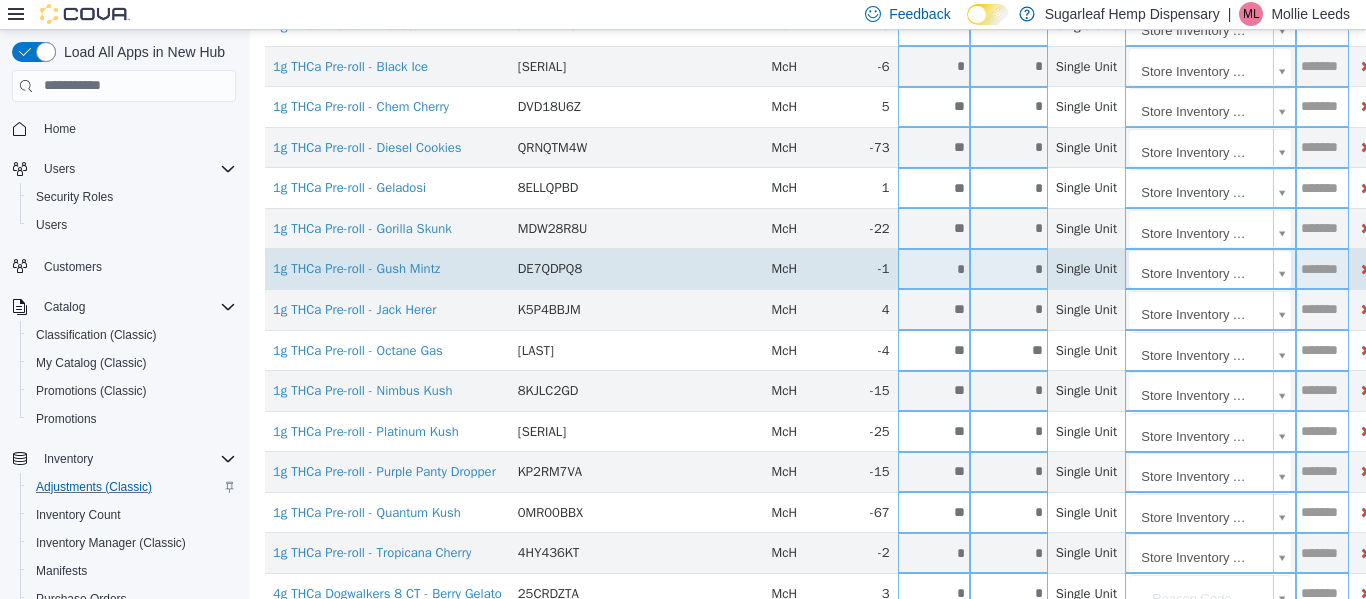 scroll, scrollTop: 451, scrollLeft: 0, axis: vertical 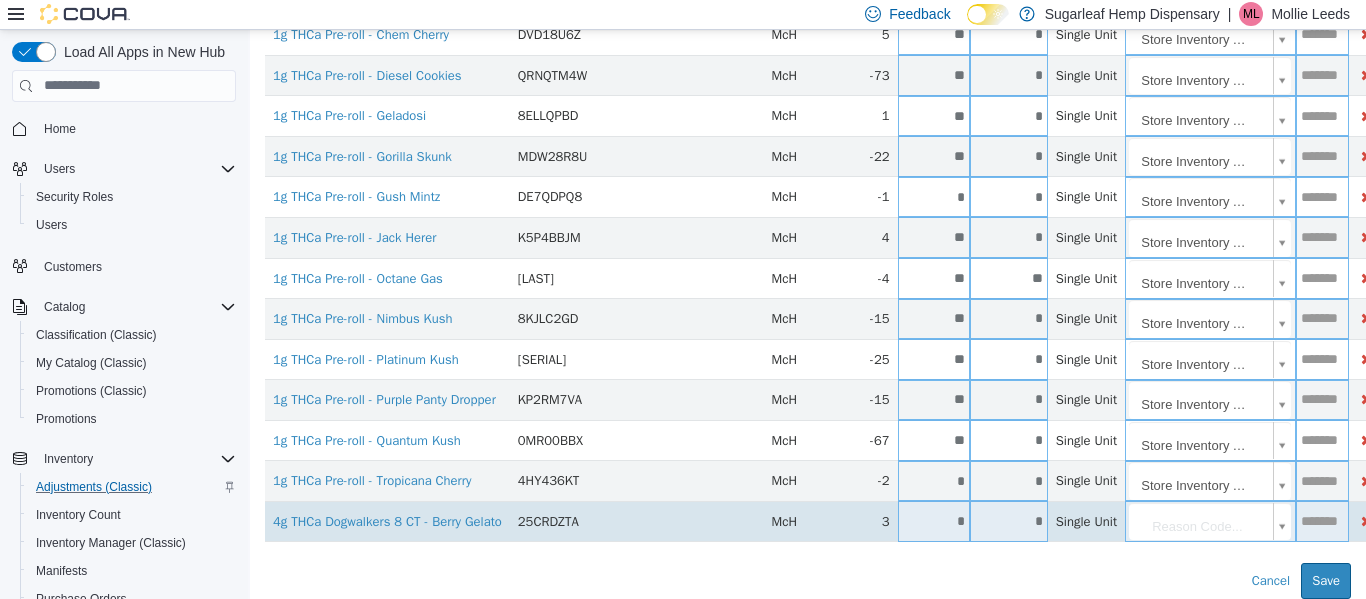 click on "*" at bounding box center (1009, 520) 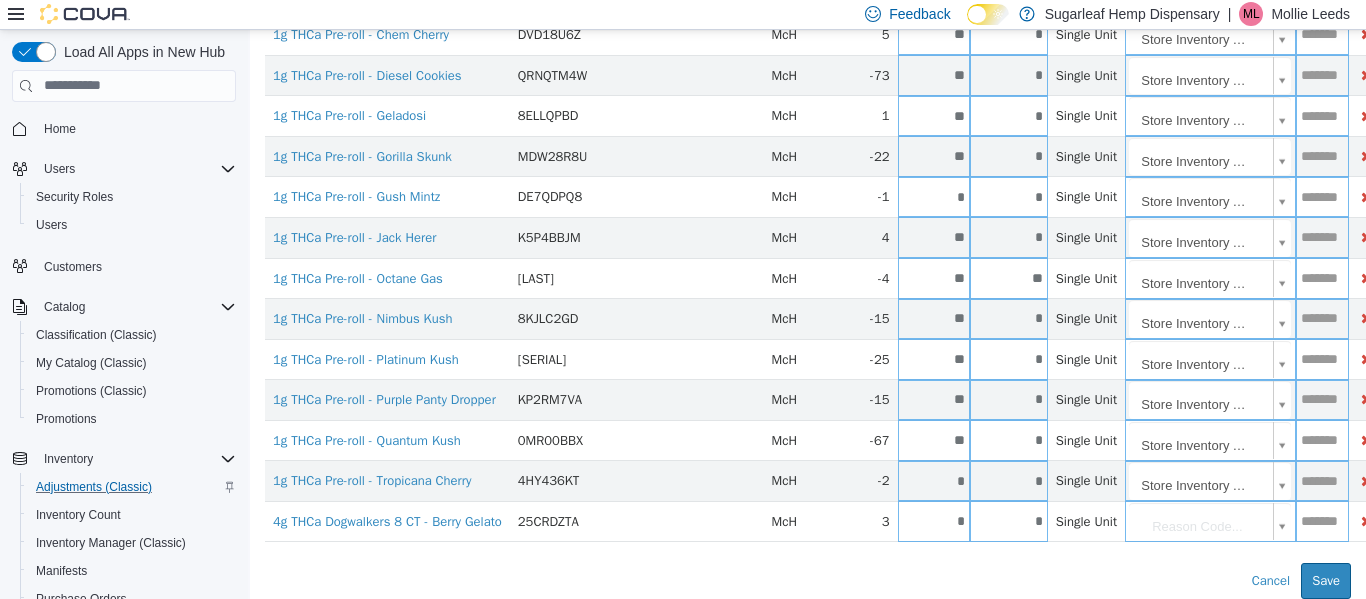 click on "**********" at bounding box center [808, 95] 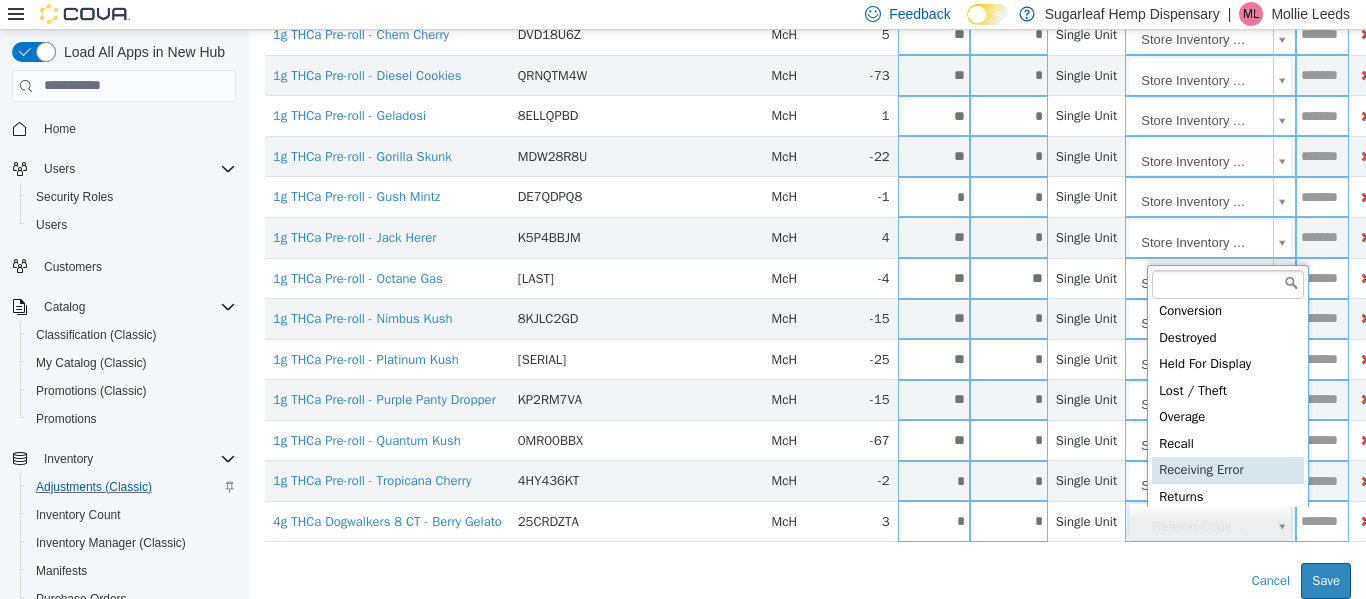 scroll, scrollTop: 92, scrollLeft: 0, axis: vertical 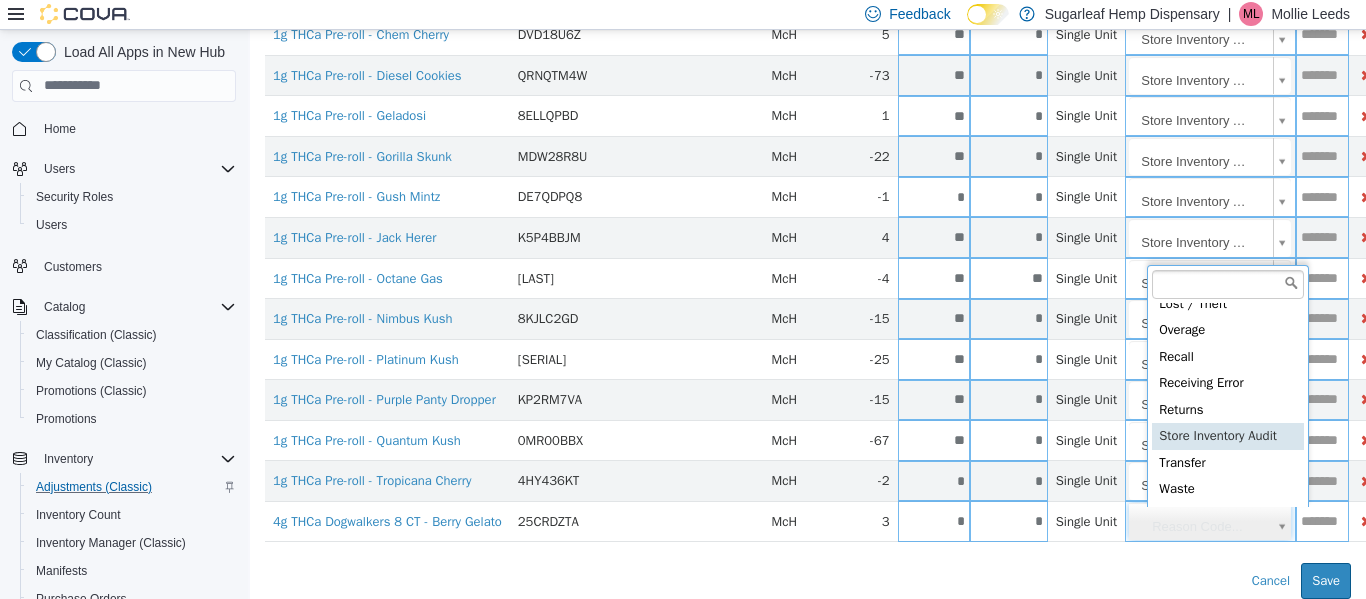type on "**********" 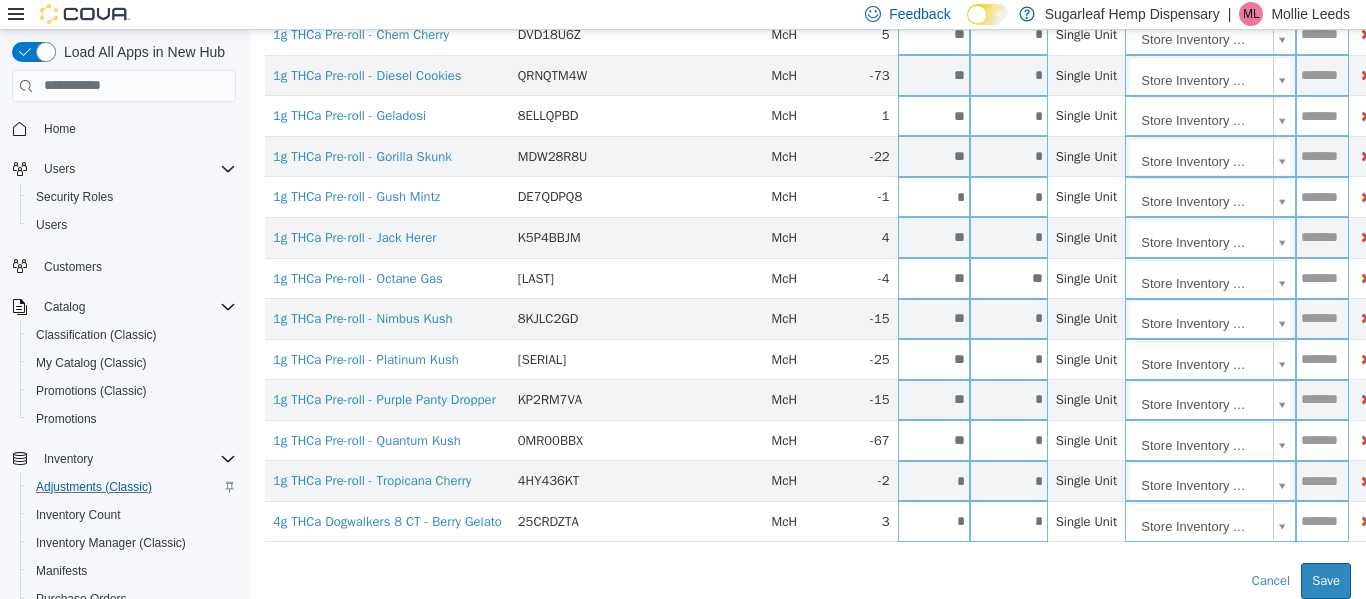 scroll, scrollTop: 0, scrollLeft: 0, axis: both 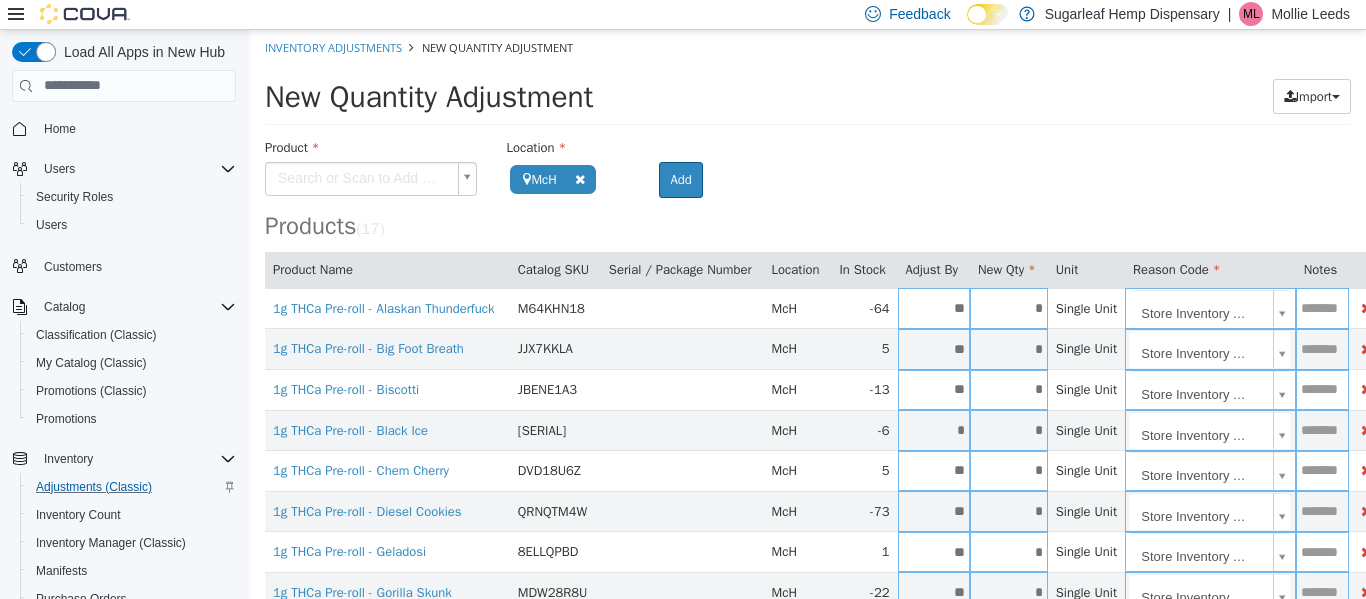 click on "**********" at bounding box center [808, 531] 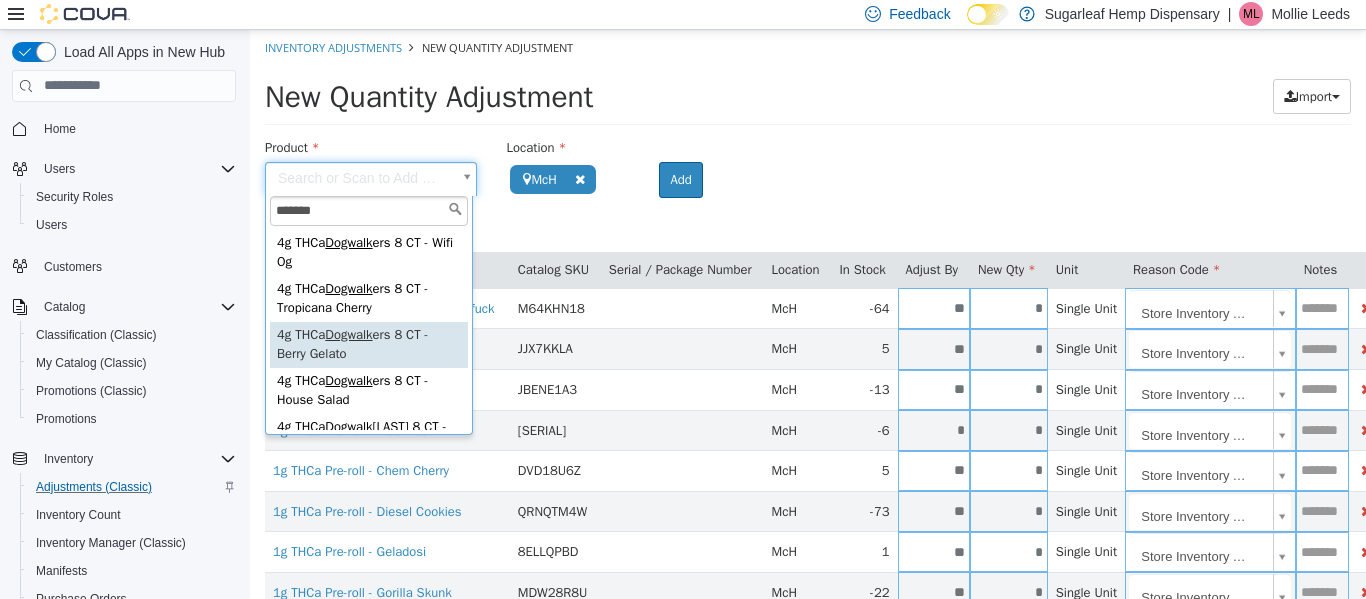 type on "*******" 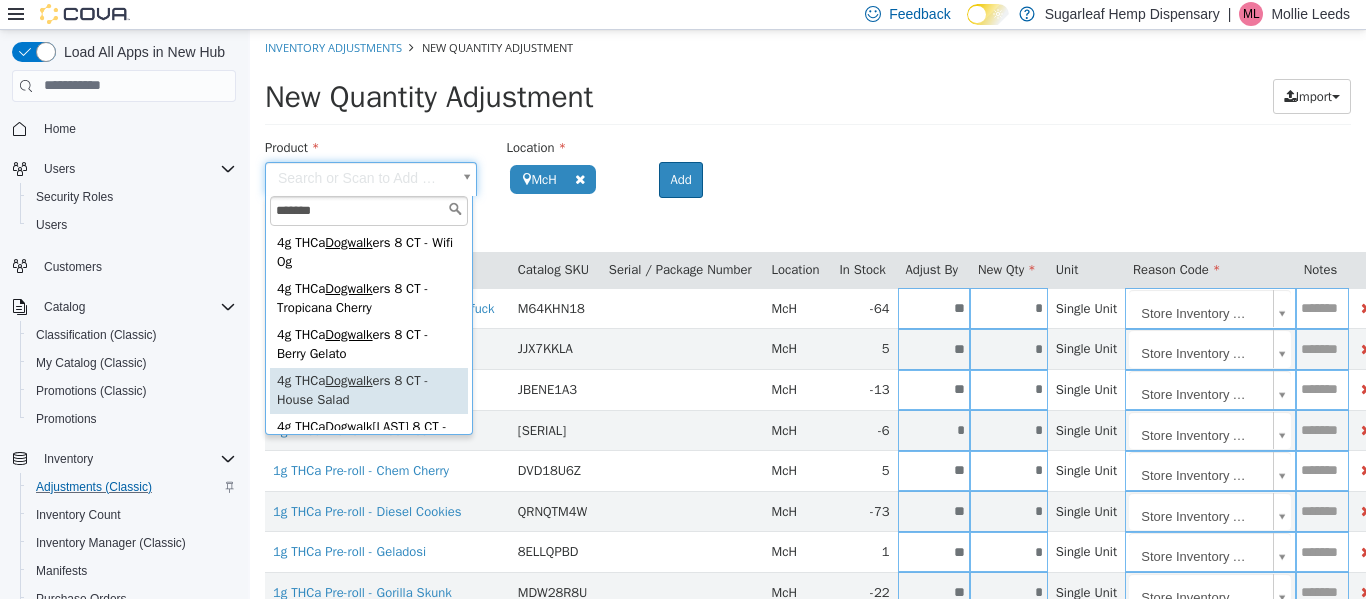 type on "**********" 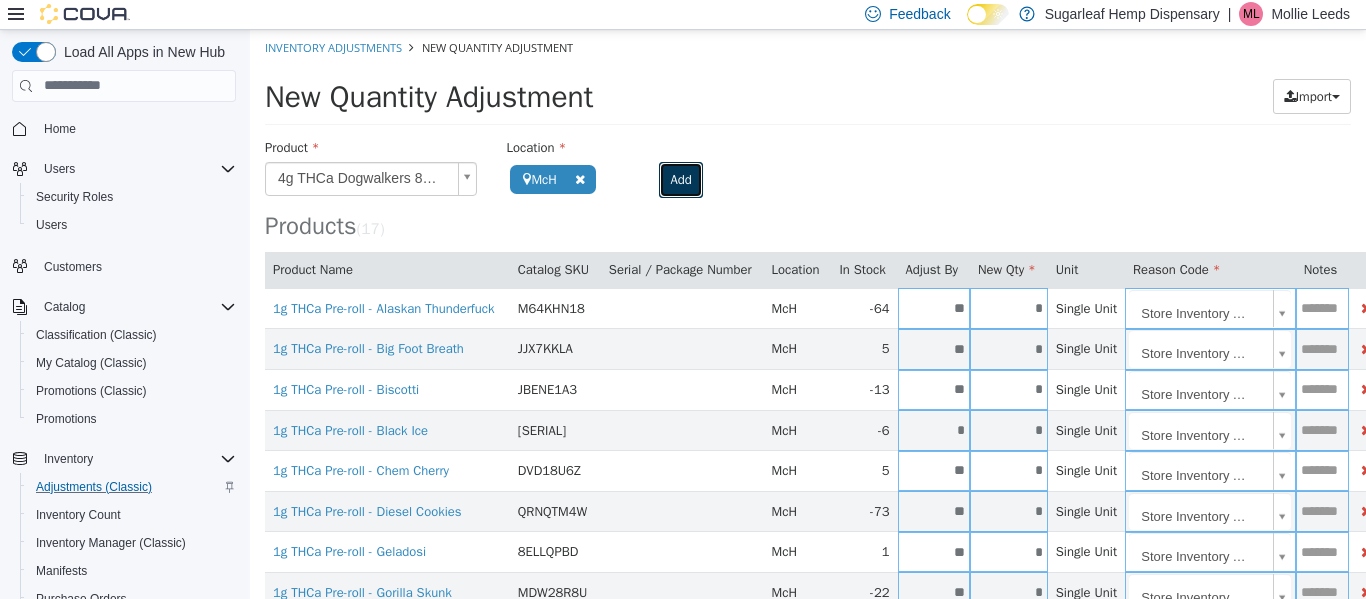click on "Add" at bounding box center [680, 179] 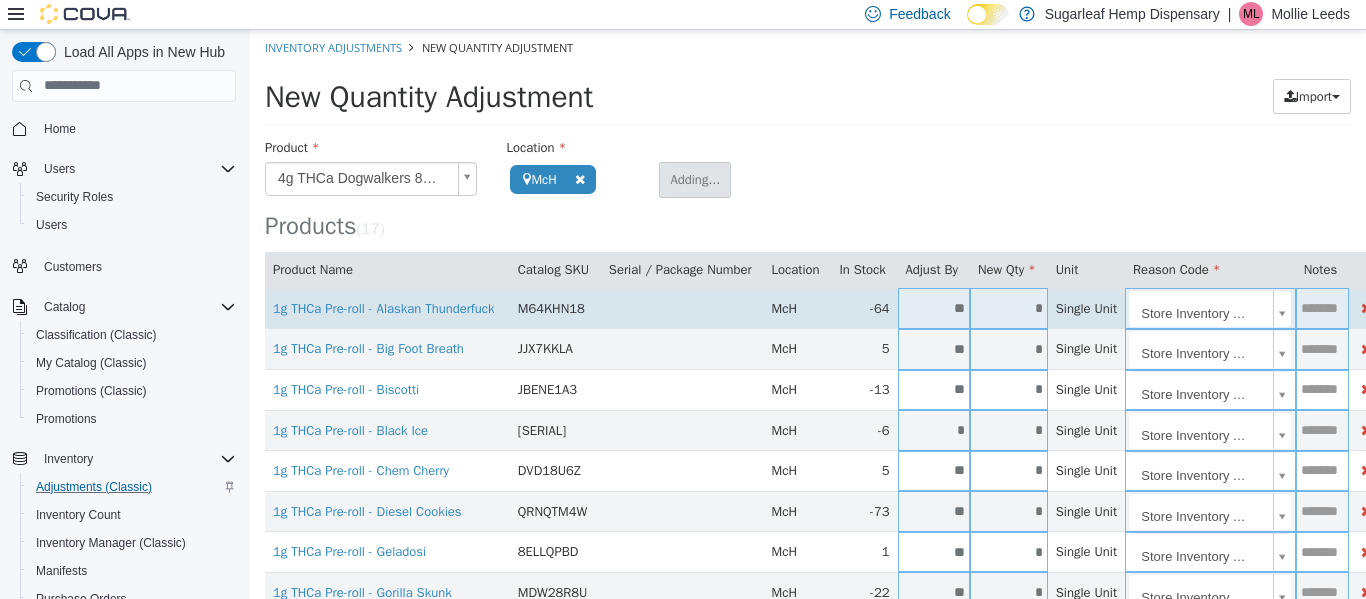 type 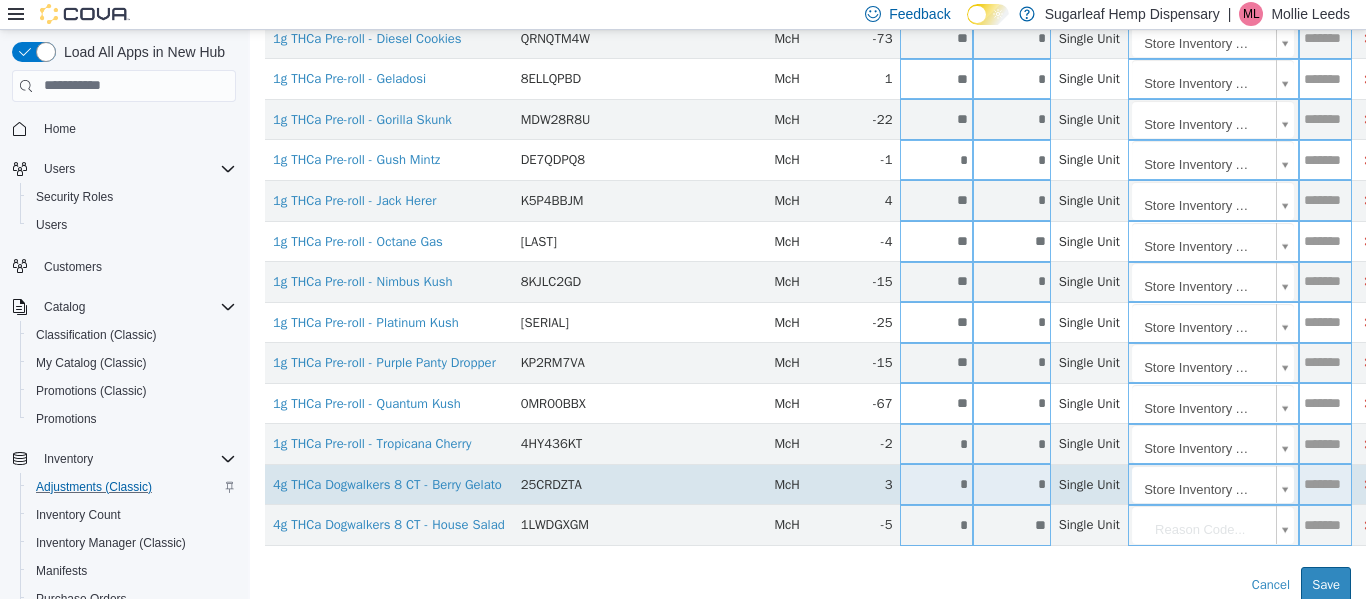 scroll, scrollTop: 492, scrollLeft: 0, axis: vertical 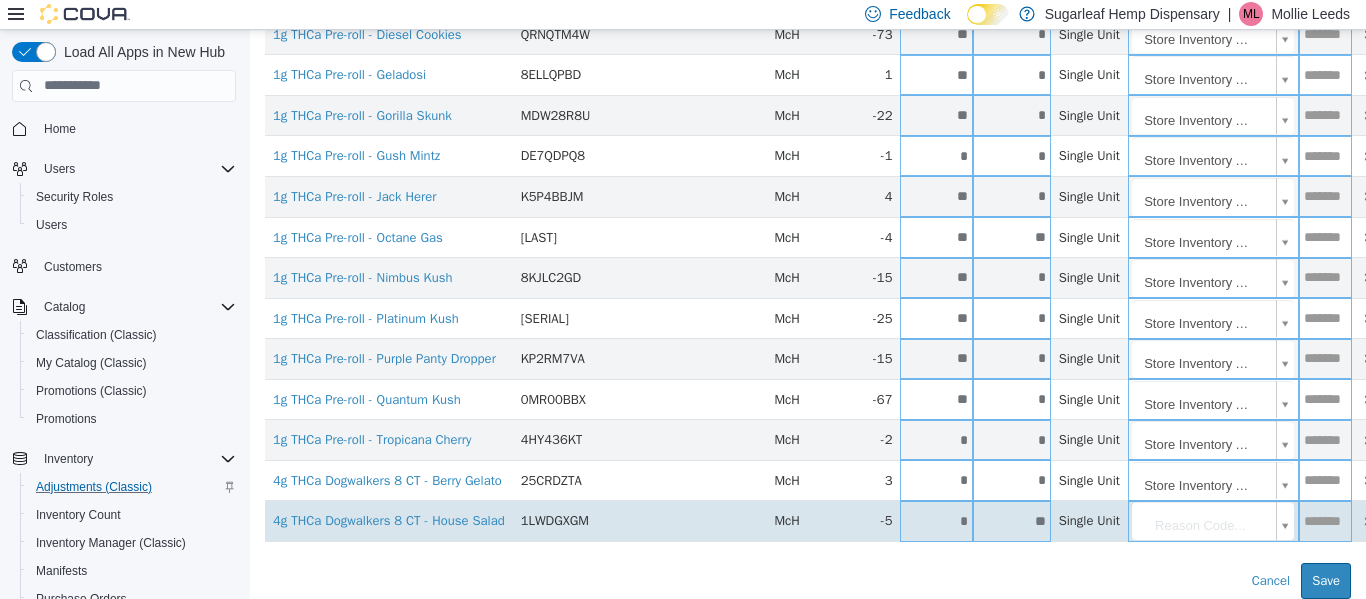 click on "**" at bounding box center [1012, 520] 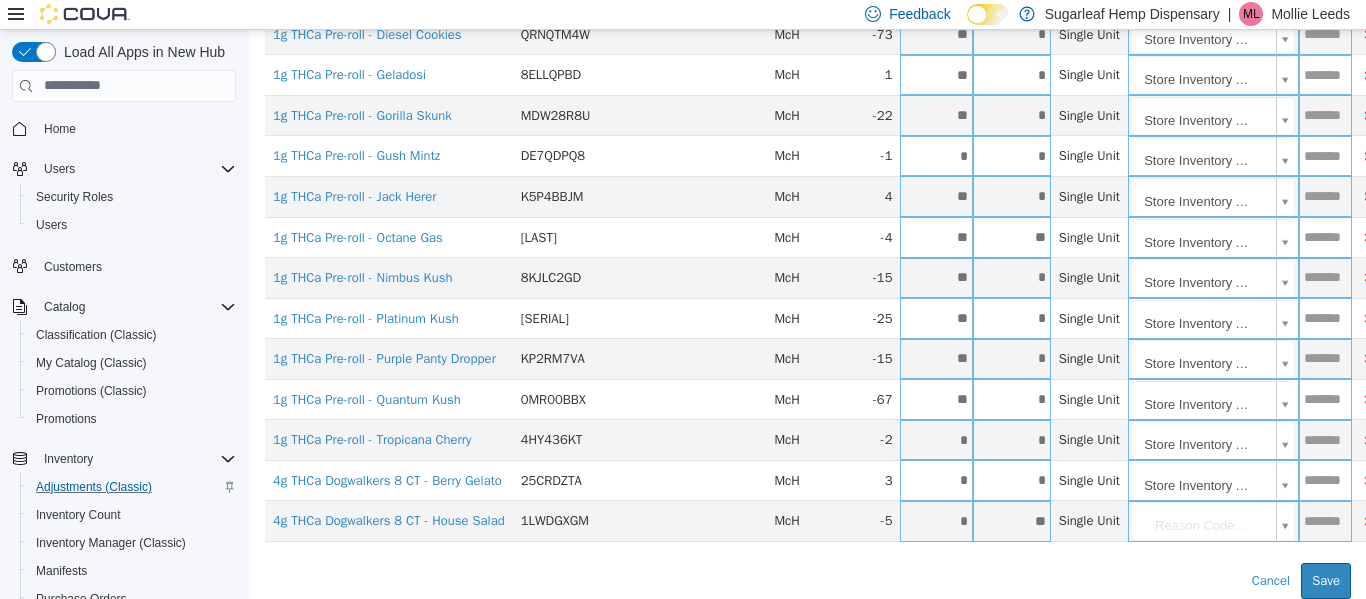 type on "**" 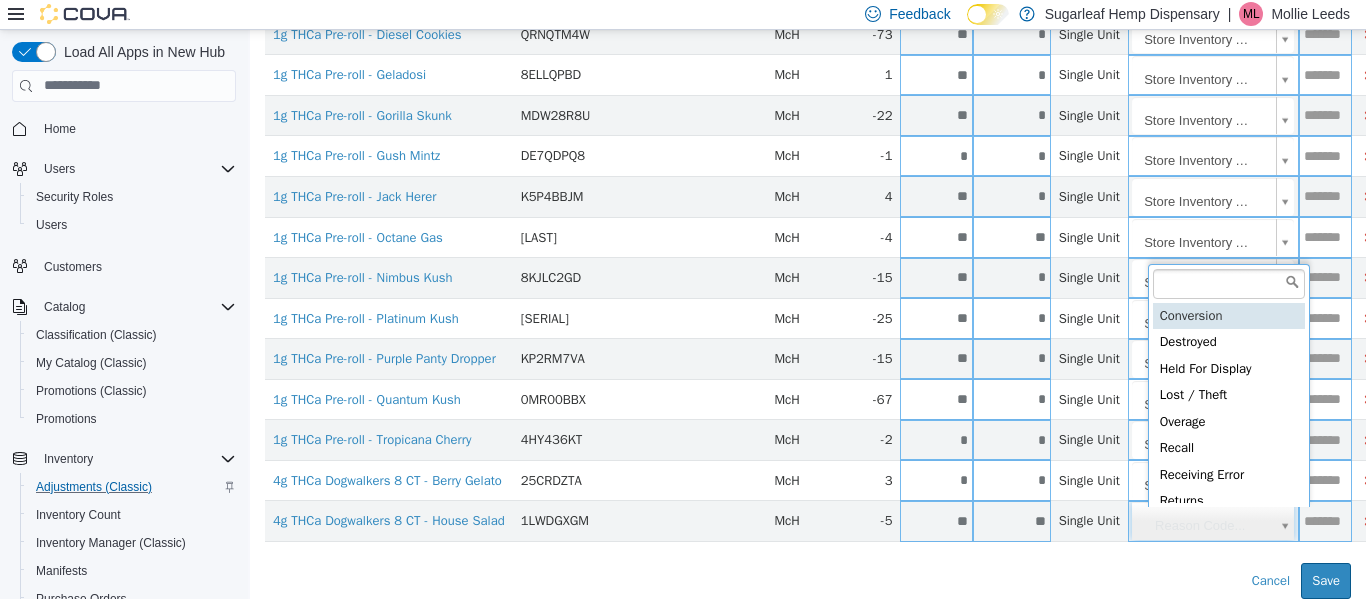click on "**********" at bounding box center [808, 75] 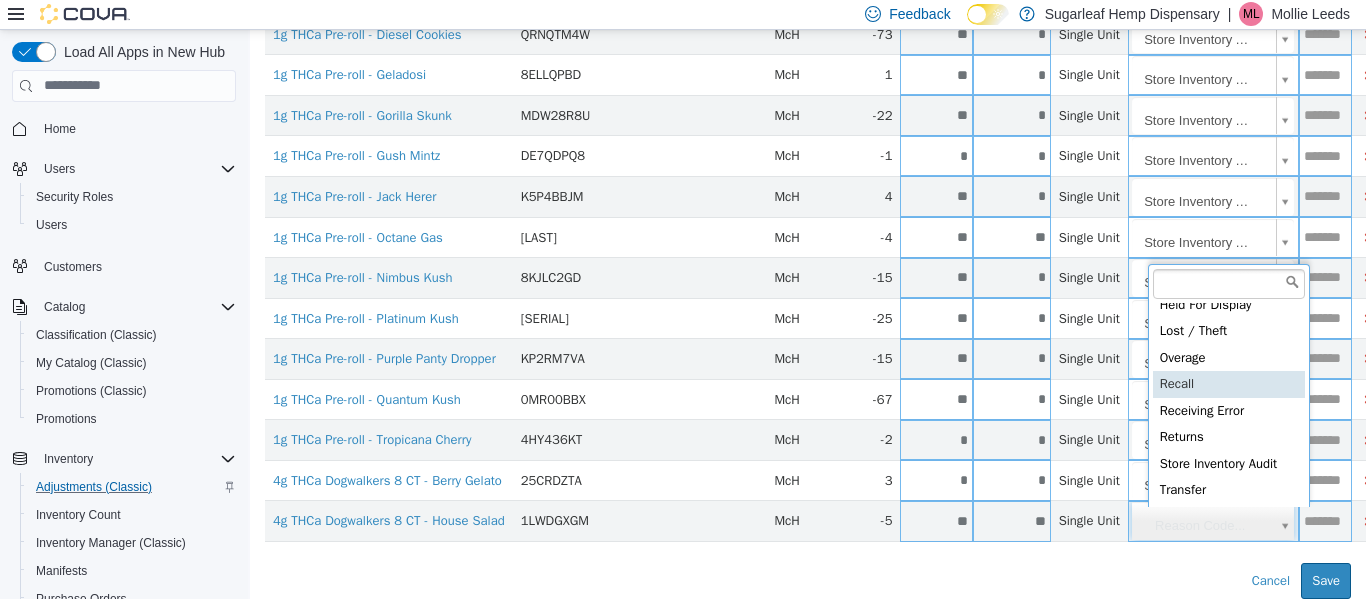scroll, scrollTop: 91, scrollLeft: 0, axis: vertical 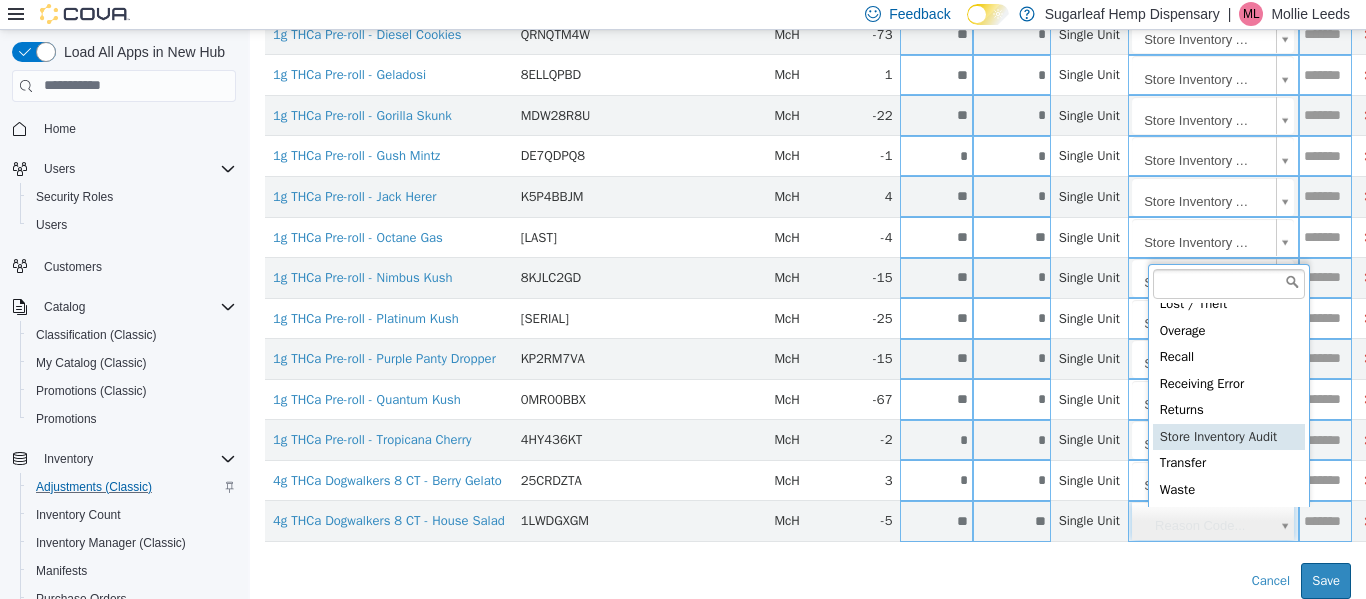 type on "**********" 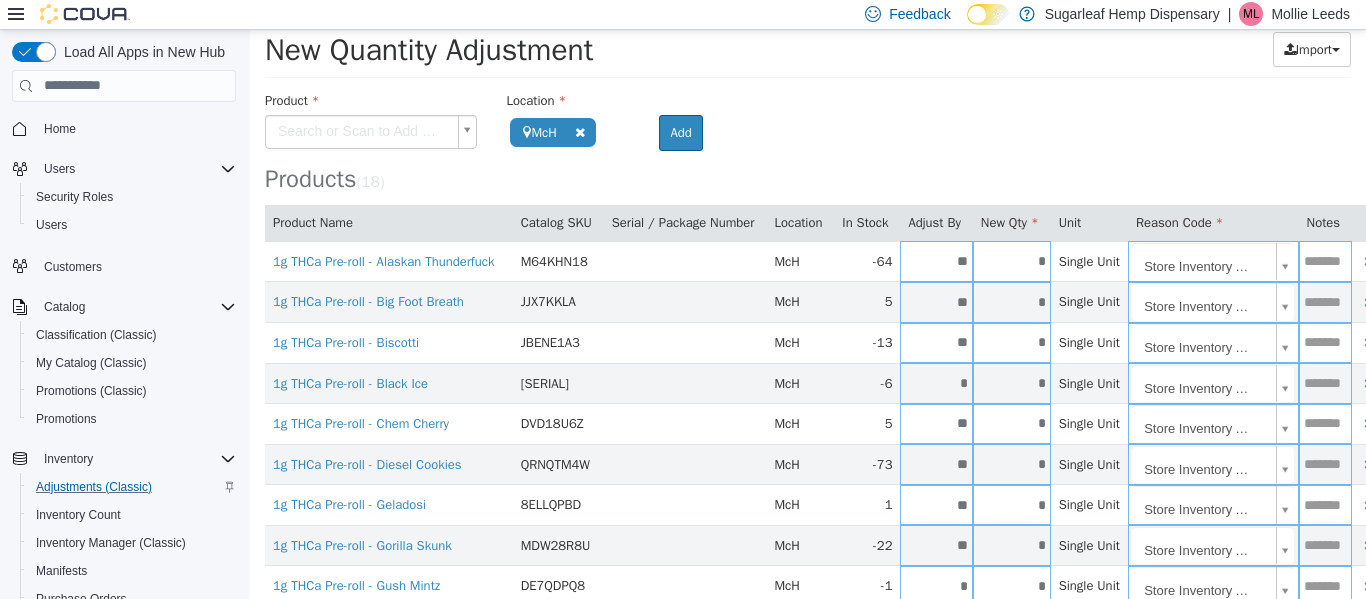 scroll, scrollTop: 0, scrollLeft: 0, axis: both 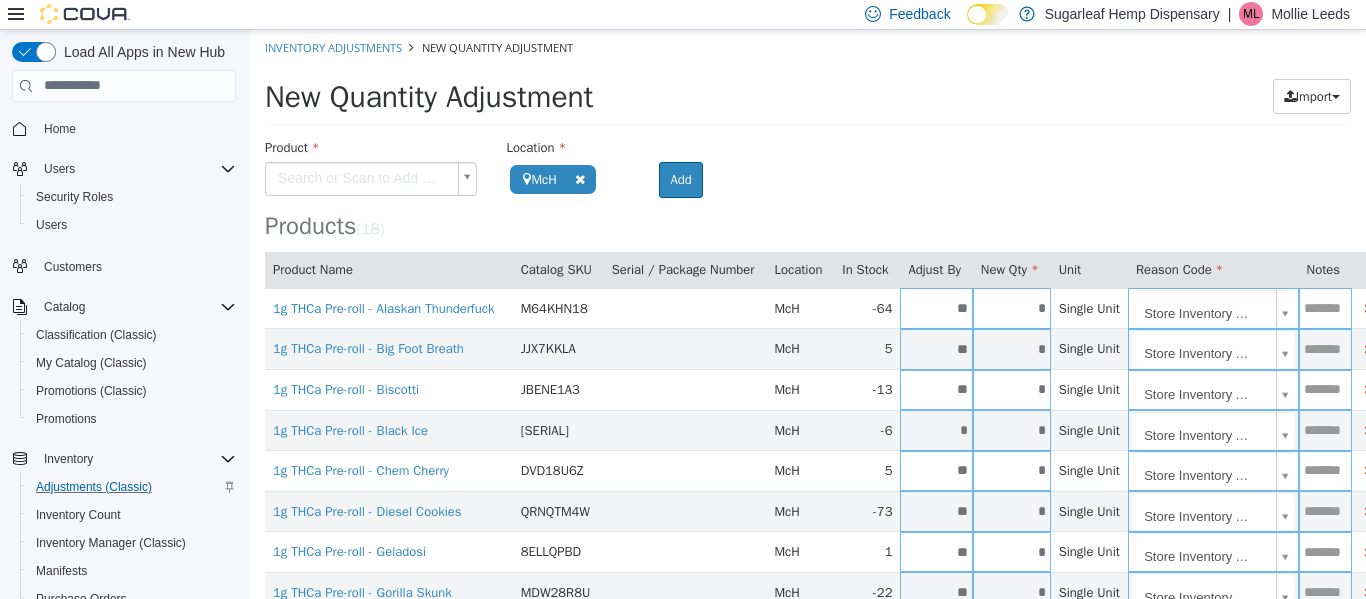 click on "**********" at bounding box center (808, 552) 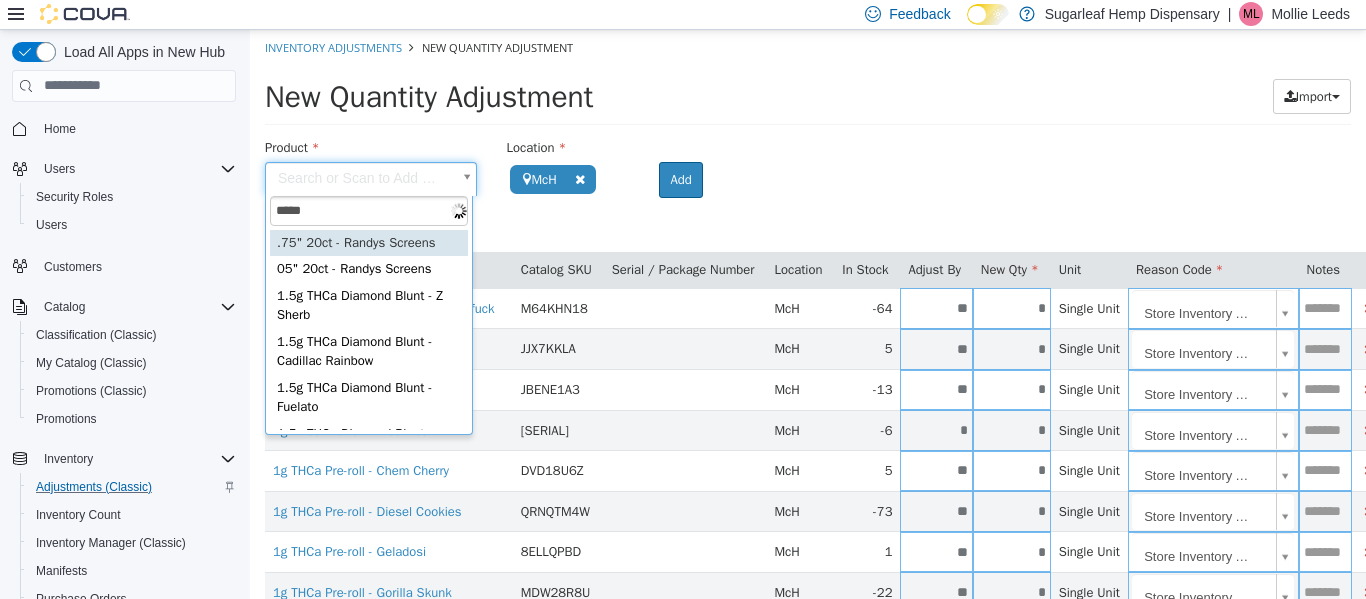 type on "******" 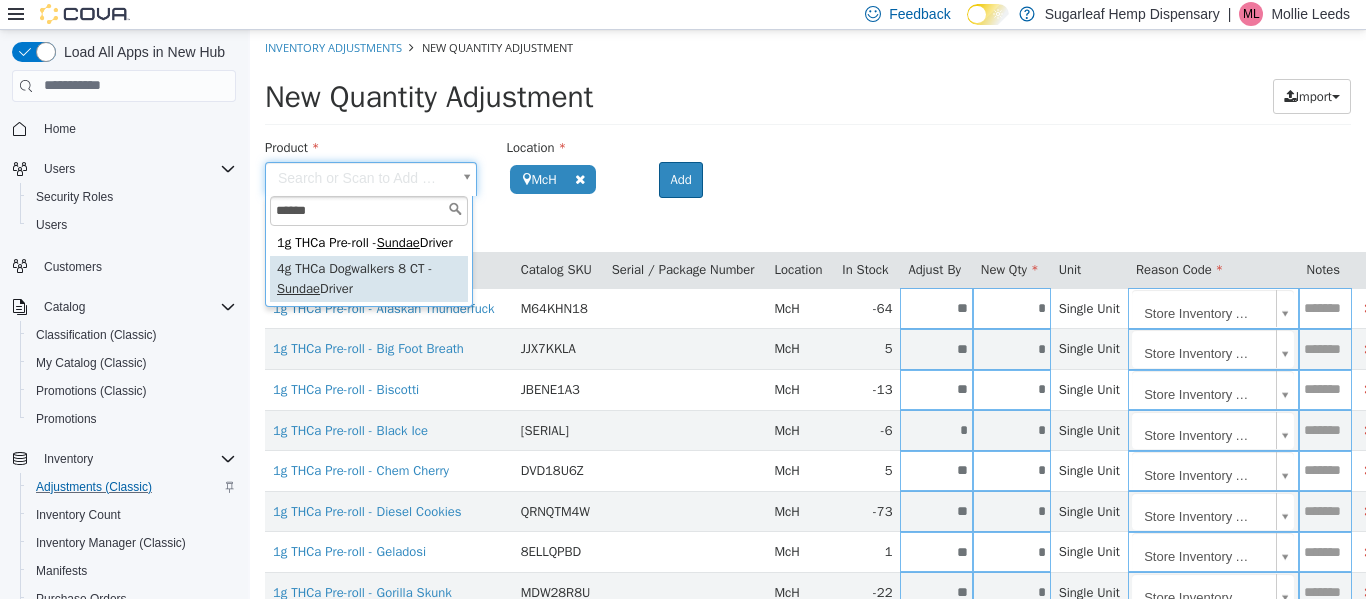 type on "**********" 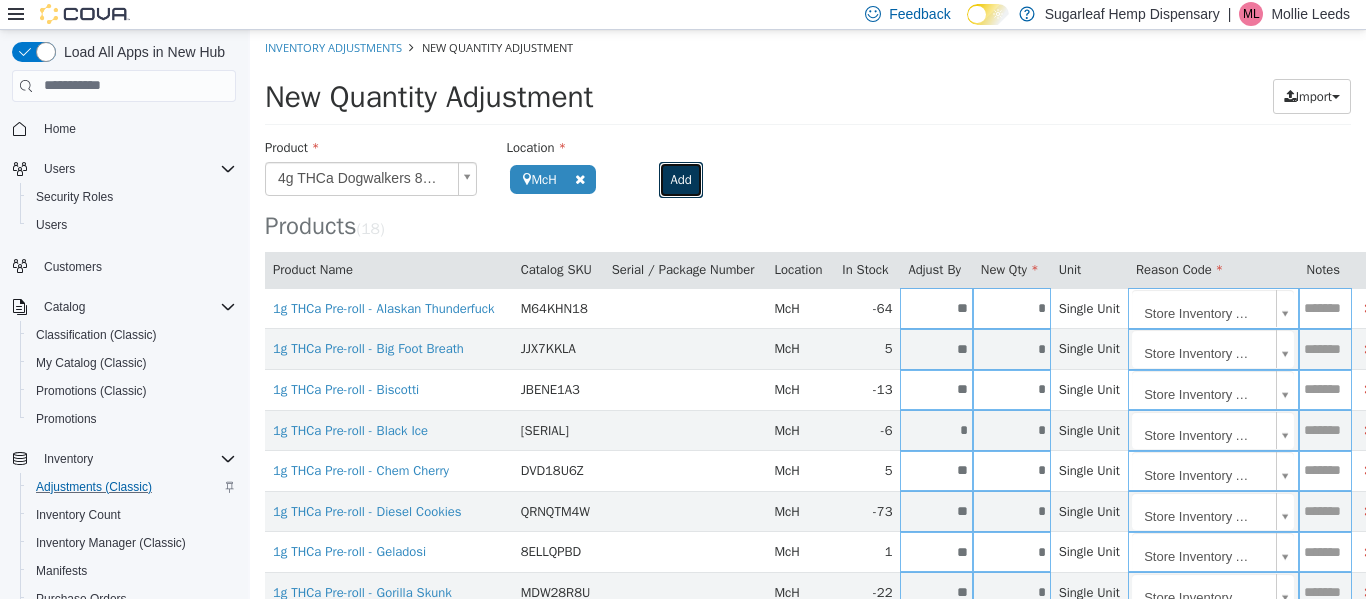 click on "Add" at bounding box center [680, 179] 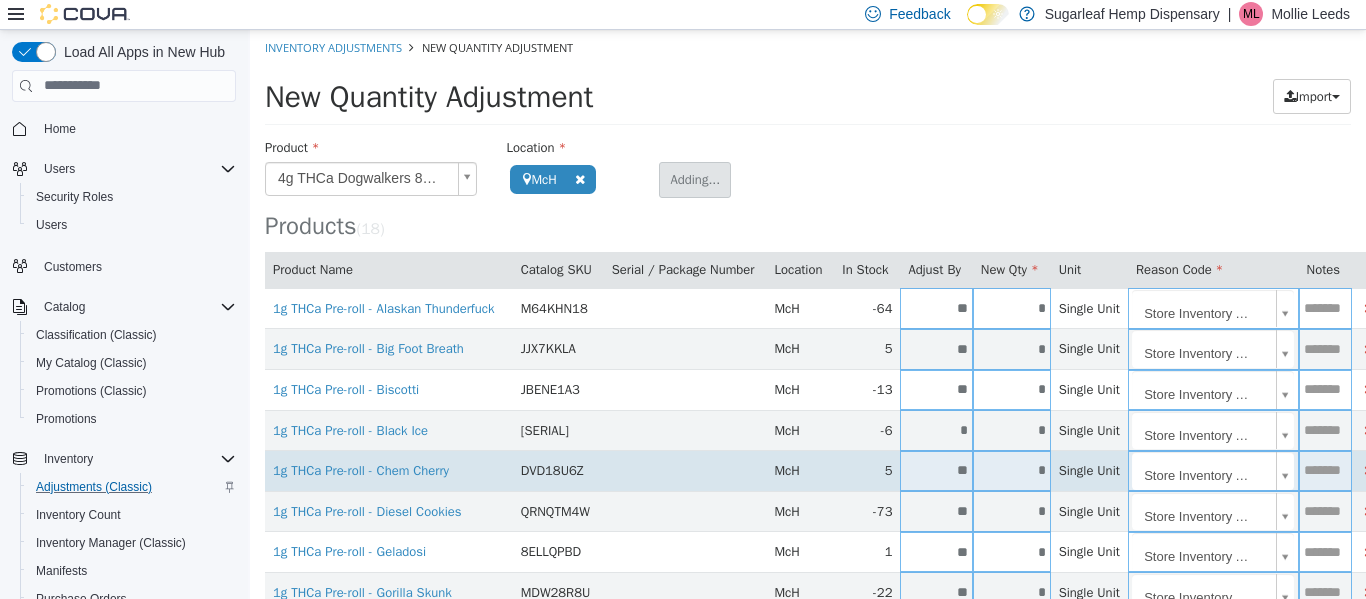 type 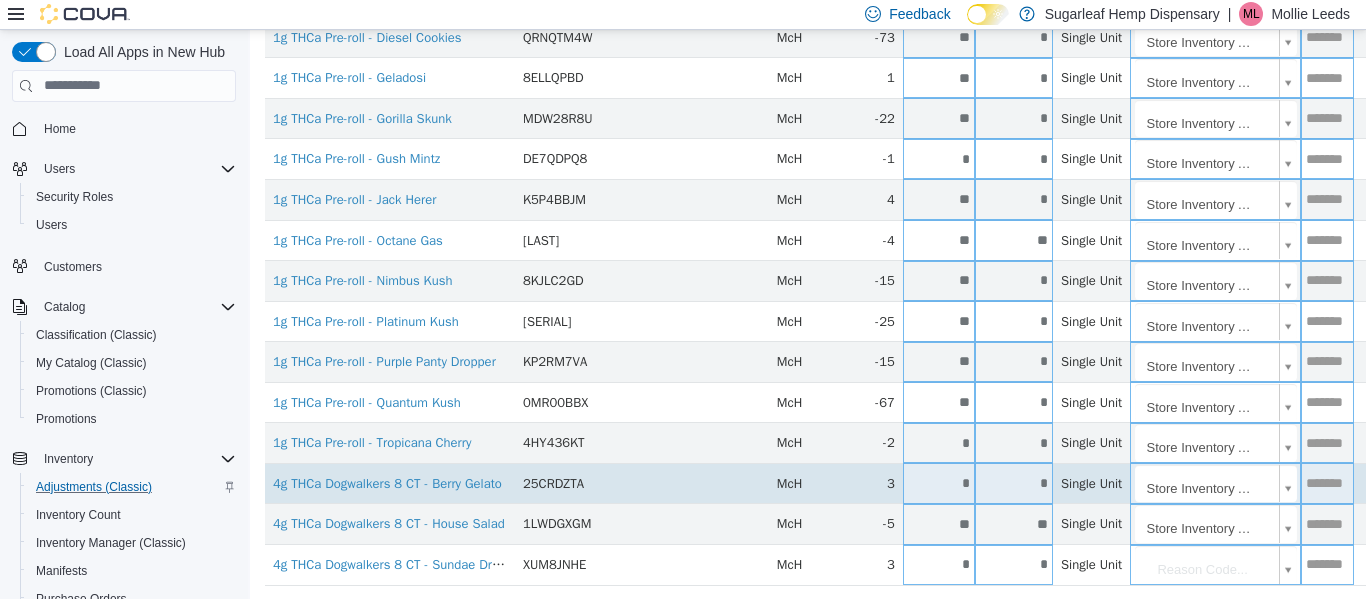 scroll, scrollTop: 532, scrollLeft: 0, axis: vertical 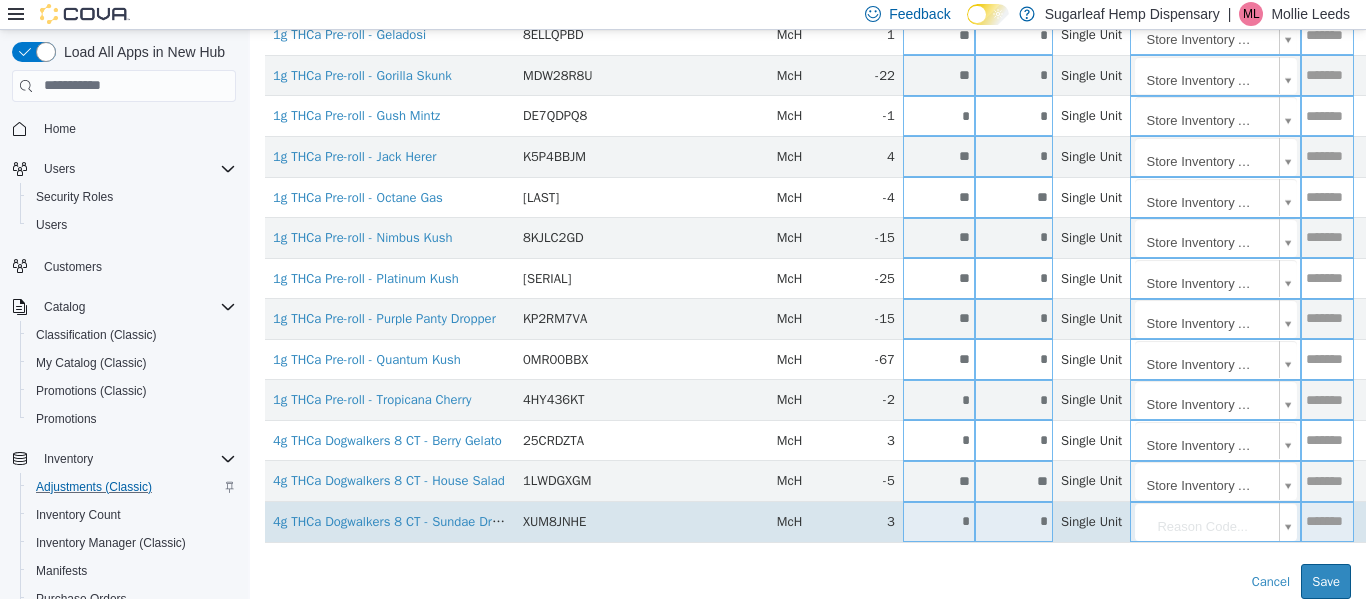 click on "*" at bounding box center (1014, 520) 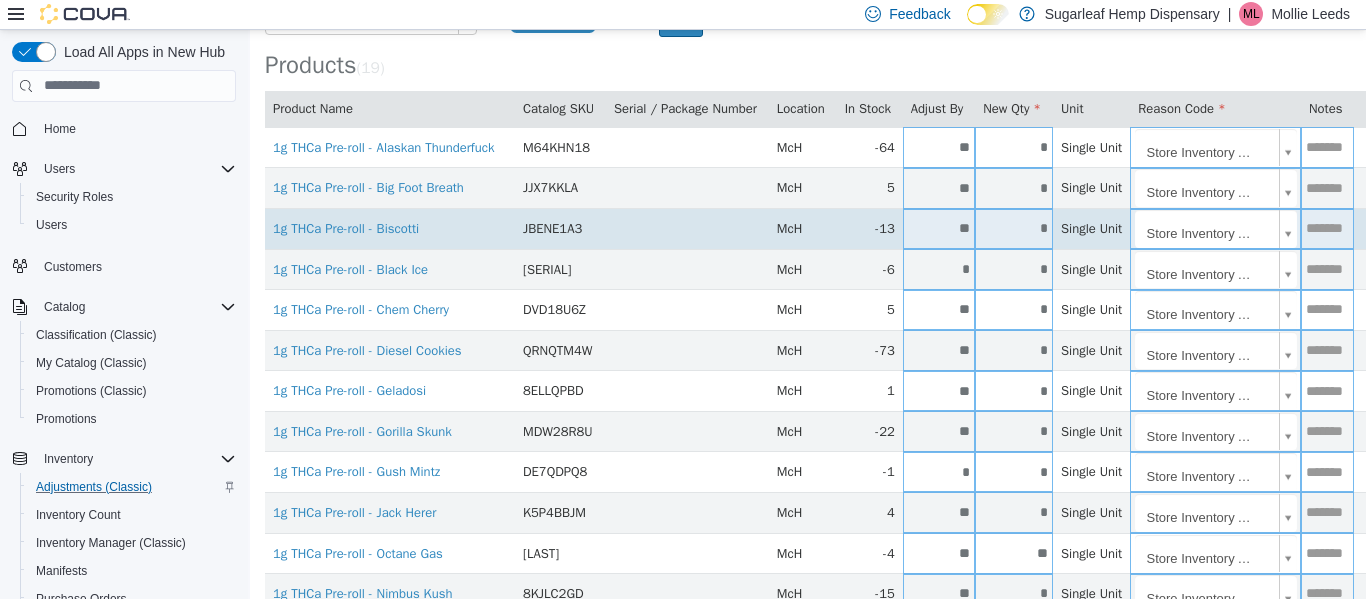 scroll, scrollTop: 132, scrollLeft: 0, axis: vertical 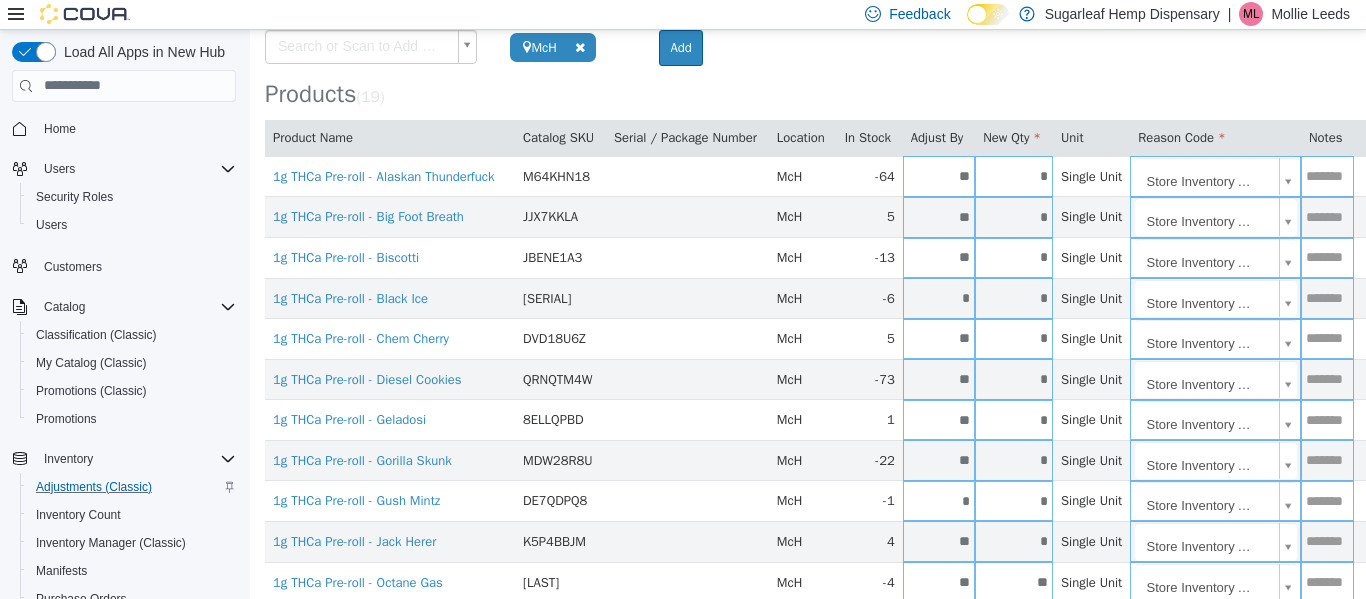 type on "*" 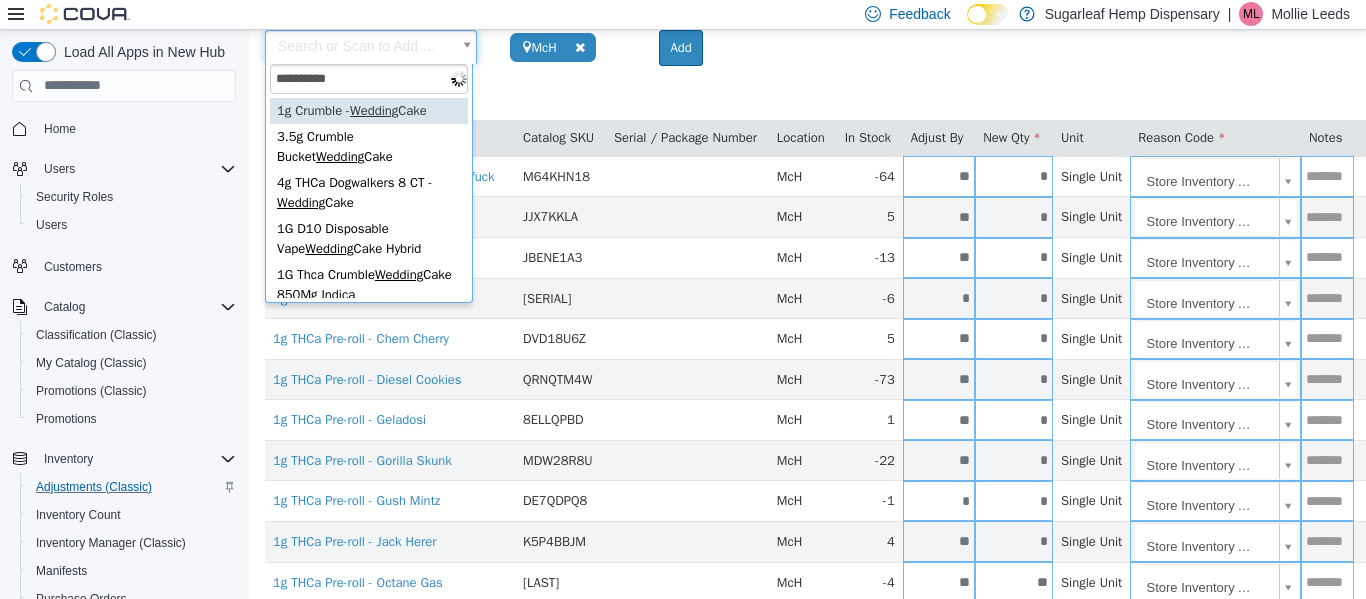 type on "**********" 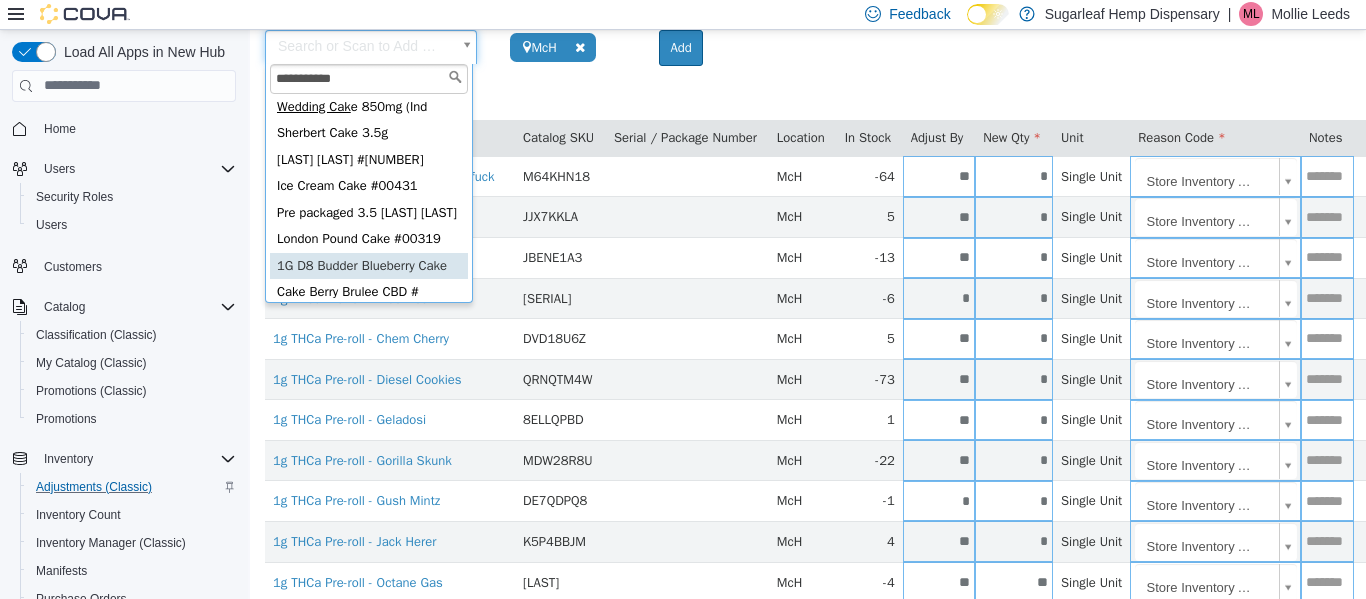 scroll, scrollTop: 0, scrollLeft: 0, axis: both 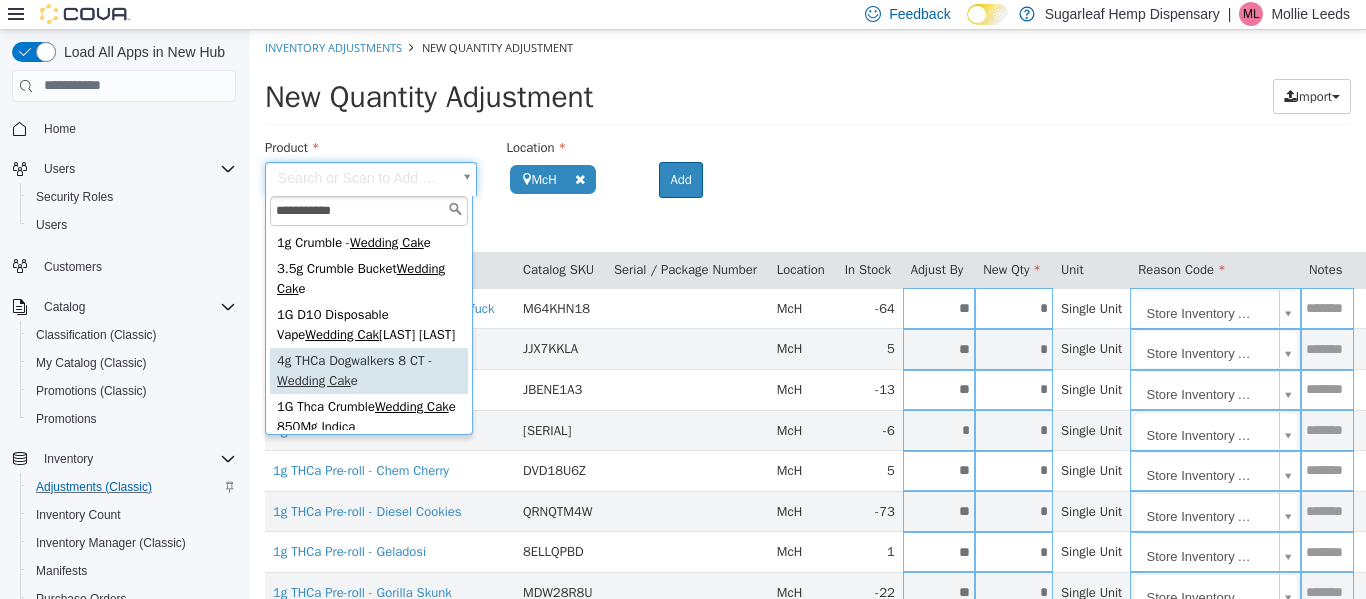type on "**********" 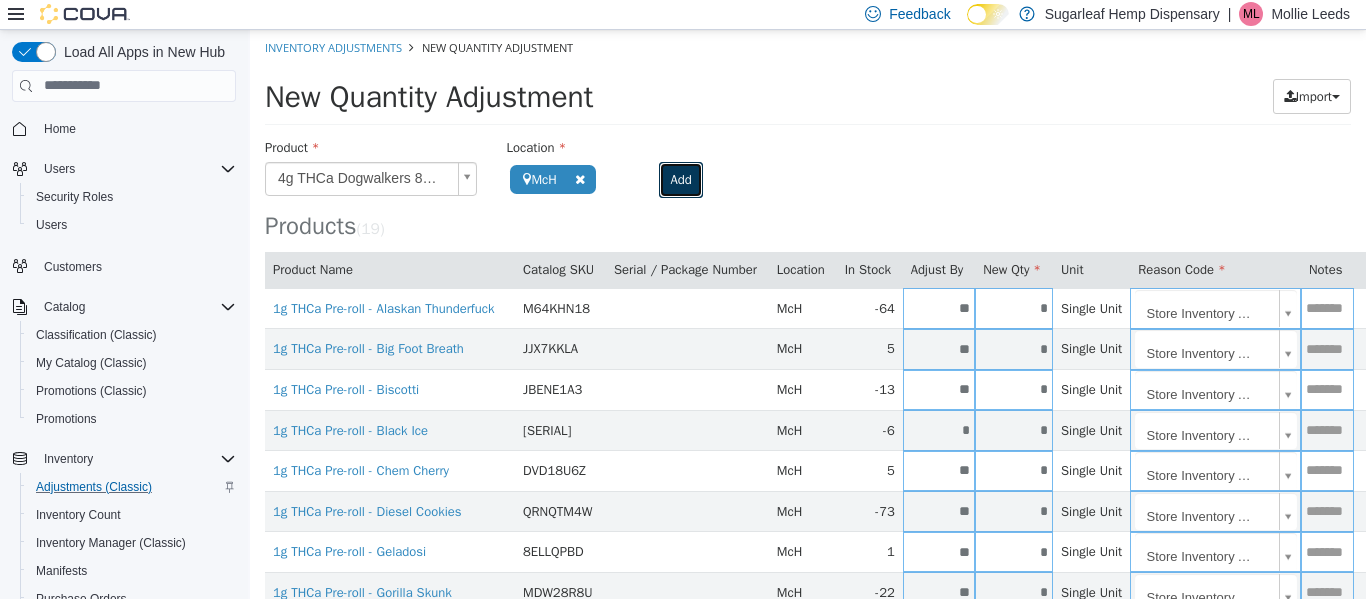 click on "Add" at bounding box center [680, 179] 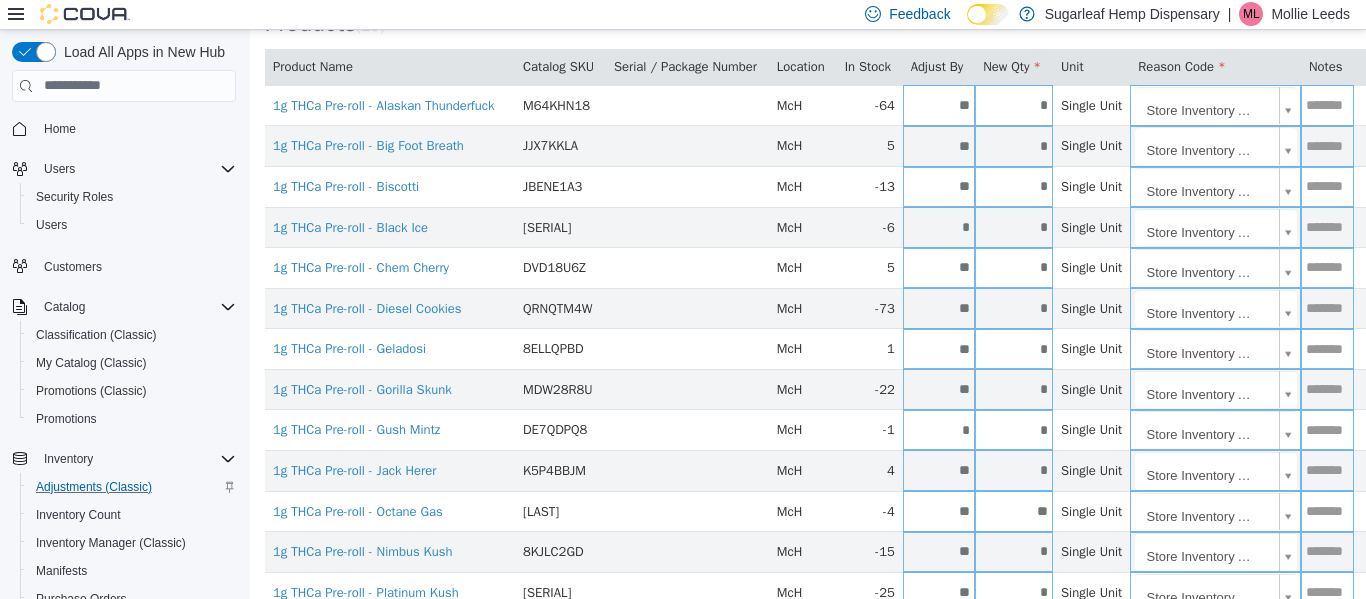 scroll, scrollTop: 532, scrollLeft: 0, axis: vertical 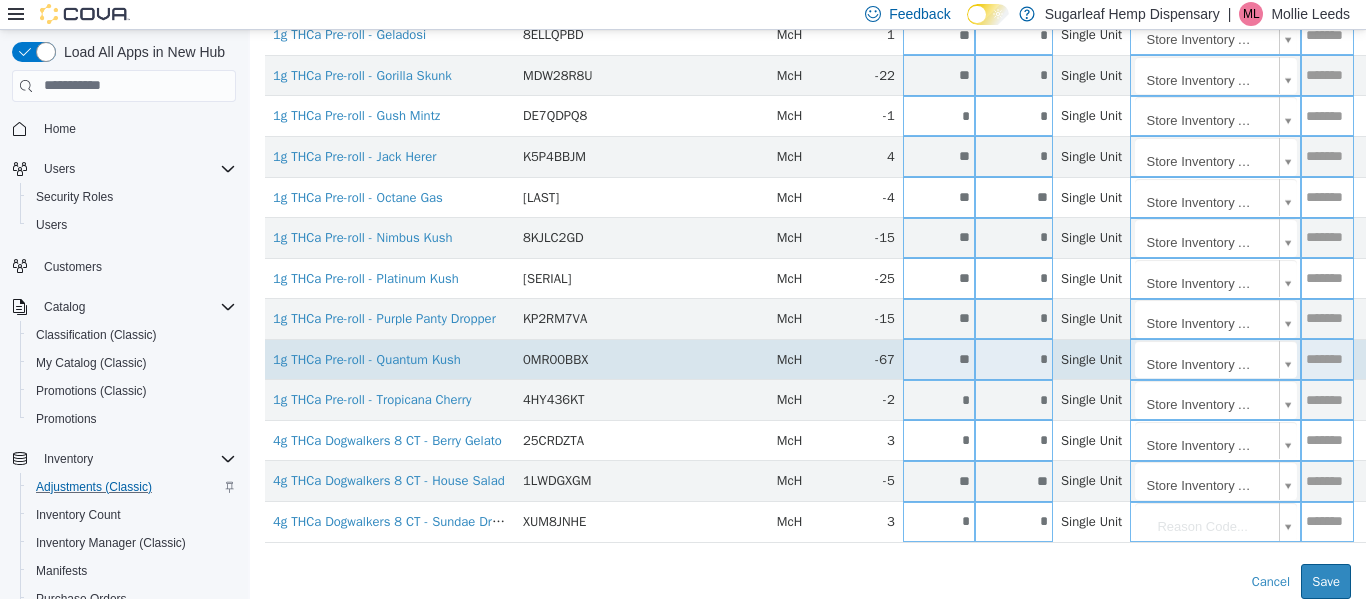 type 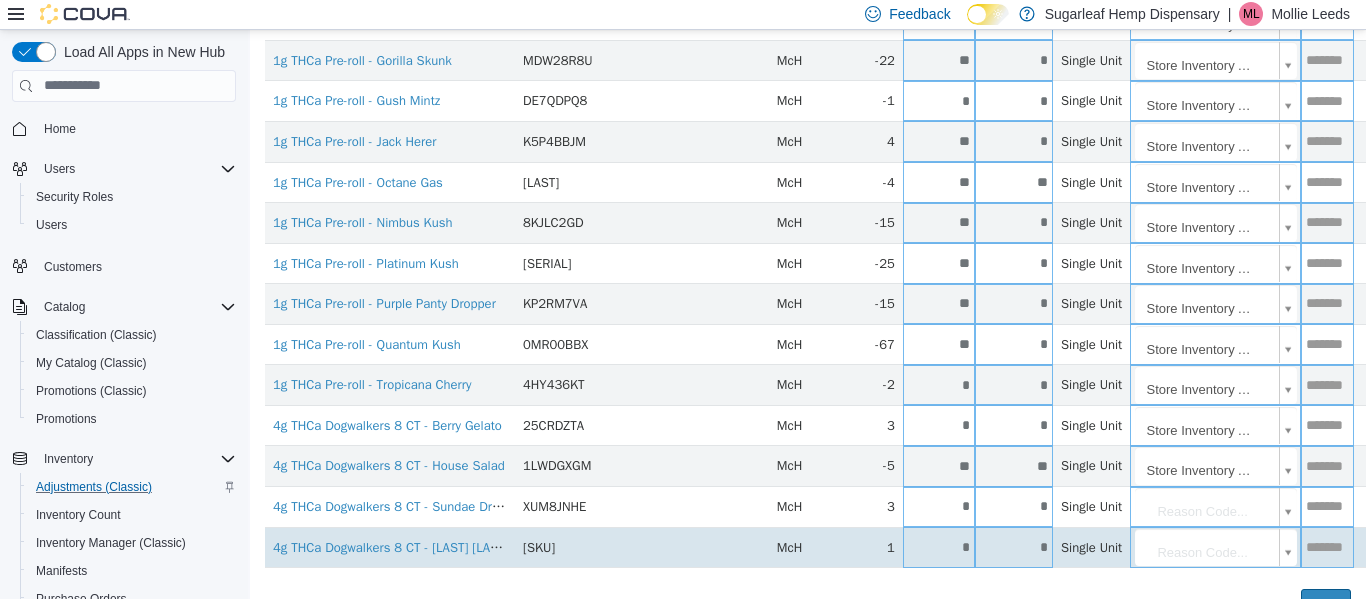 click on "*" at bounding box center [1014, 546] 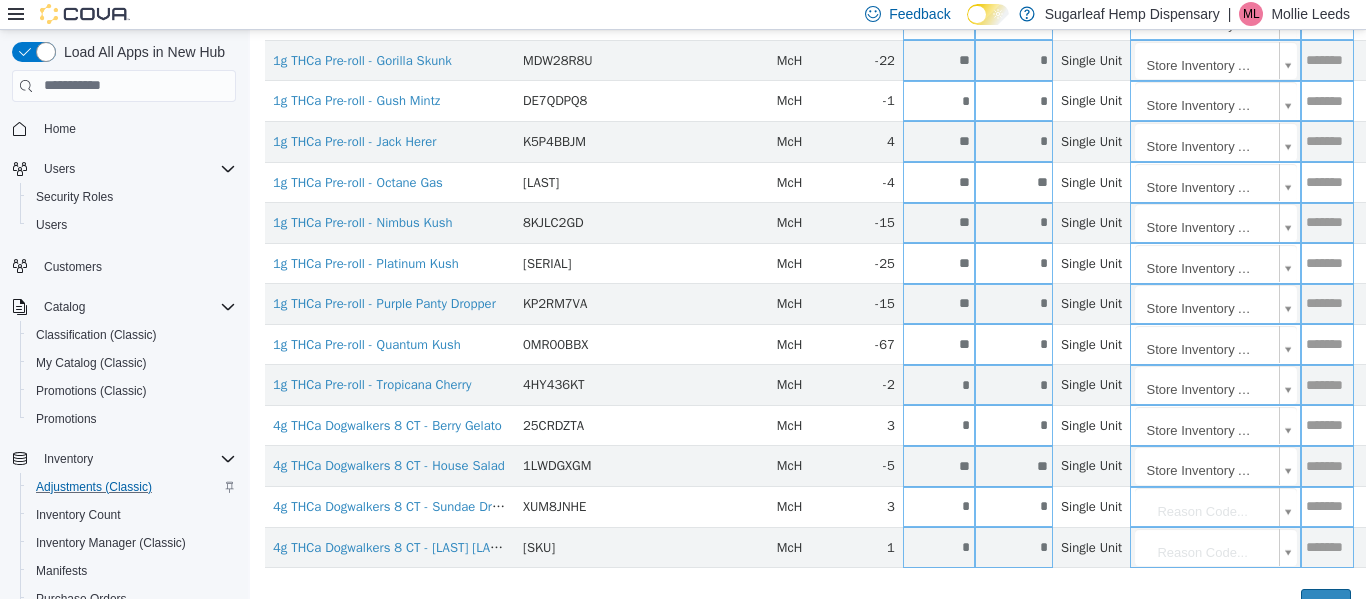 scroll, scrollTop: 532, scrollLeft: 55, axis: both 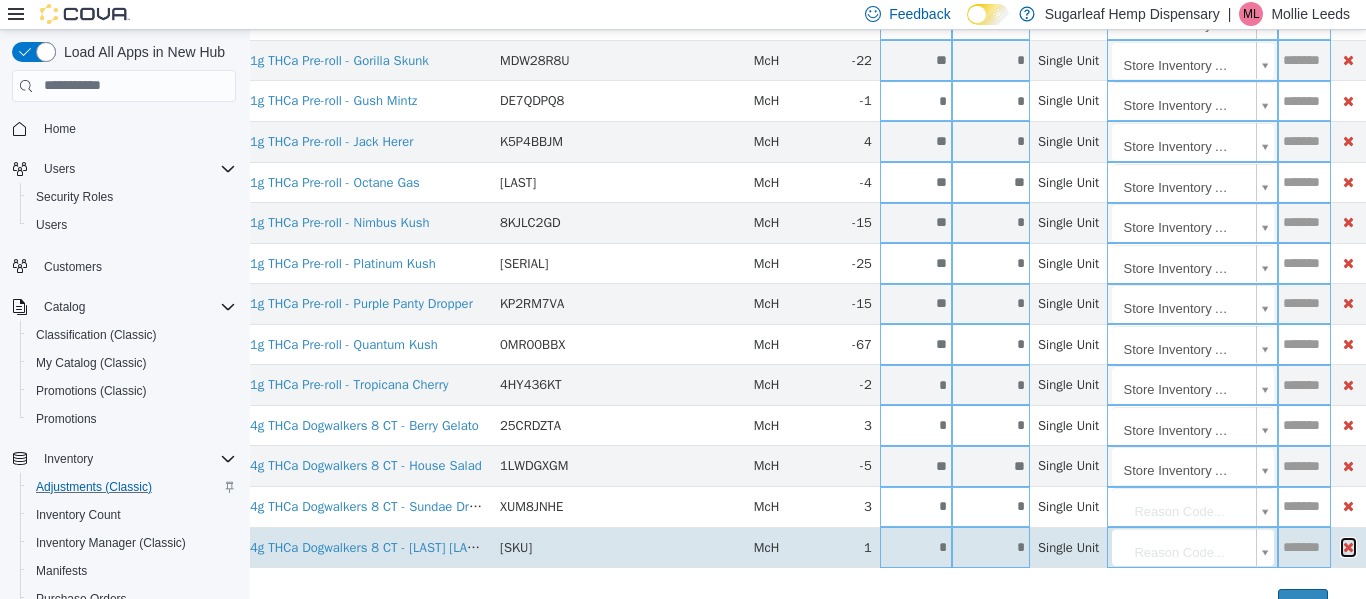 click at bounding box center (1348, 546) 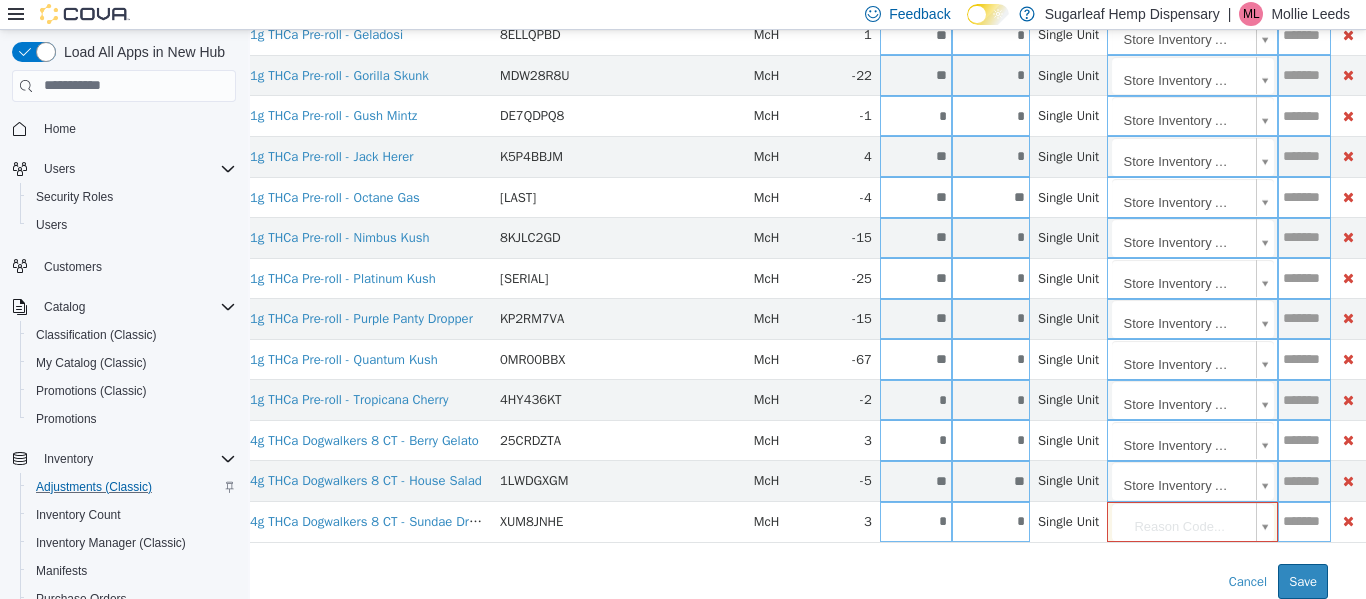click on "**********" at bounding box center (785, 55) 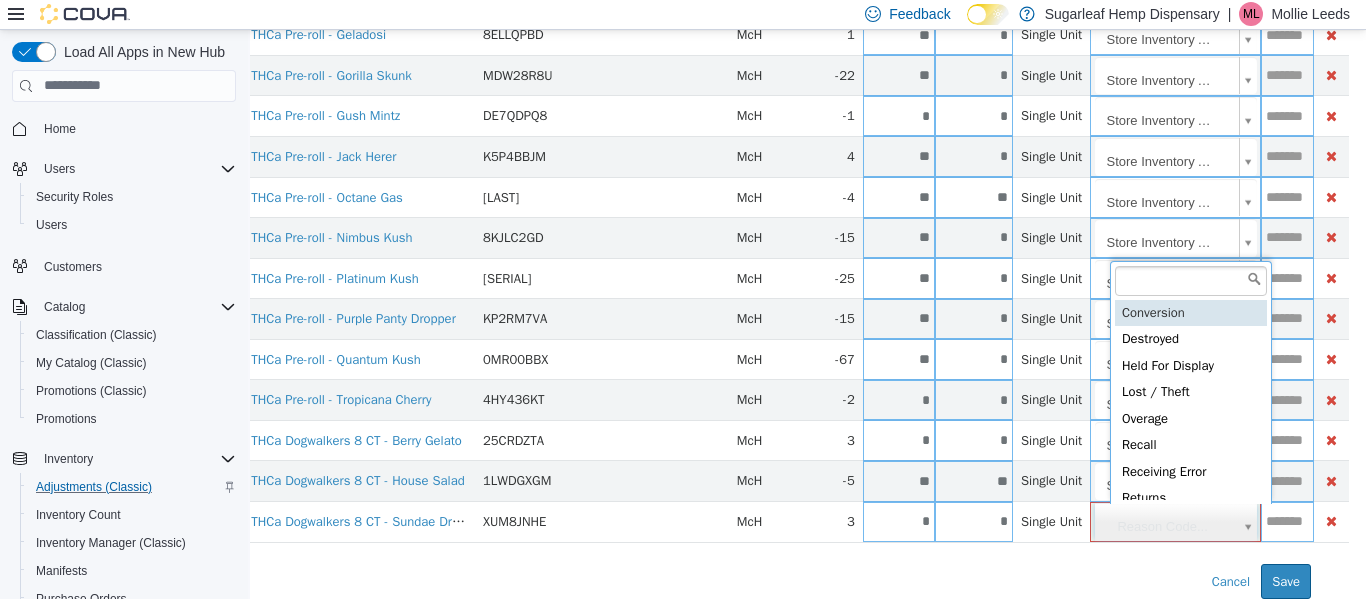 scroll, scrollTop: 532, scrollLeft: 0, axis: vertical 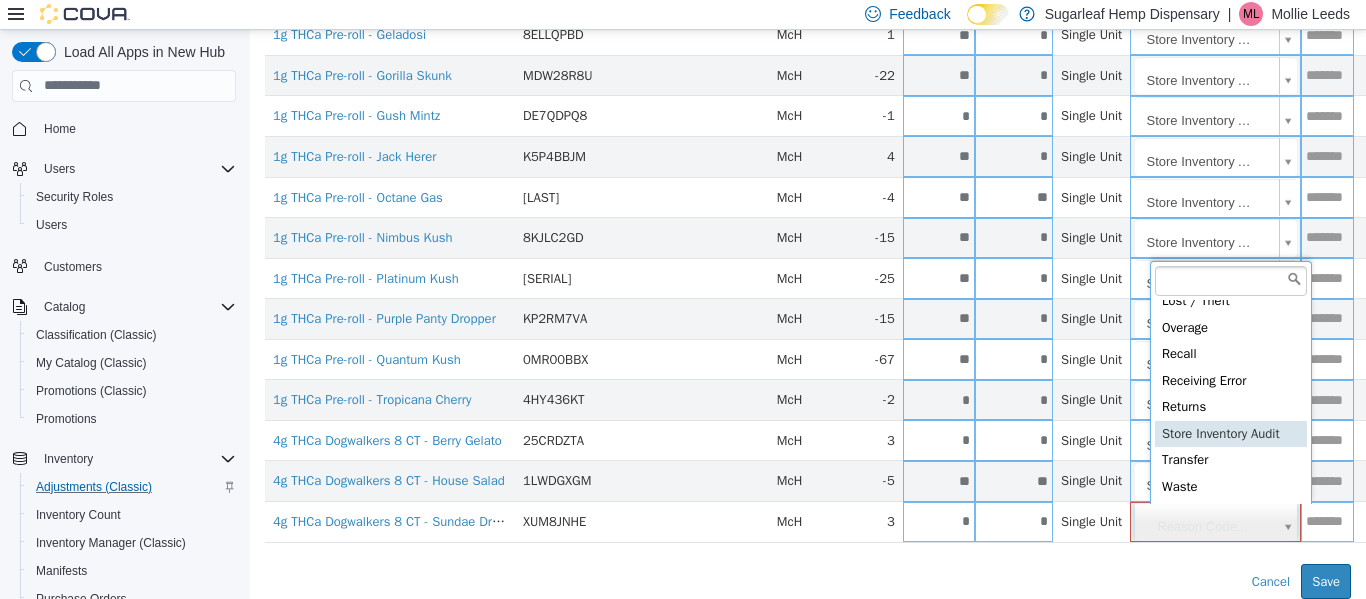 type on "**********" 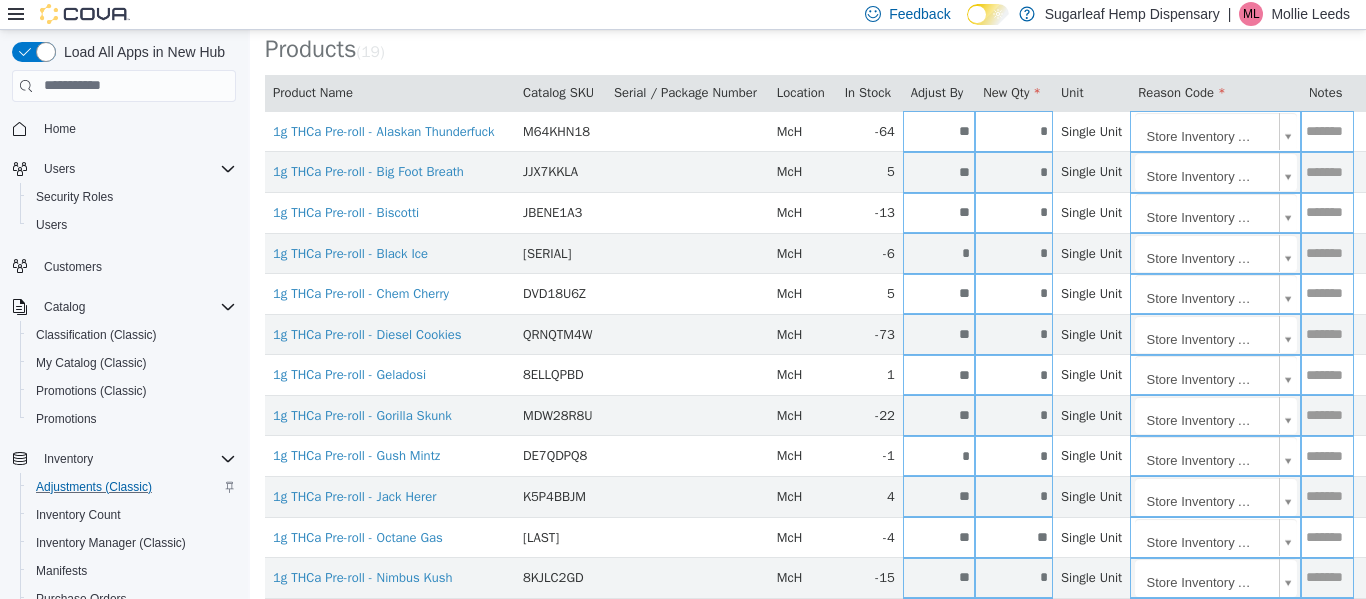 scroll, scrollTop: 0, scrollLeft: 0, axis: both 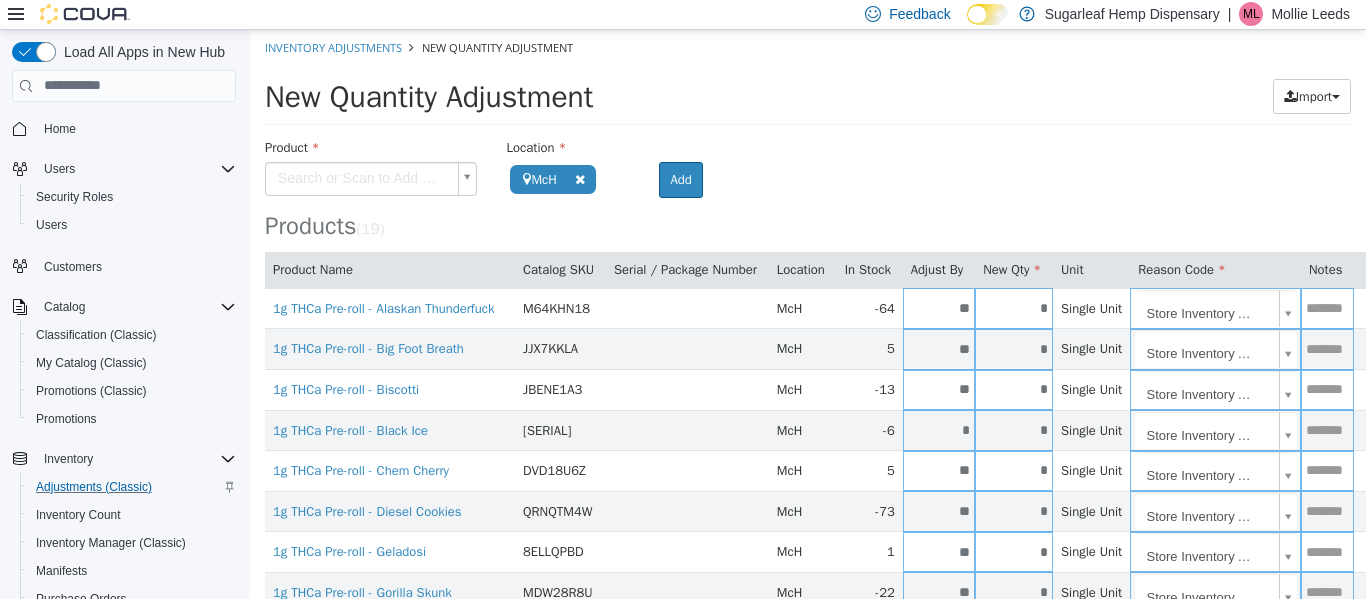 click on "**********" at bounding box center (808, 572) 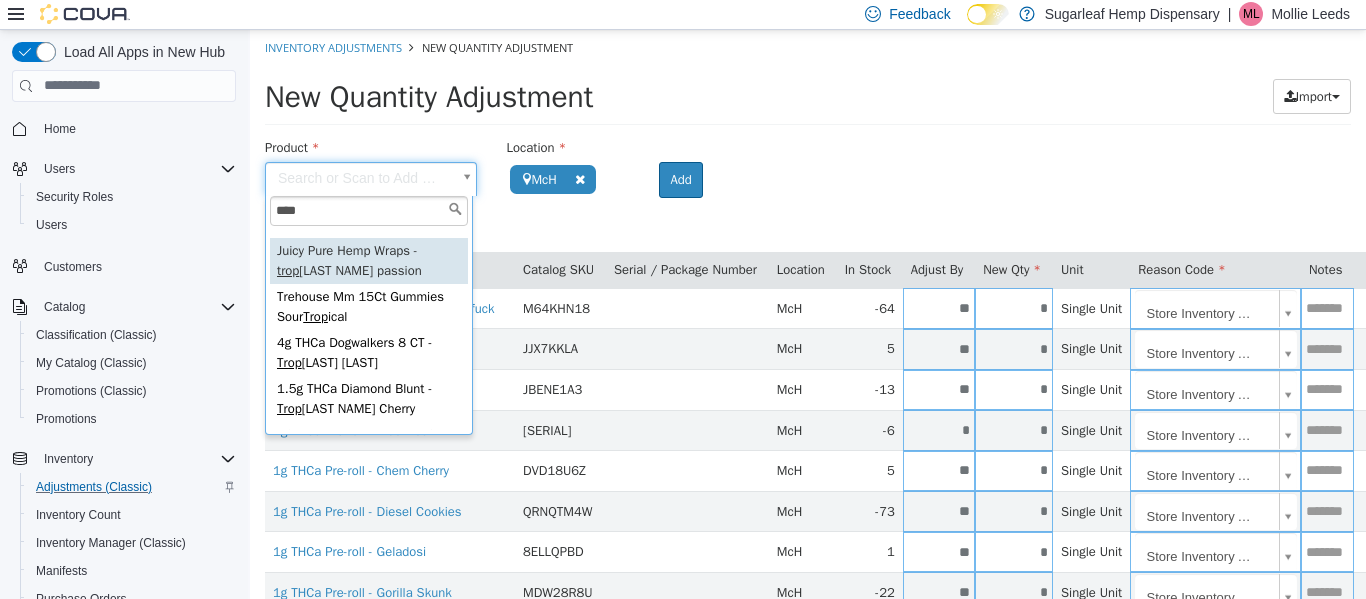 scroll, scrollTop: 400, scrollLeft: 0, axis: vertical 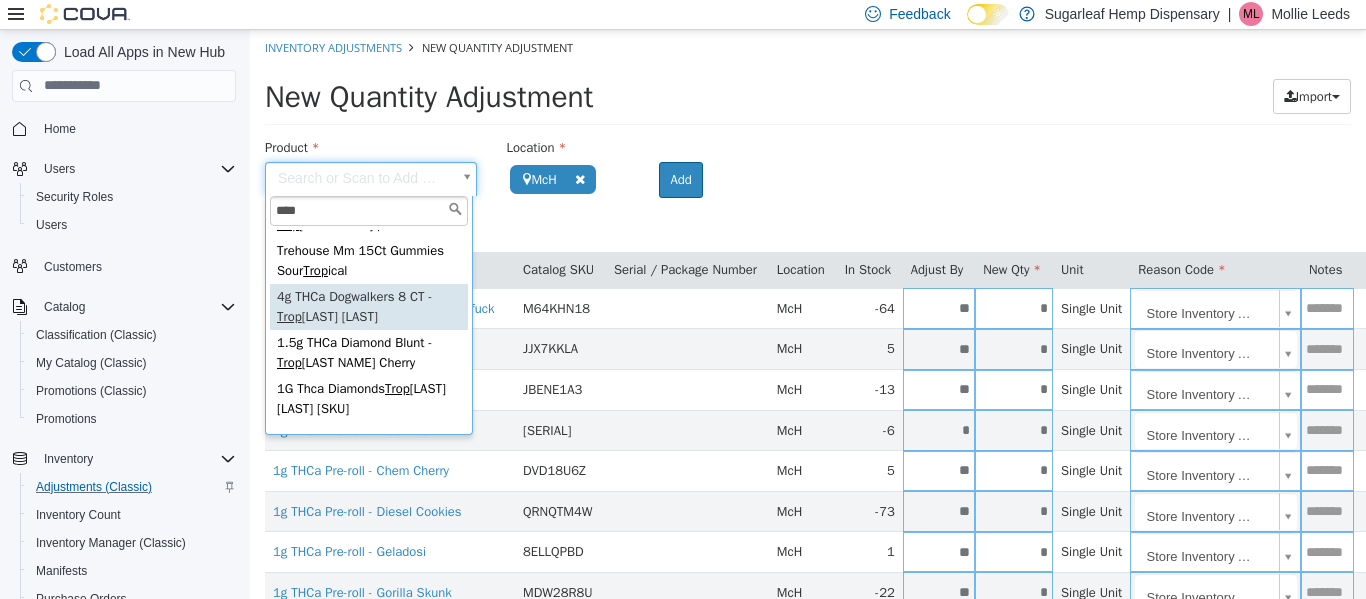 type on "****" 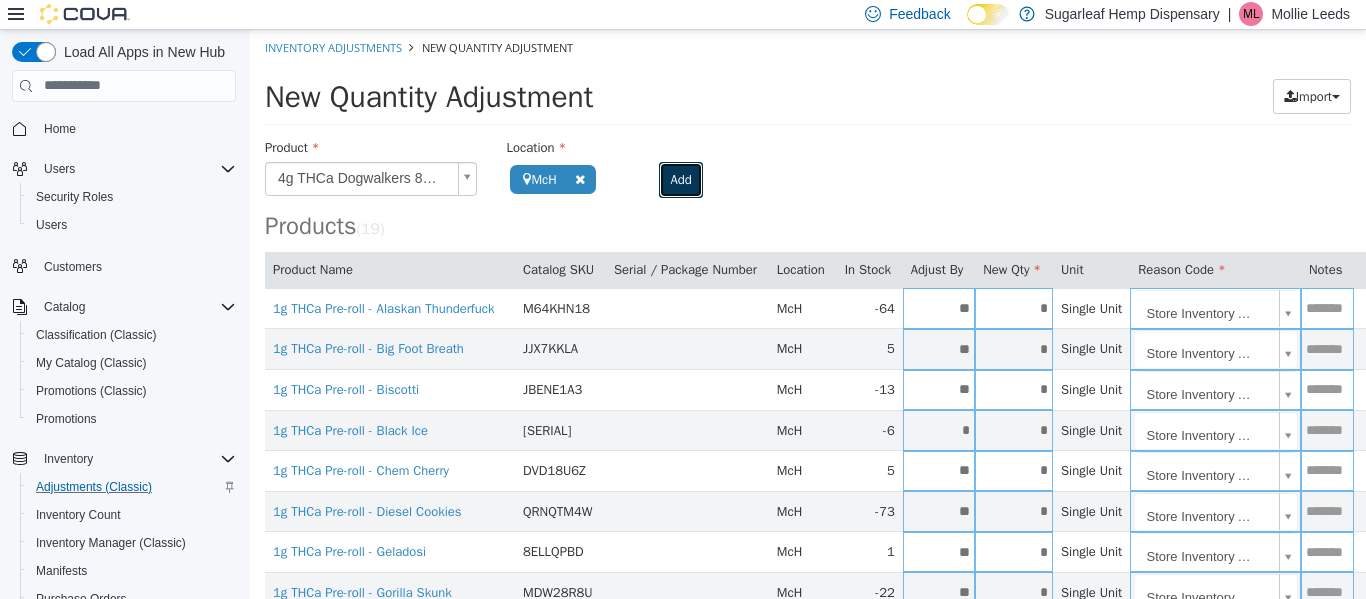 click on "Add" at bounding box center [680, 179] 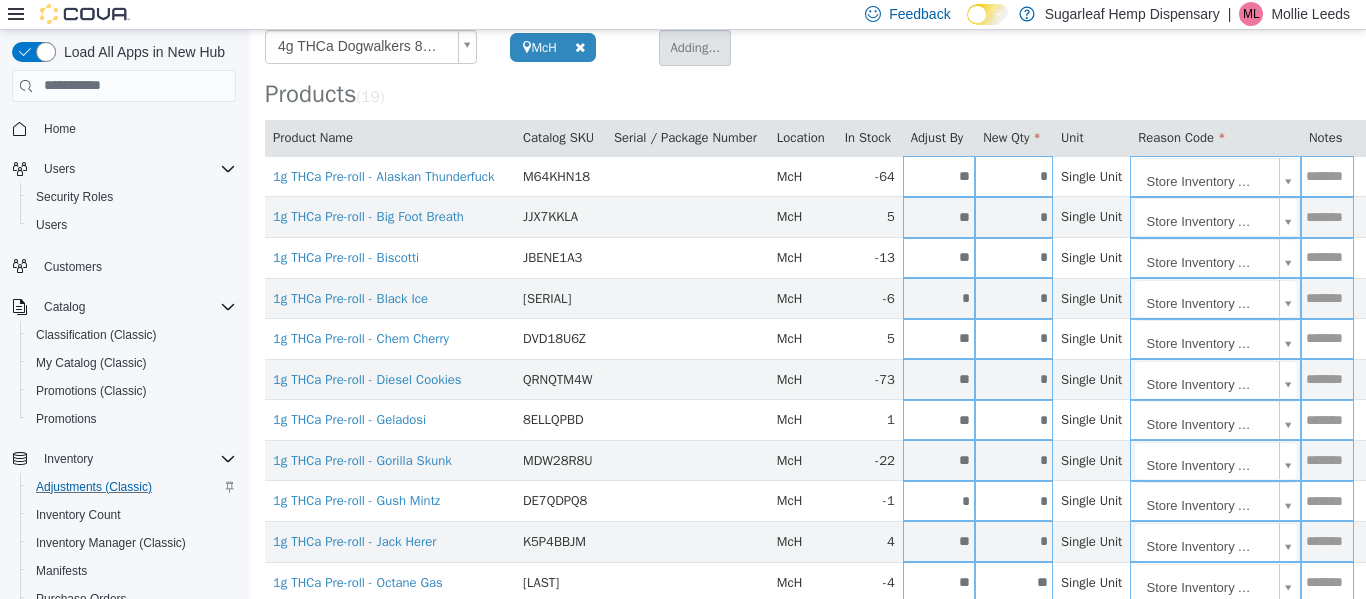 type 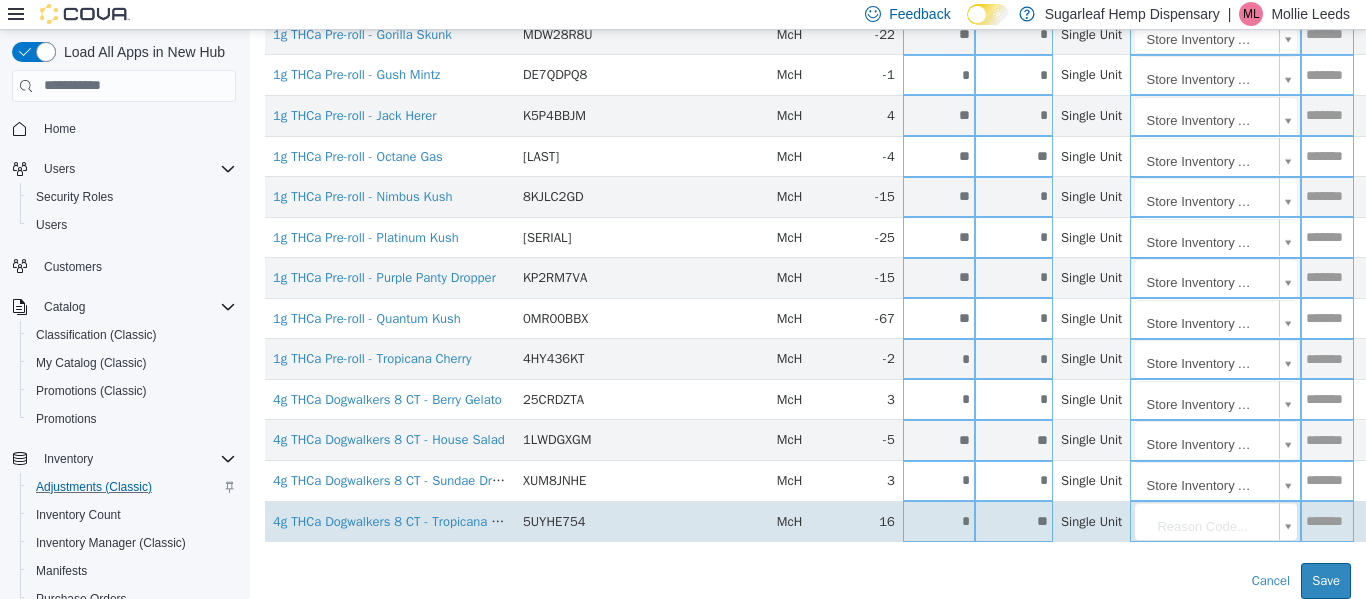 scroll, scrollTop: 573, scrollLeft: 0, axis: vertical 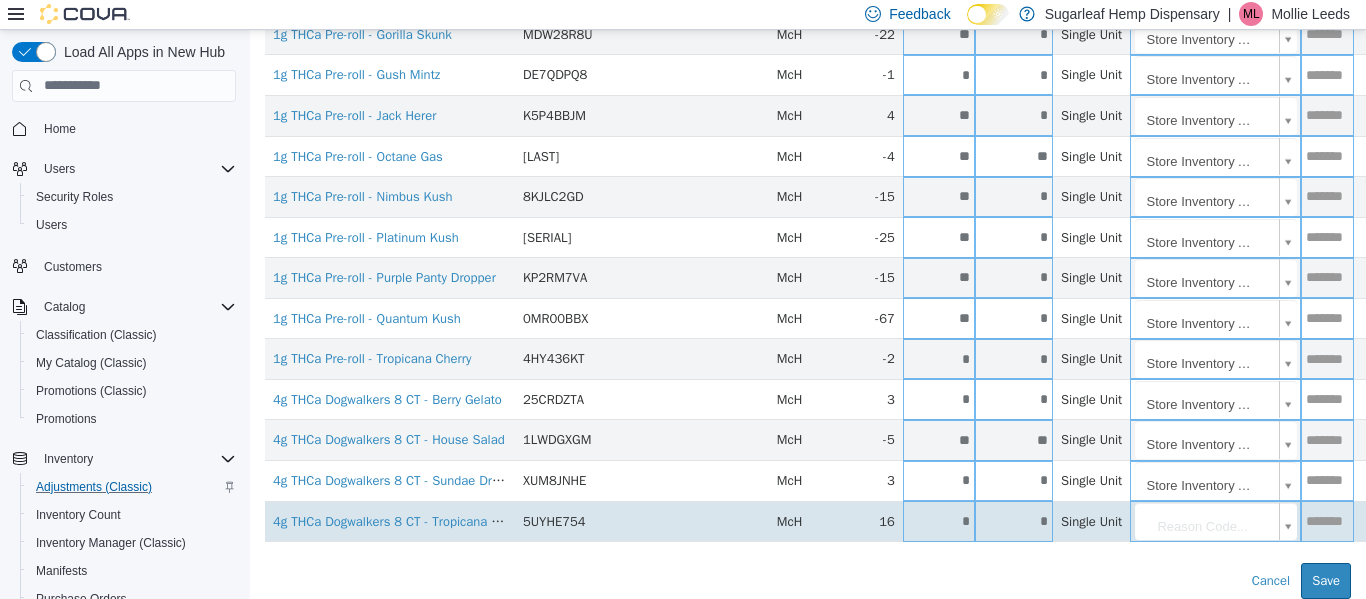 type on "*" 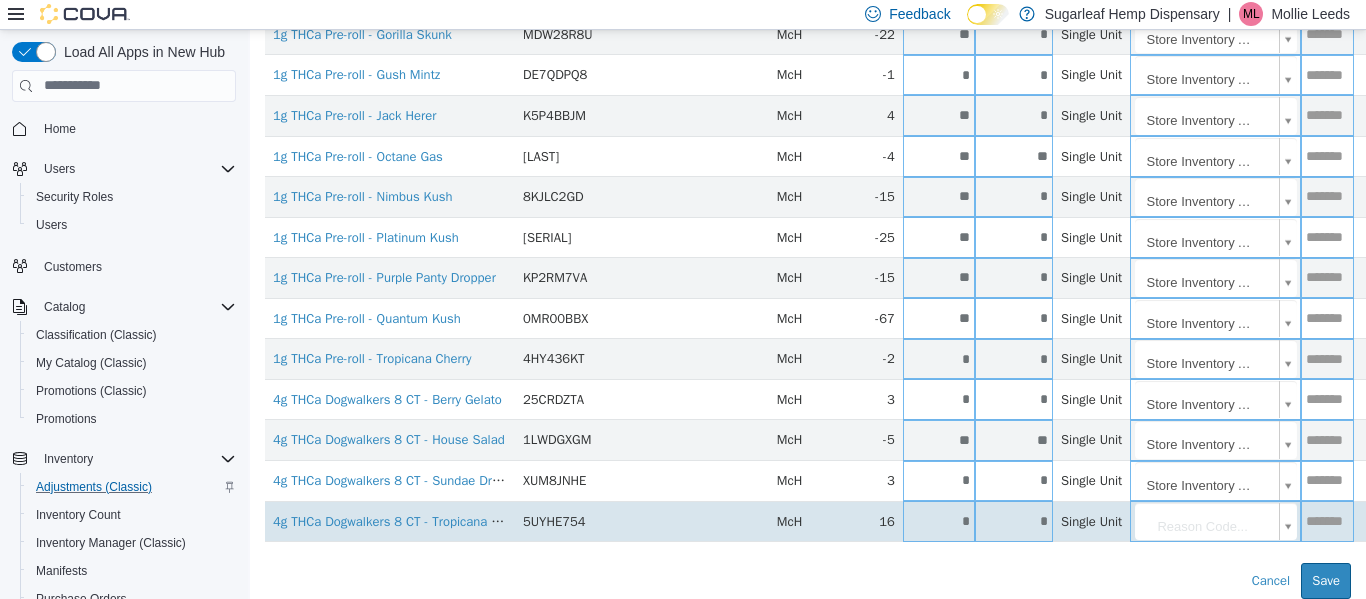 type on "**" 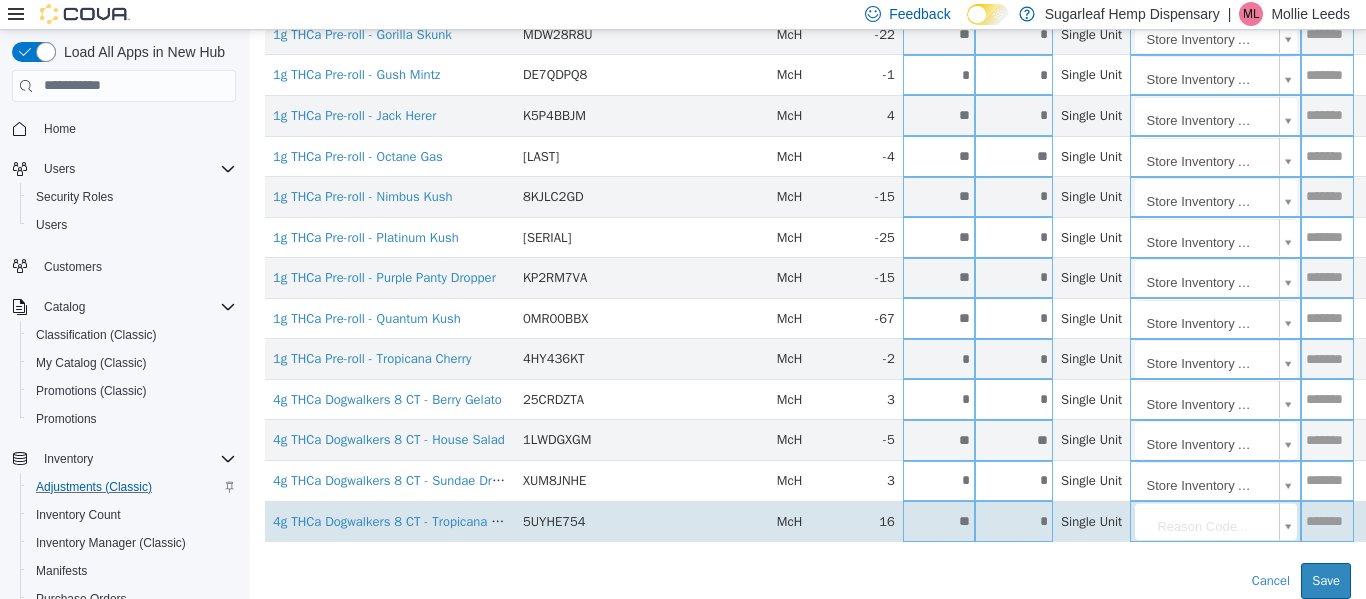 click on "**********" at bounding box center (808, 34) 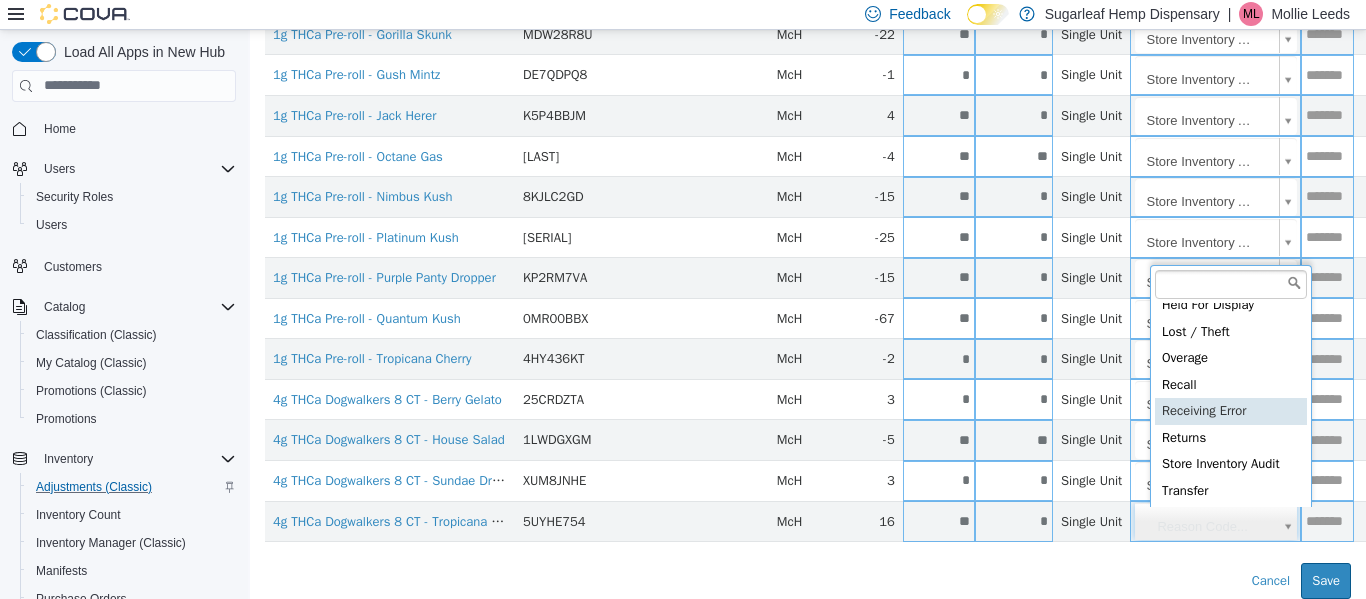 scroll, scrollTop: 92, scrollLeft: 0, axis: vertical 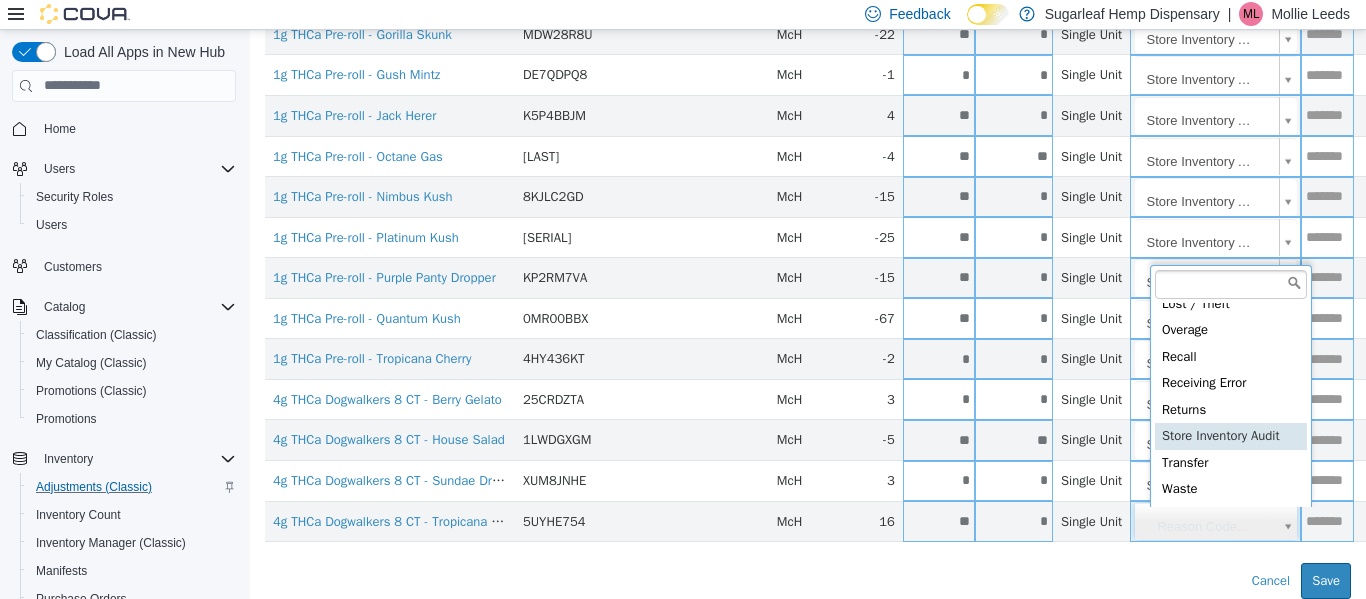 type on "**********" 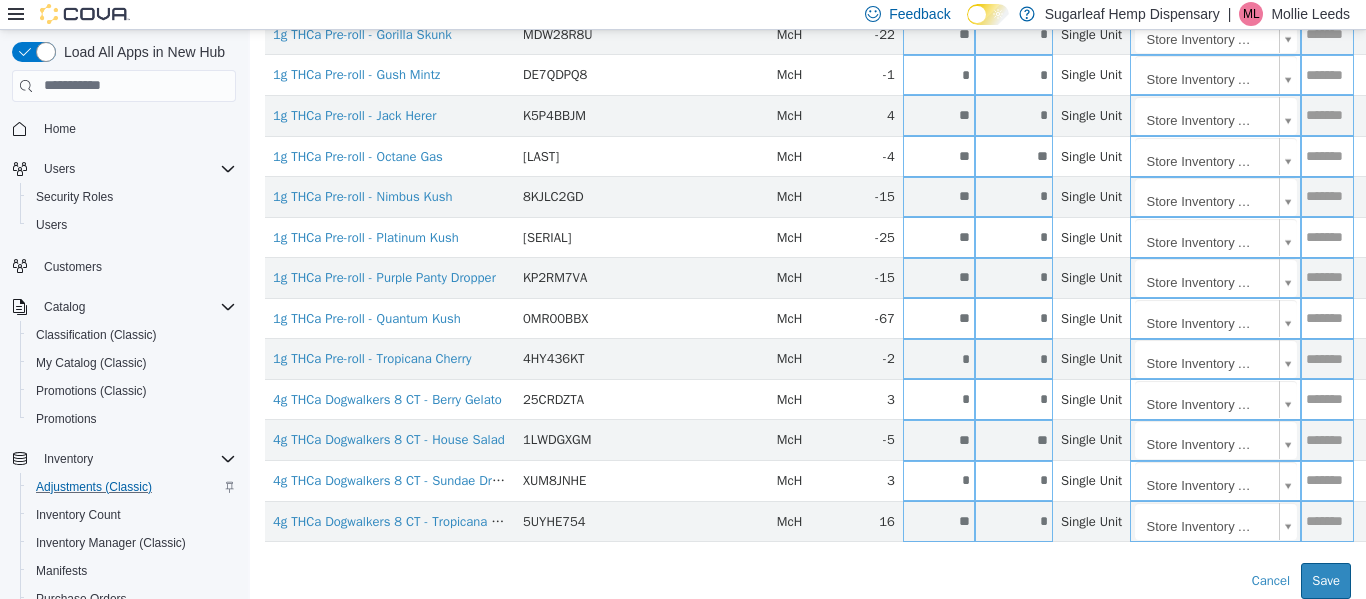 click on "Error saving adjustment please resolve the errors above. Cancel Save" at bounding box center [808, 580] 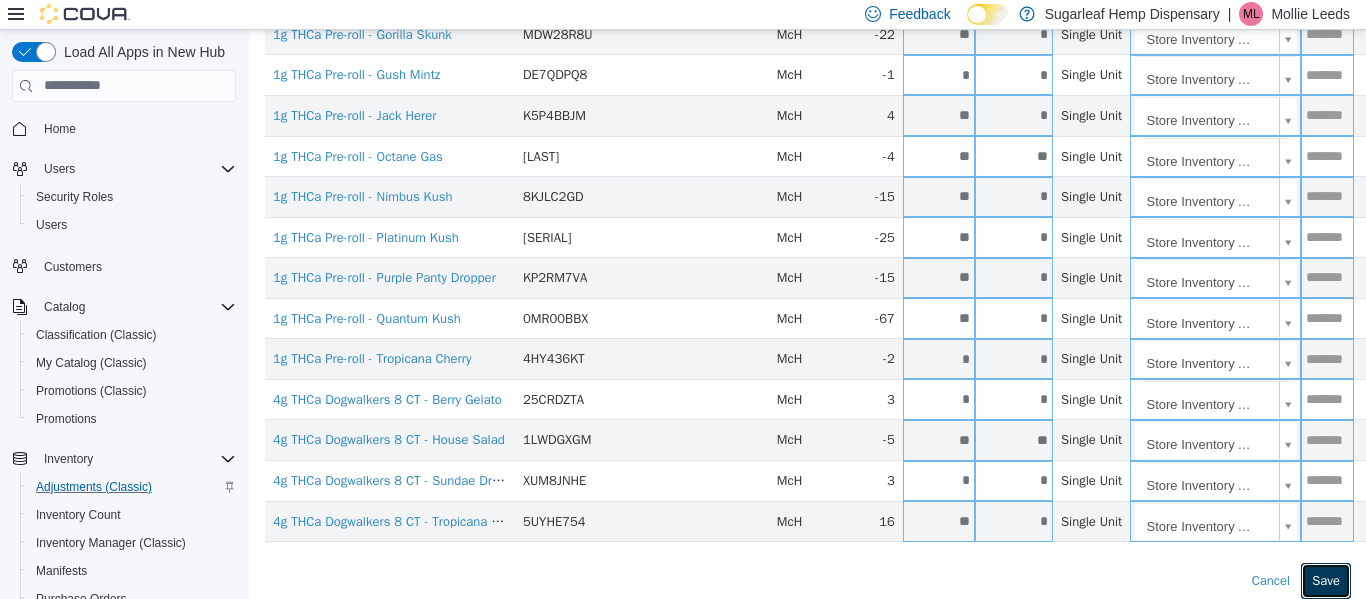 click on "Save" at bounding box center [1326, 580] 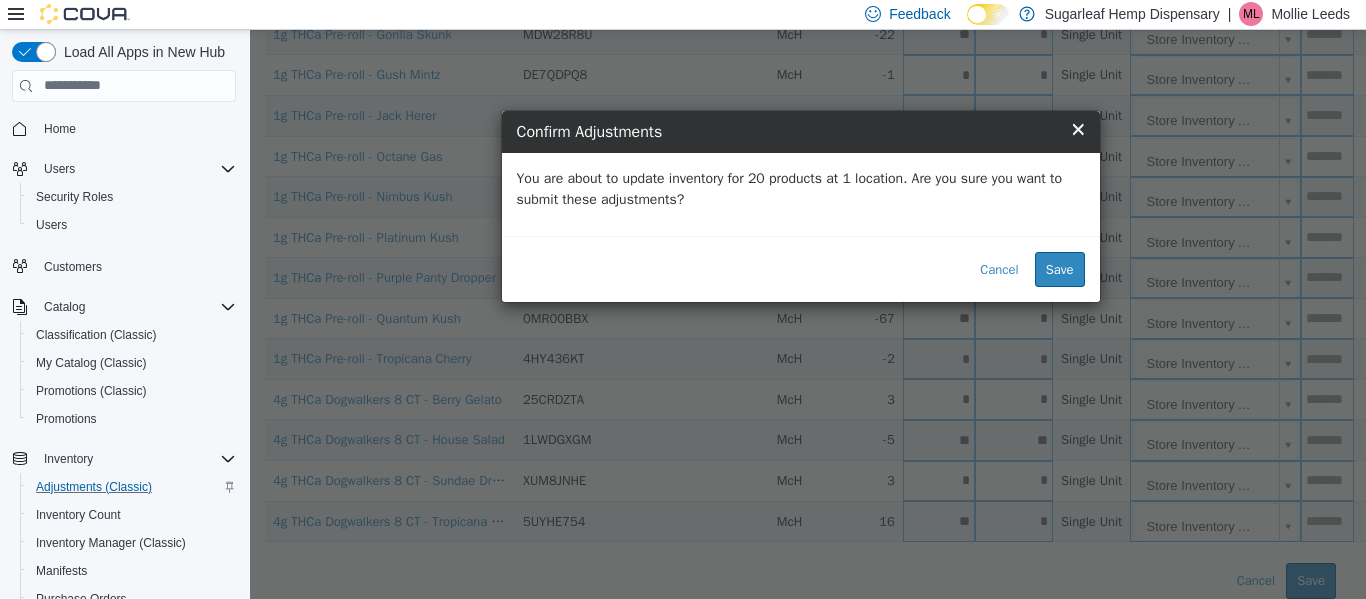 scroll, scrollTop: 558, scrollLeft: 0, axis: vertical 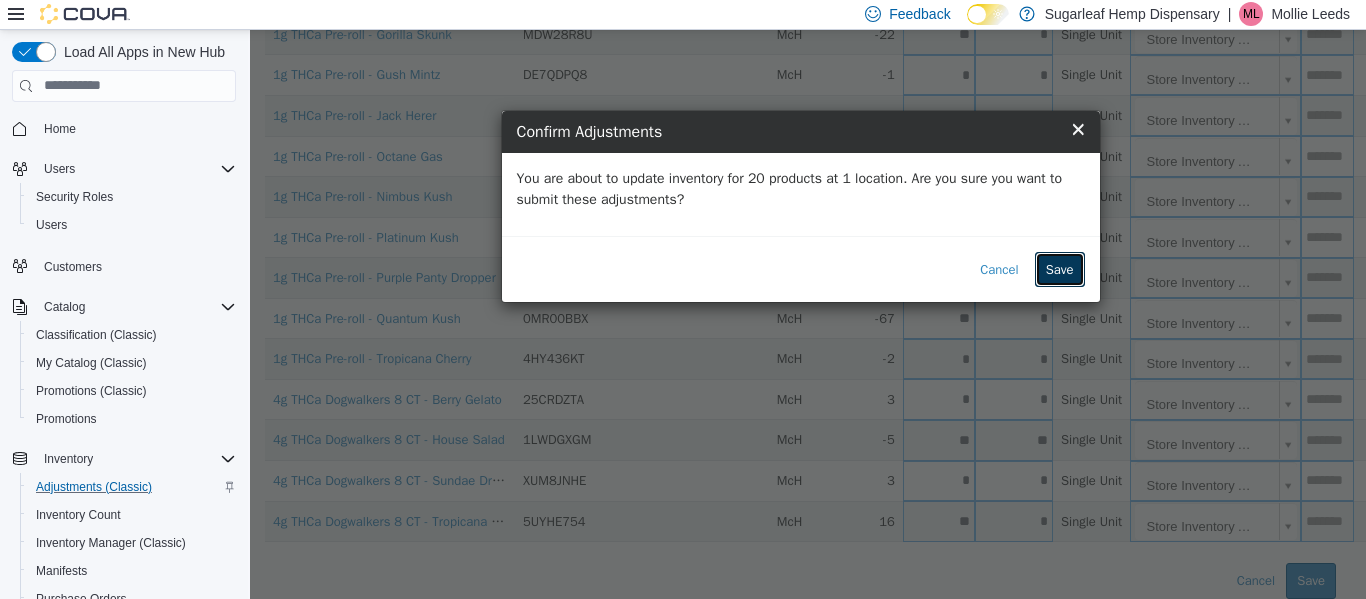 click on "Save" at bounding box center [1060, 269] 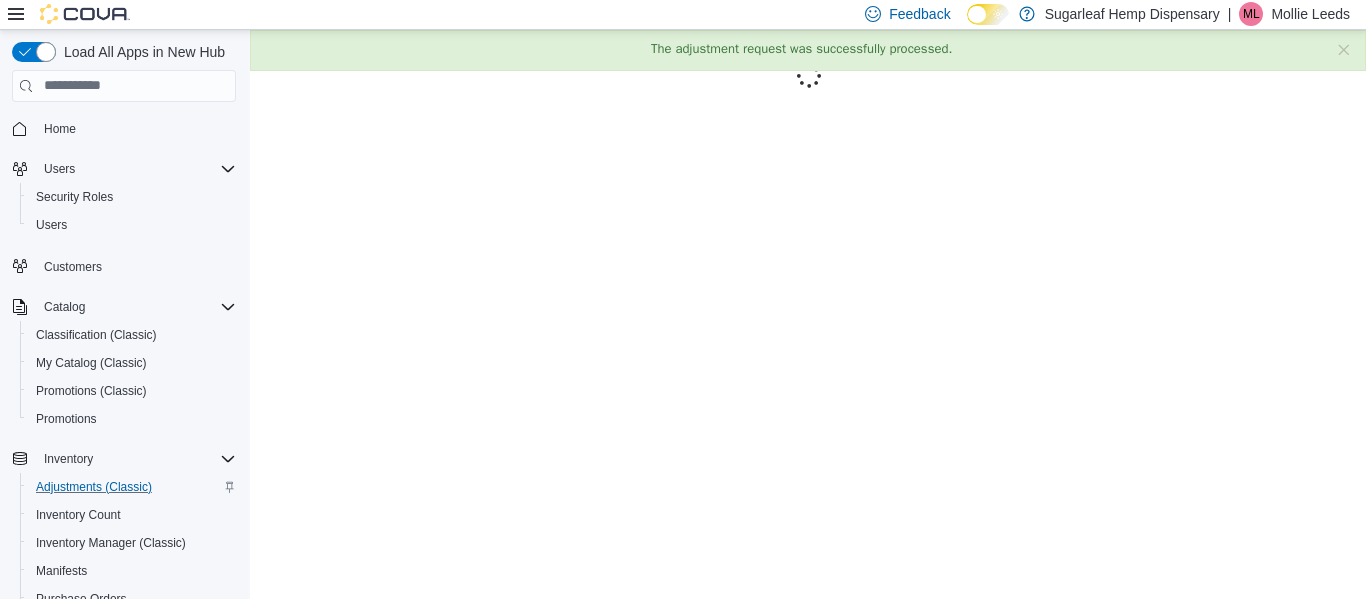scroll, scrollTop: 0, scrollLeft: 0, axis: both 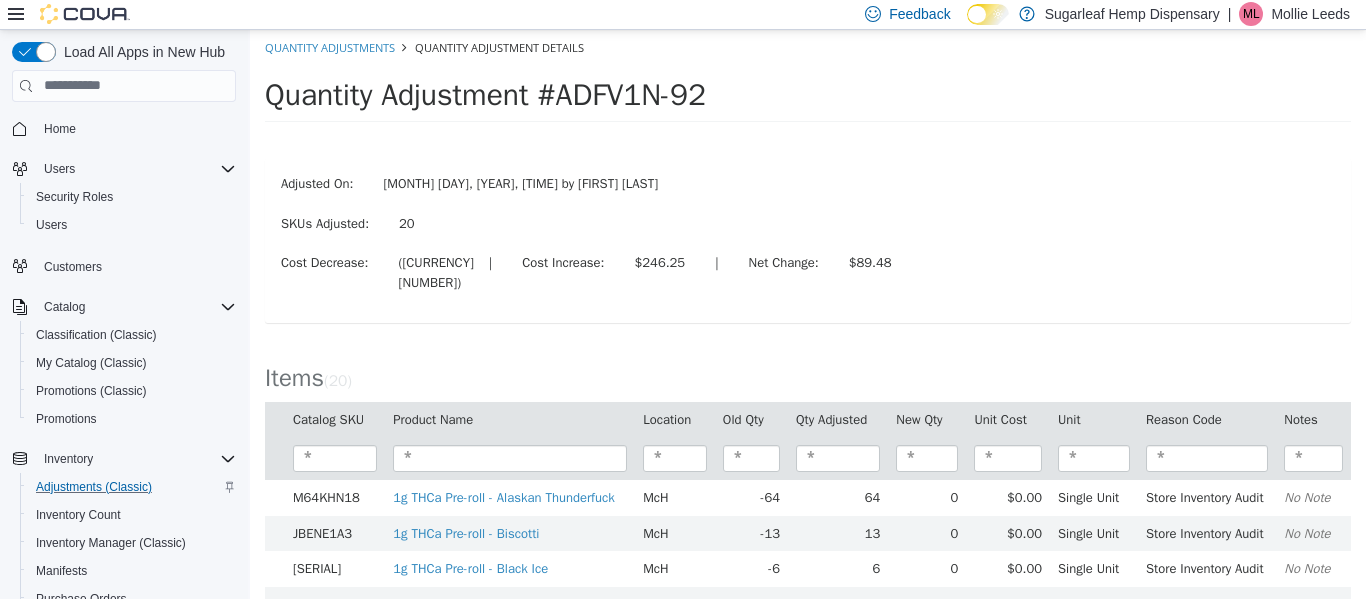 click on "Adjusted On:
[DATE], [TIME] by [FIRST] [LAST]
SKUs Adjusted:  20 Cost Decrease:  ([CURRENCY][NUMBER]) | Cost Increase:  [CURRENCY][NUMBER] | Net Change:  [CURRENCY][NUMBER]" at bounding box center (808, 239) 